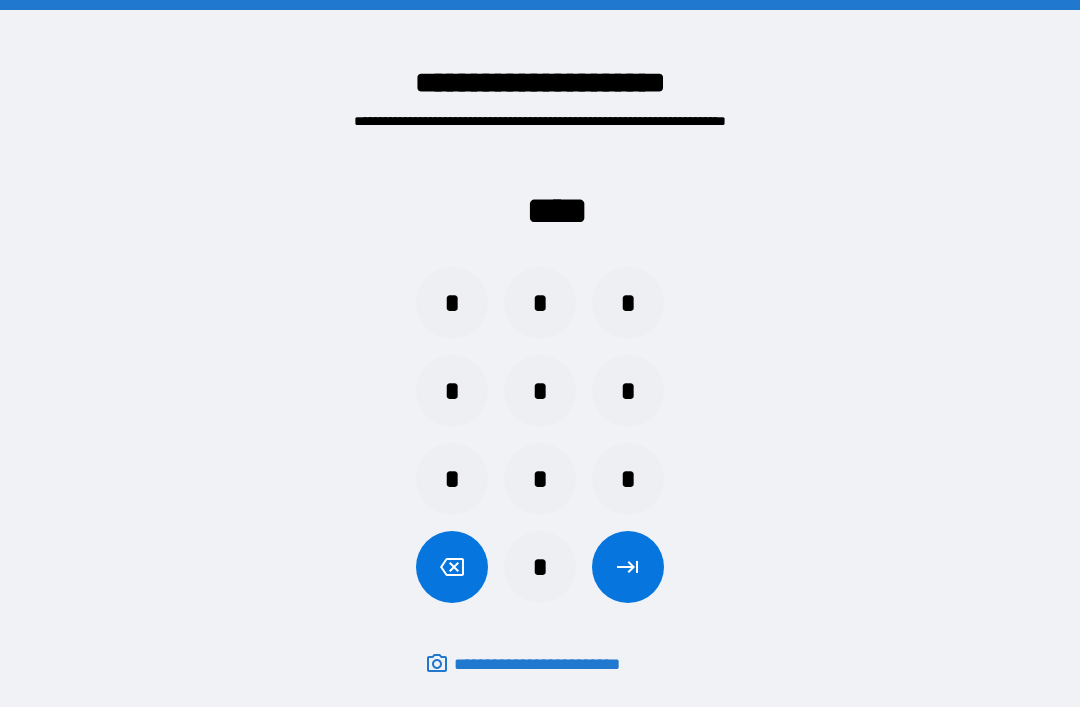 click on "**** * * * * * * * * * *" at bounding box center (540, 371) 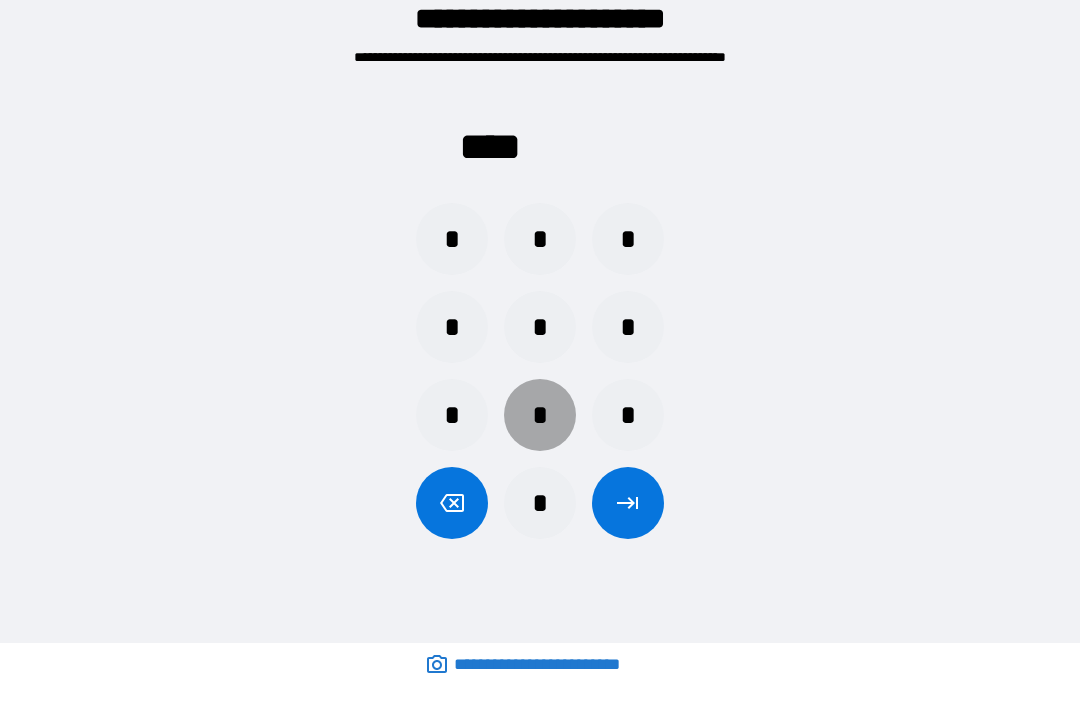 scroll, scrollTop: 64, scrollLeft: 0, axis: vertical 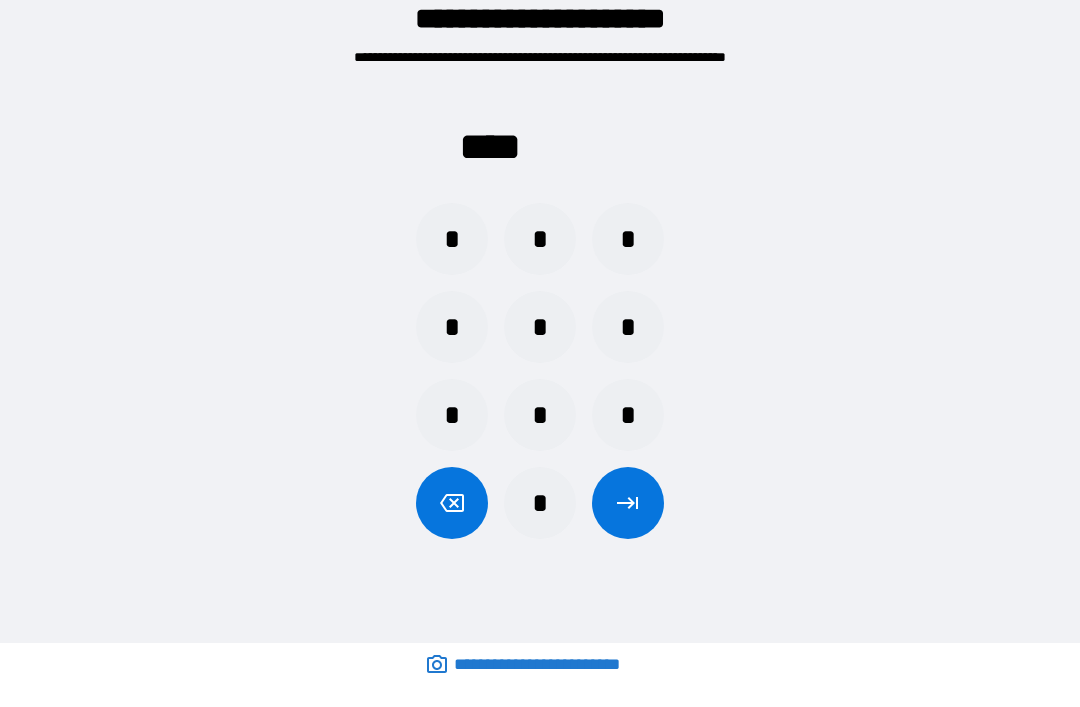 click on "*" at bounding box center (452, 239) 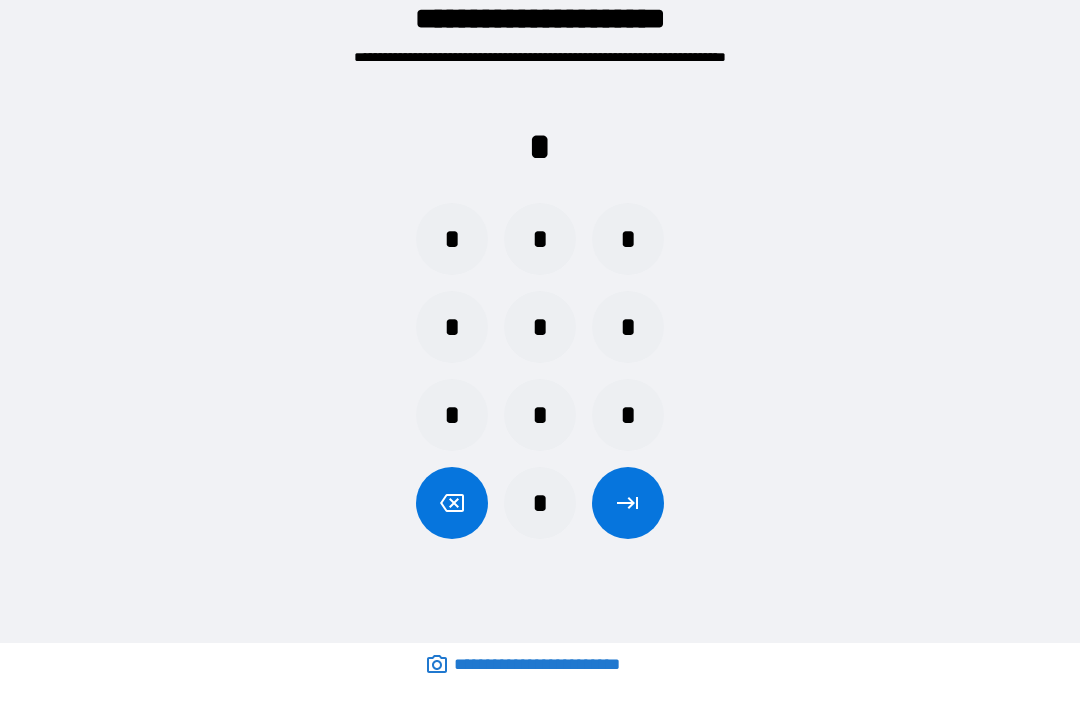 click at bounding box center (452, 503) 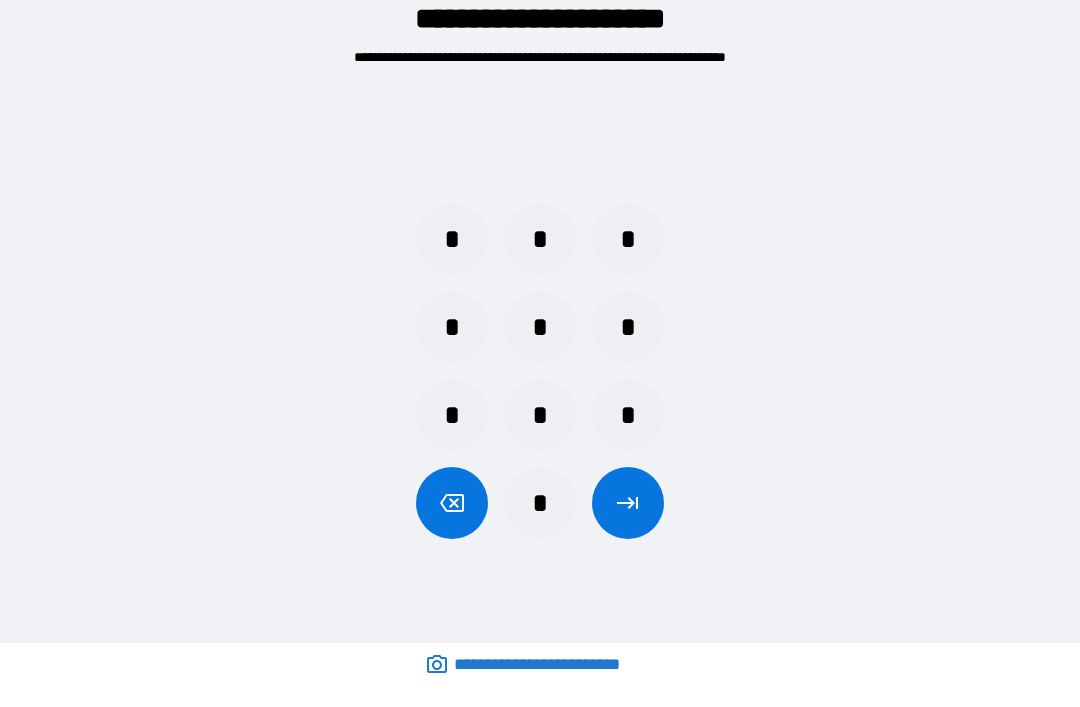 click on "*" at bounding box center [628, 327] 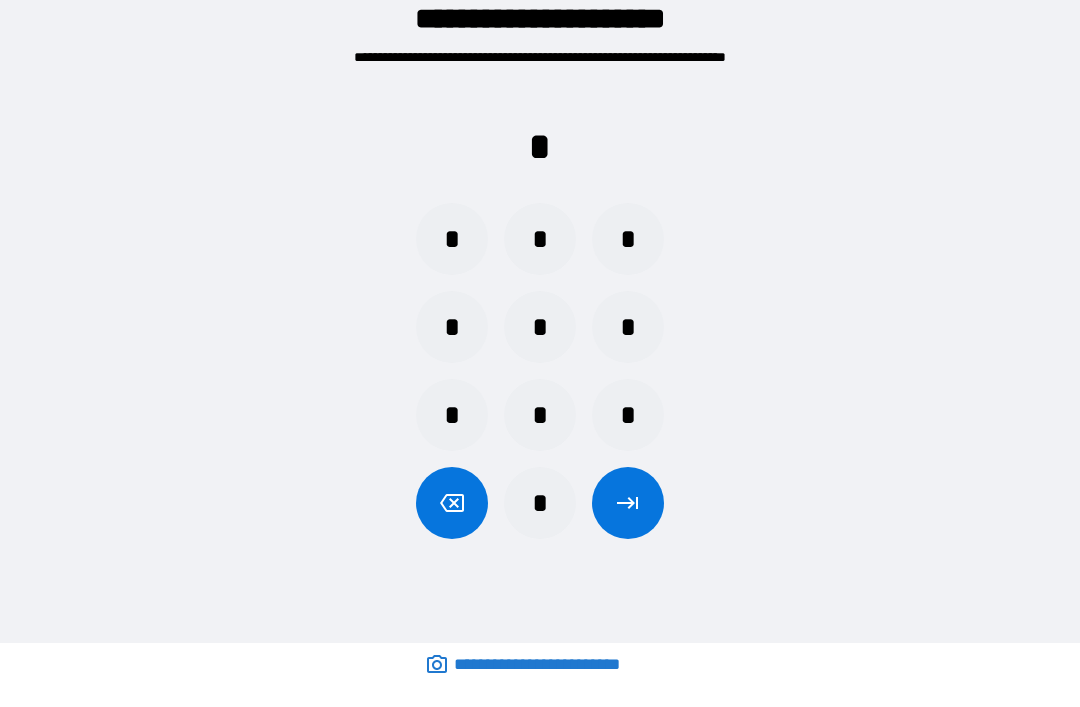 click on "*" at bounding box center (540, 415) 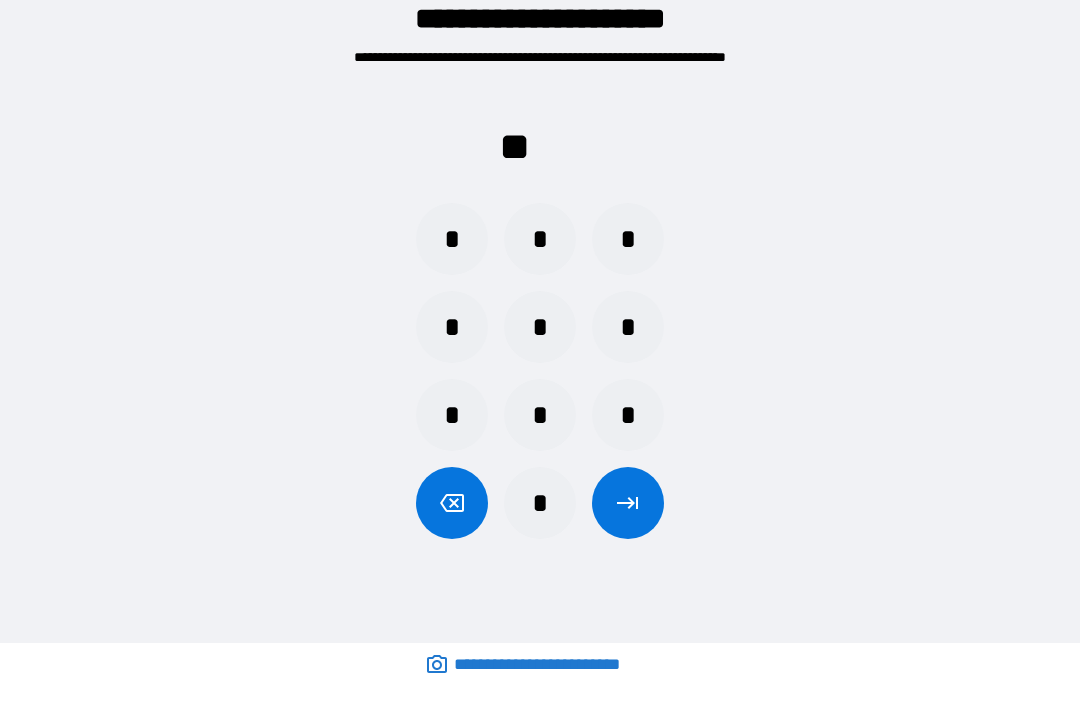 click on "*" at bounding box center [628, 327] 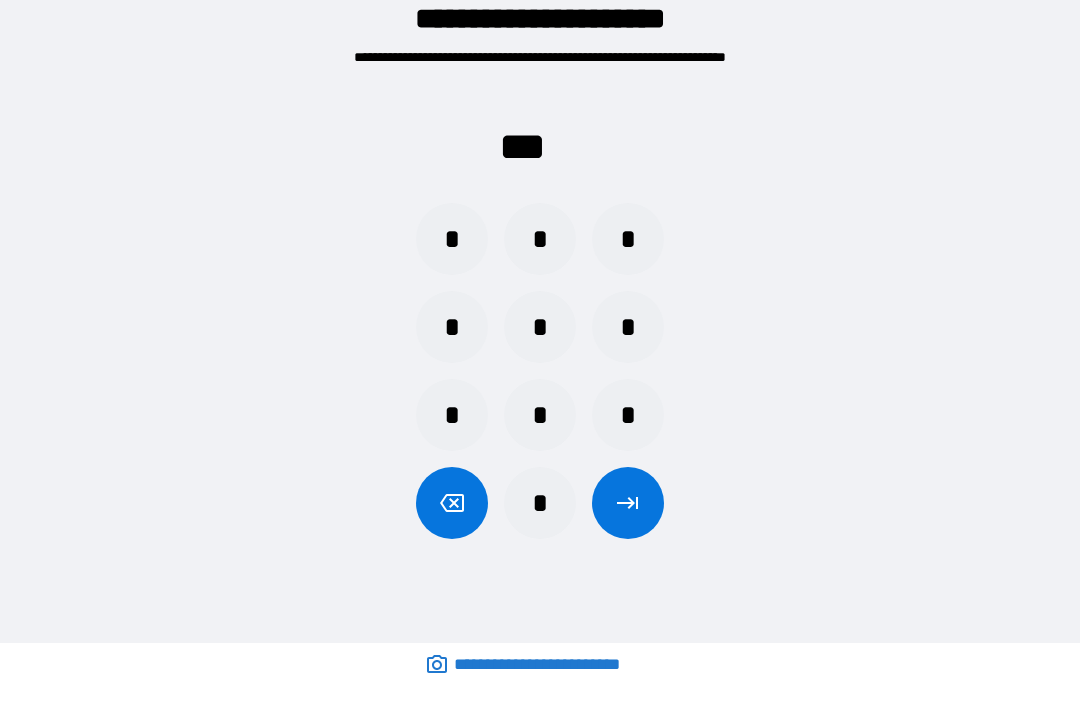 click on "*" at bounding box center (452, 239) 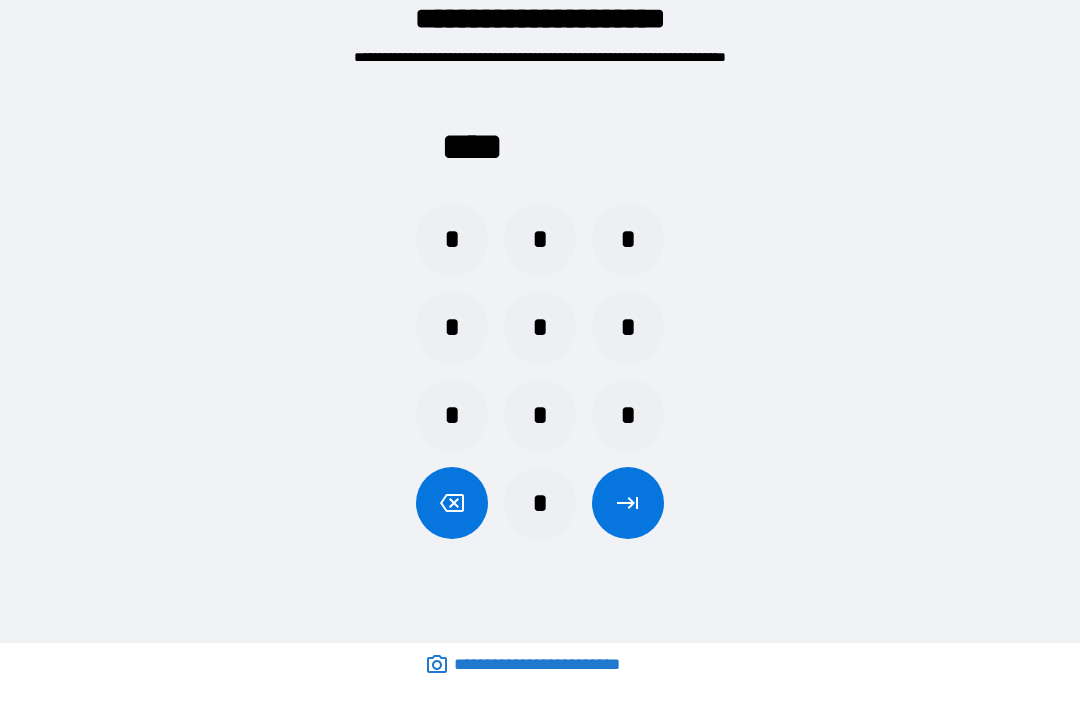 click 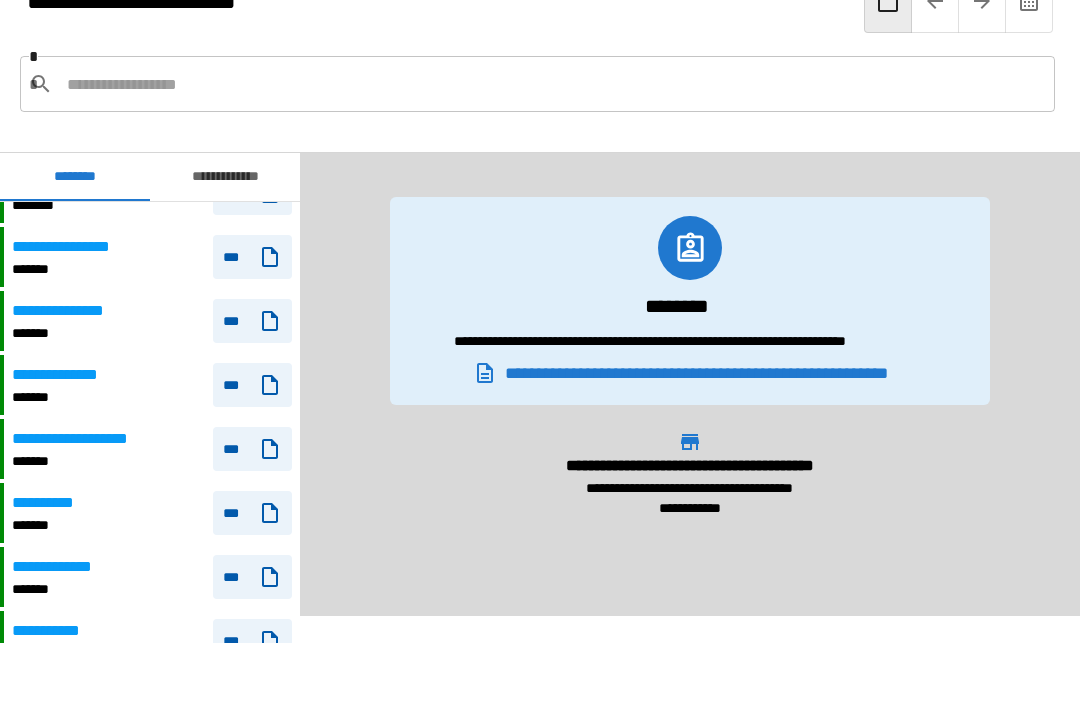 scroll, scrollTop: 1297, scrollLeft: 0, axis: vertical 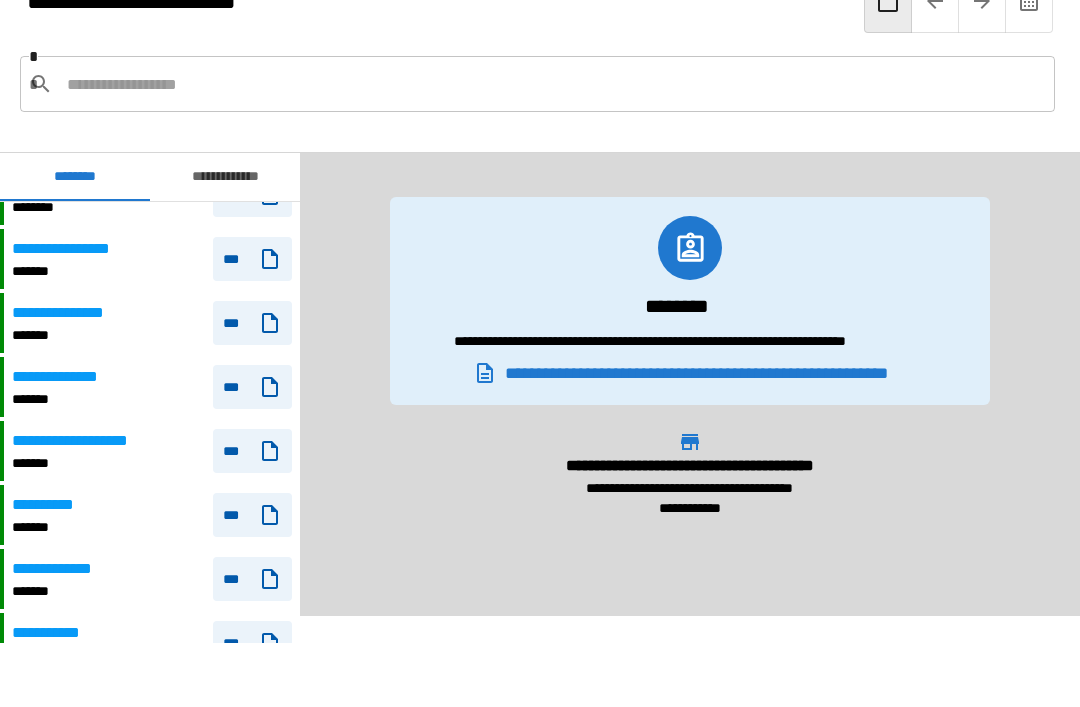 click on "**********" at bounding box center [152, 323] 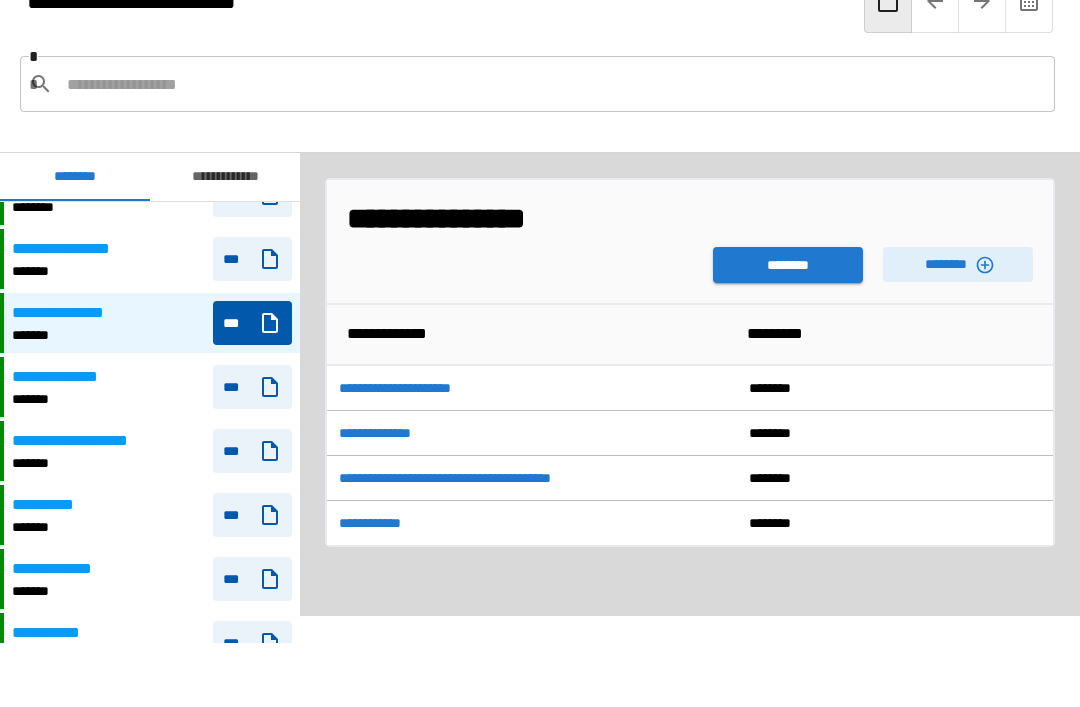 click on "********" at bounding box center (958, 264) 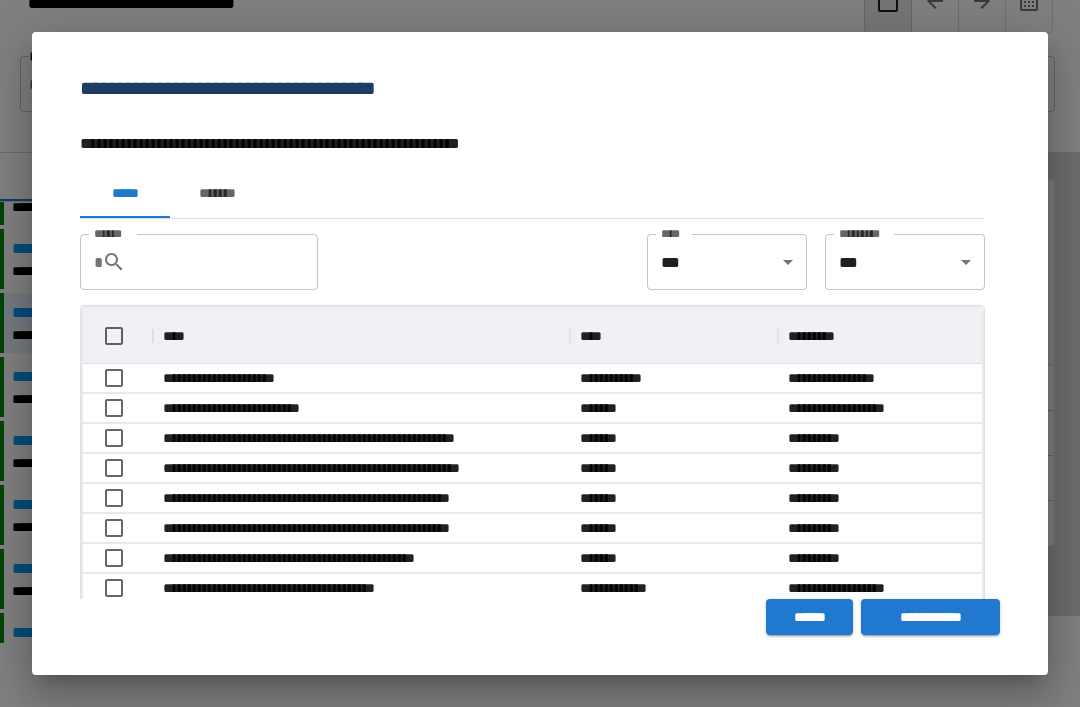 scroll, scrollTop: 356, scrollLeft: 899, axis: both 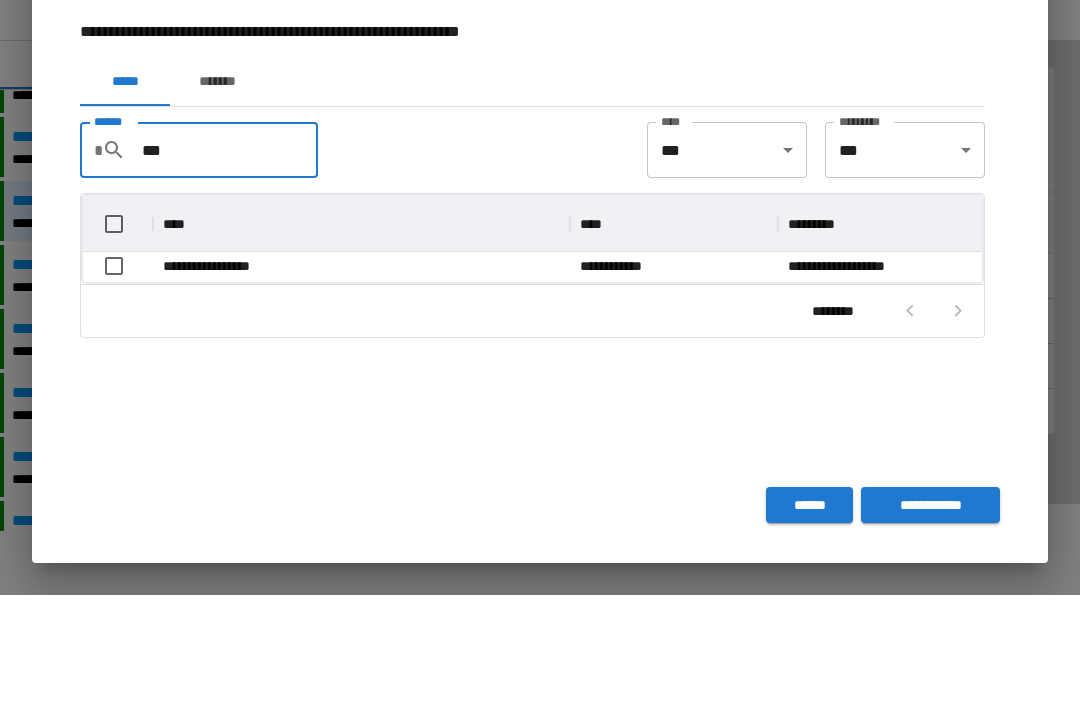 type on "***" 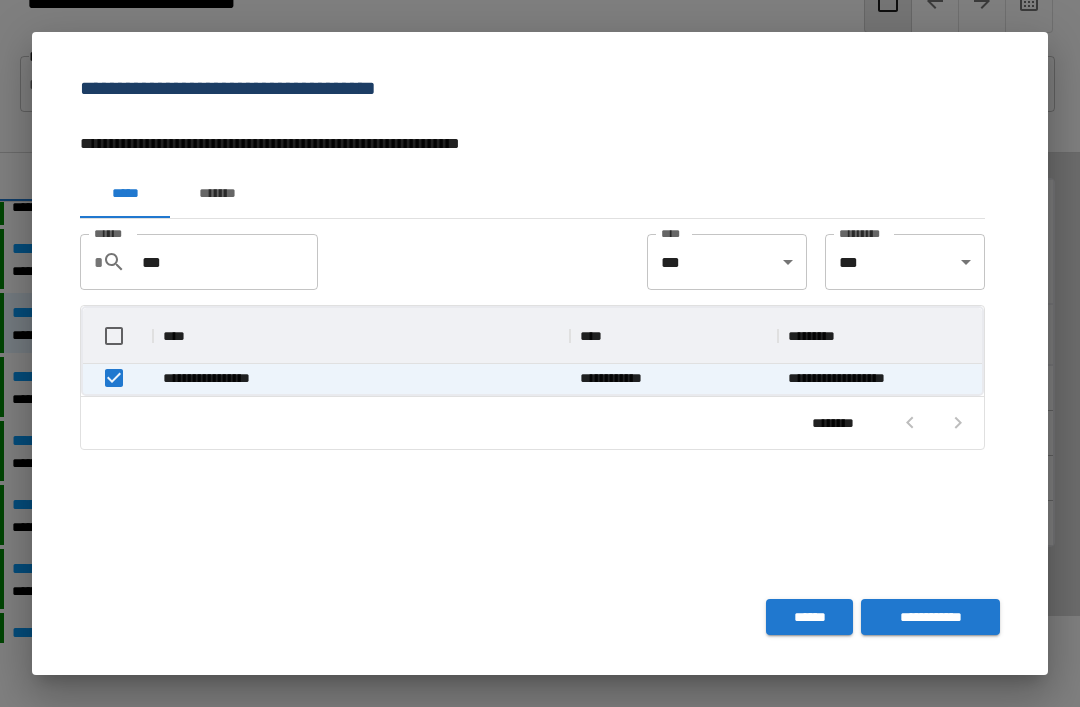 click on "**********" at bounding box center [930, 617] 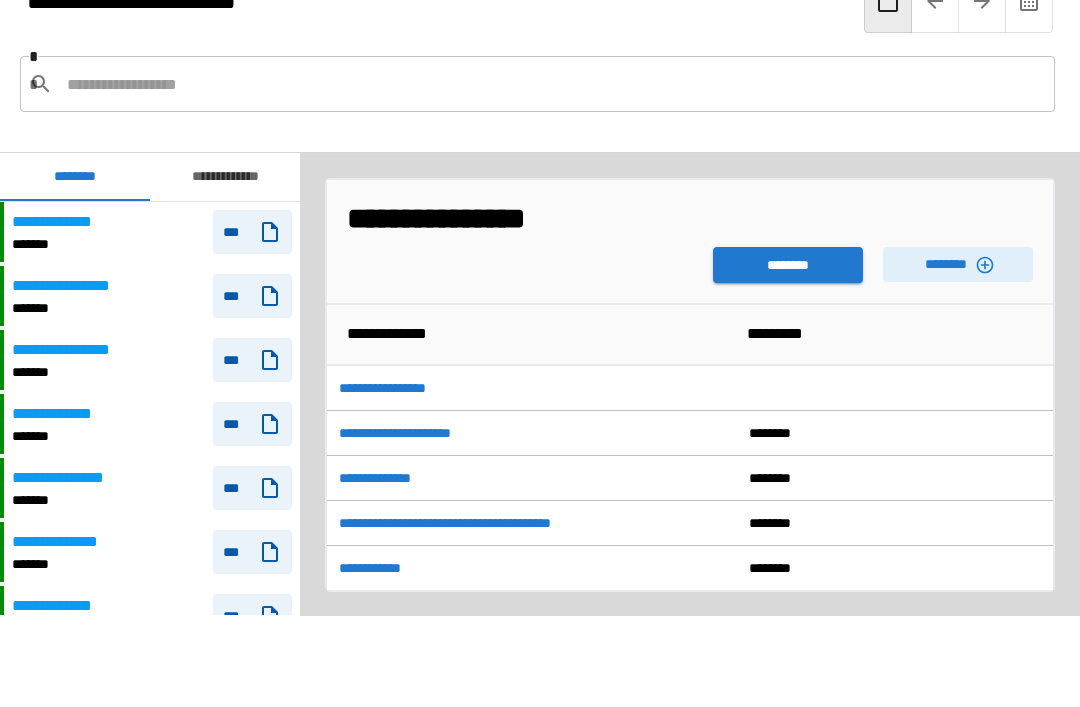 scroll, scrollTop: 1320, scrollLeft: 0, axis: vertical 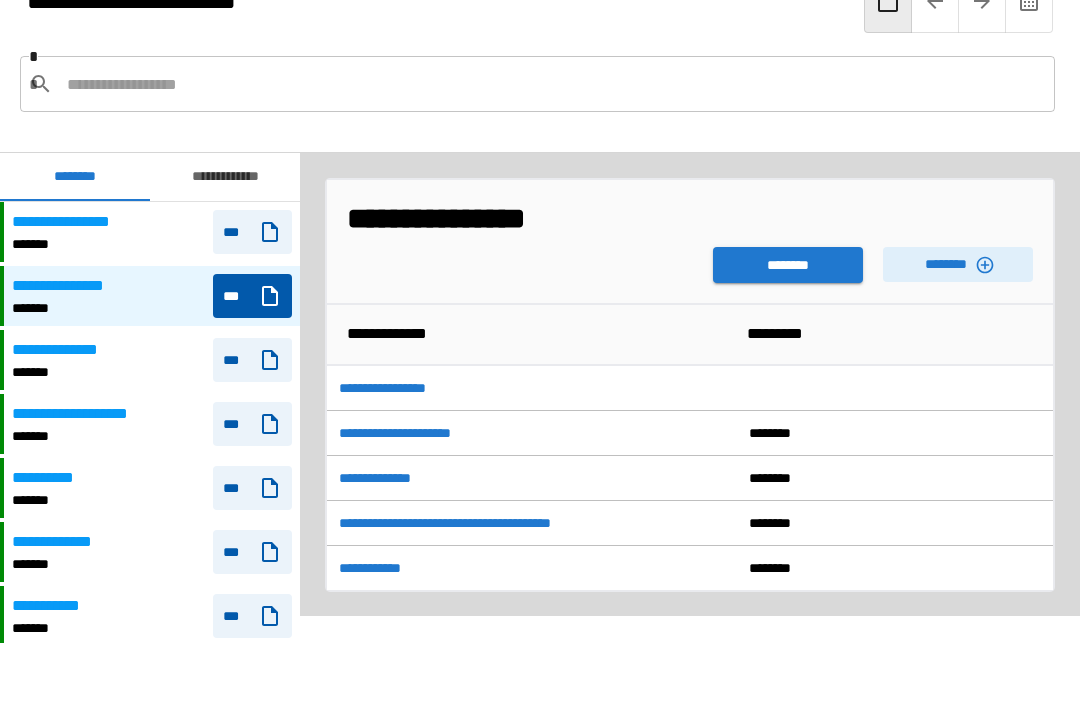 click on "********" at bounding box center [788, 265] 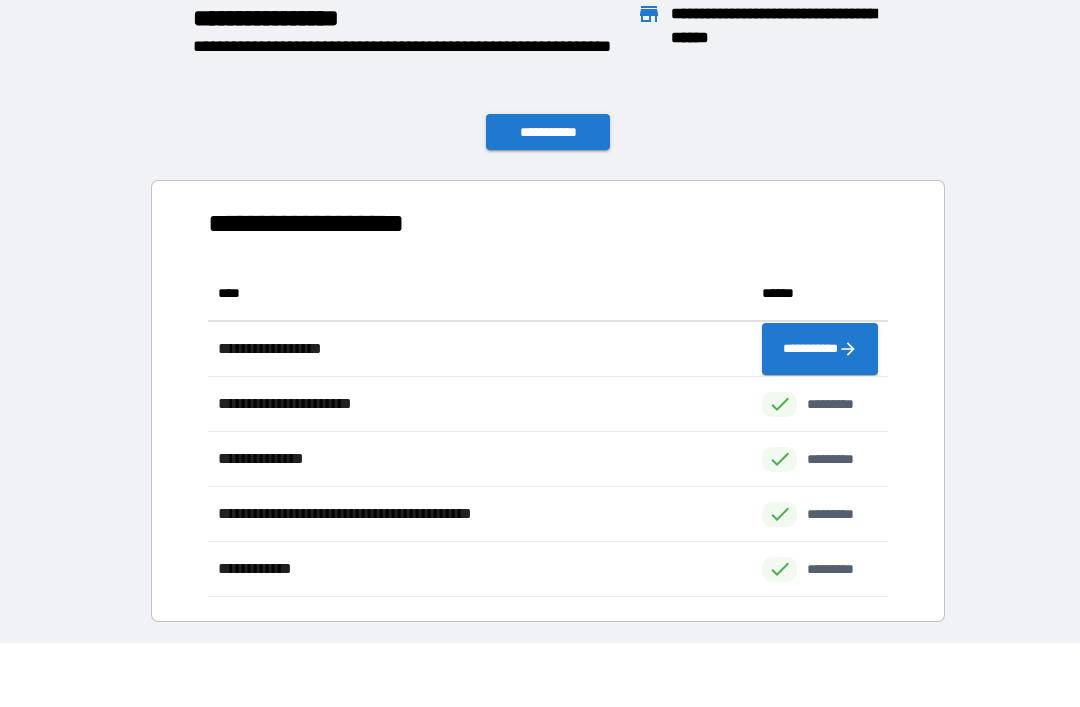 scroll, scrollTop: 331, scrollLeft: 680, axis: both 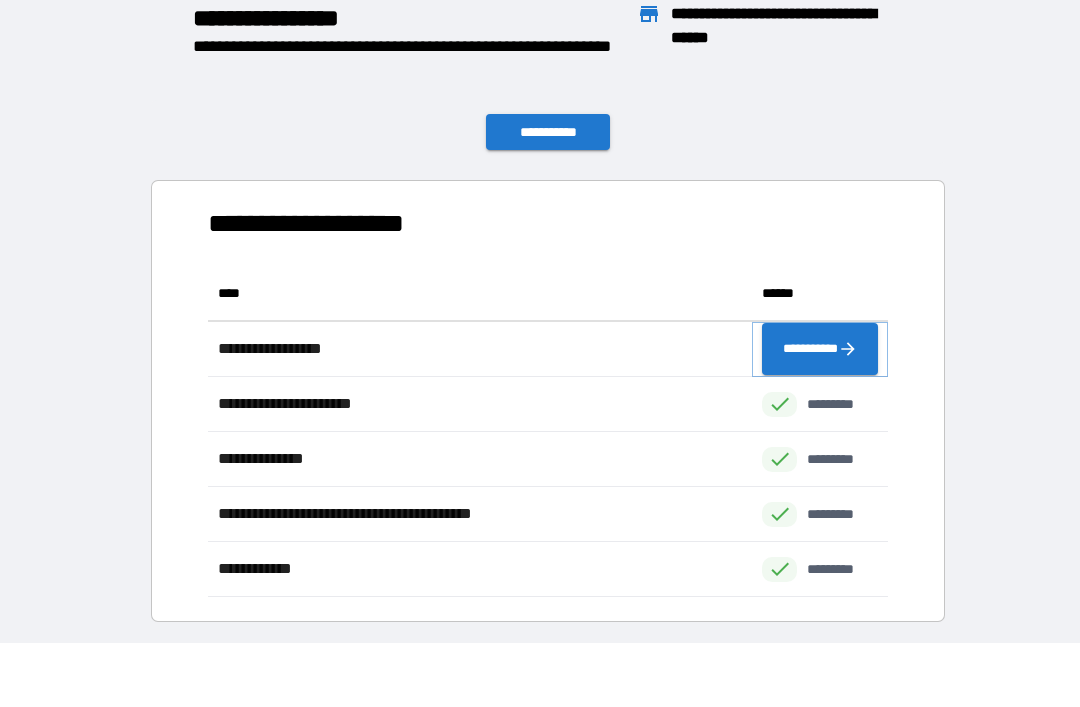 click on "**********" at bounding box center [820, 349] 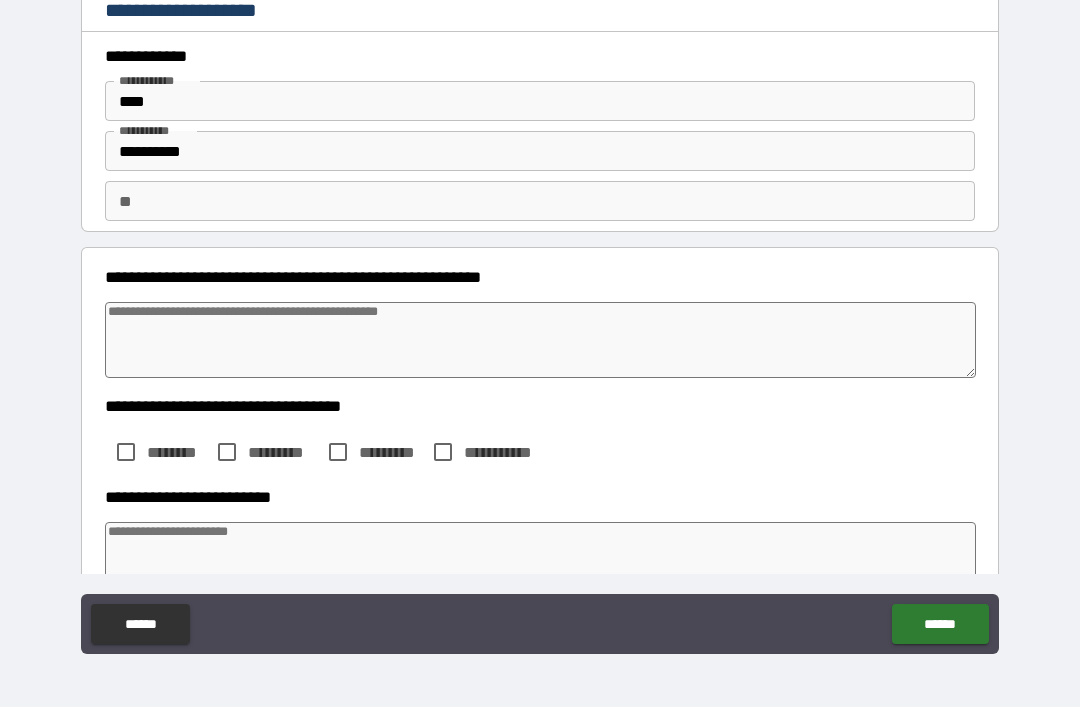 type on "*" 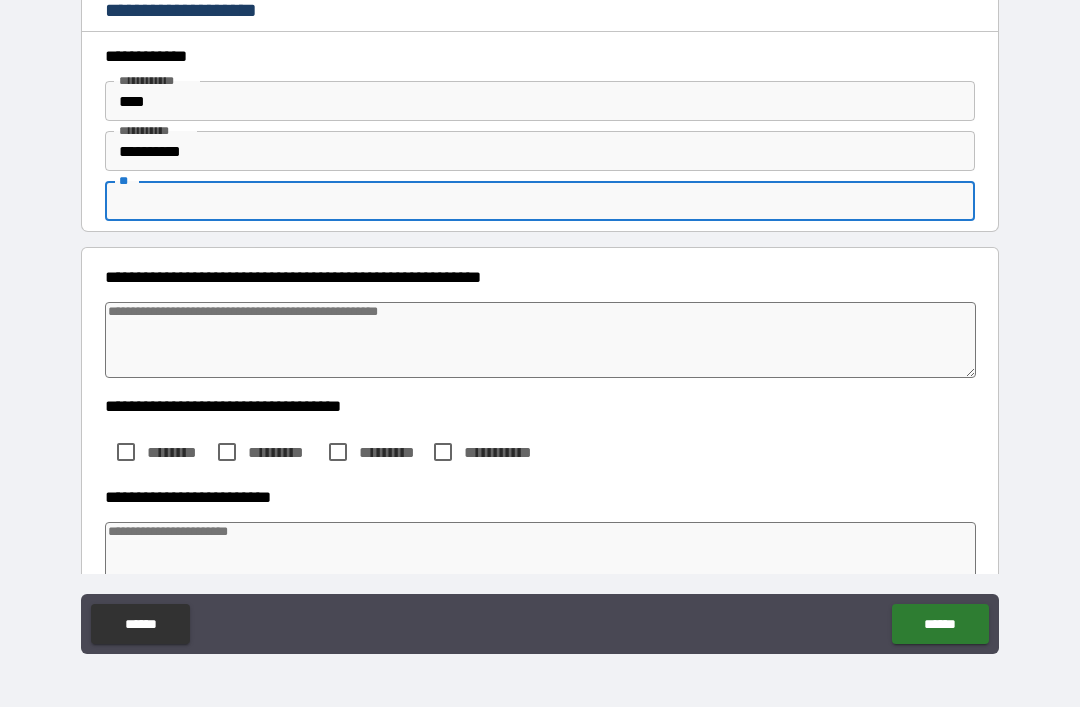 type on "*" 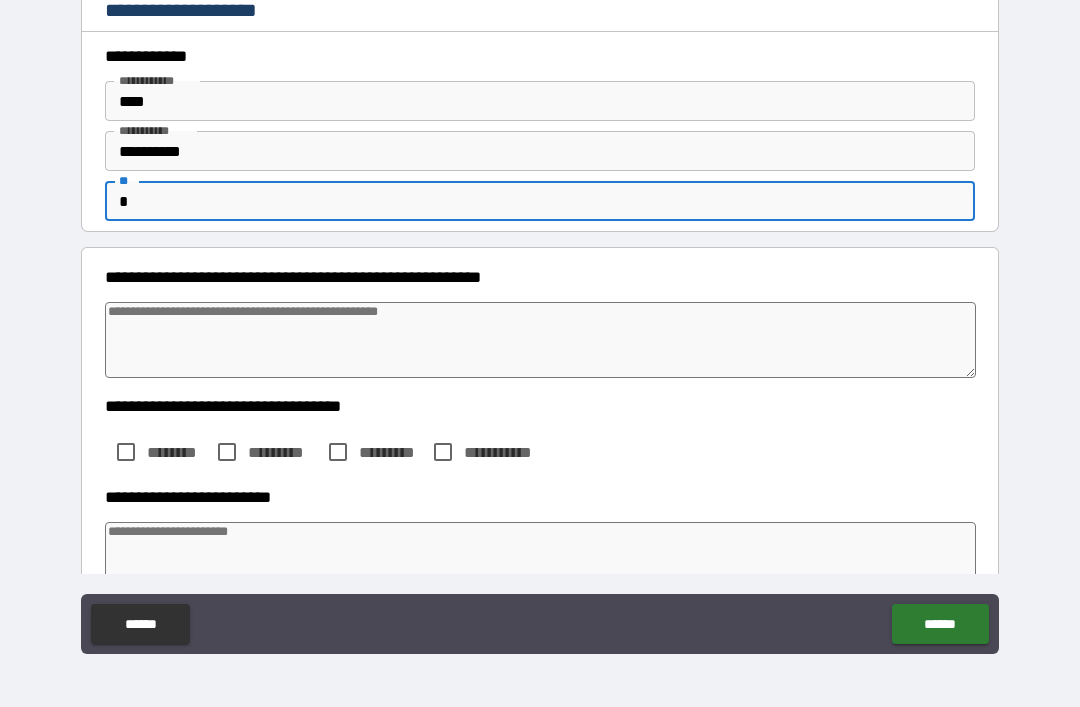 type on "*" 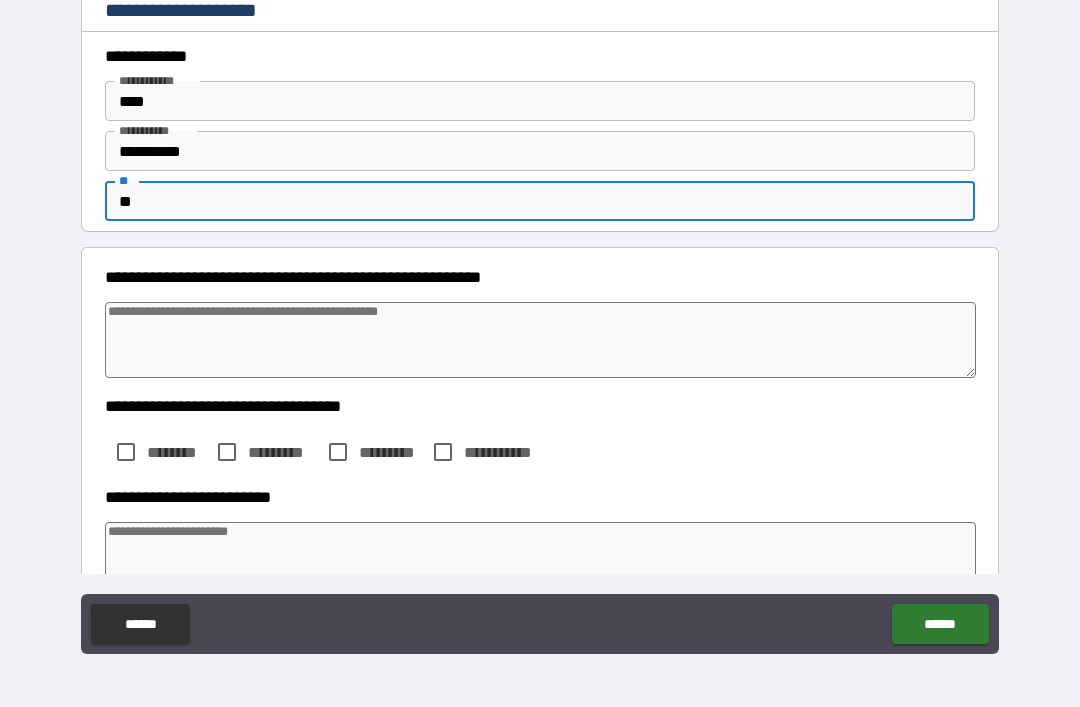type on "*" 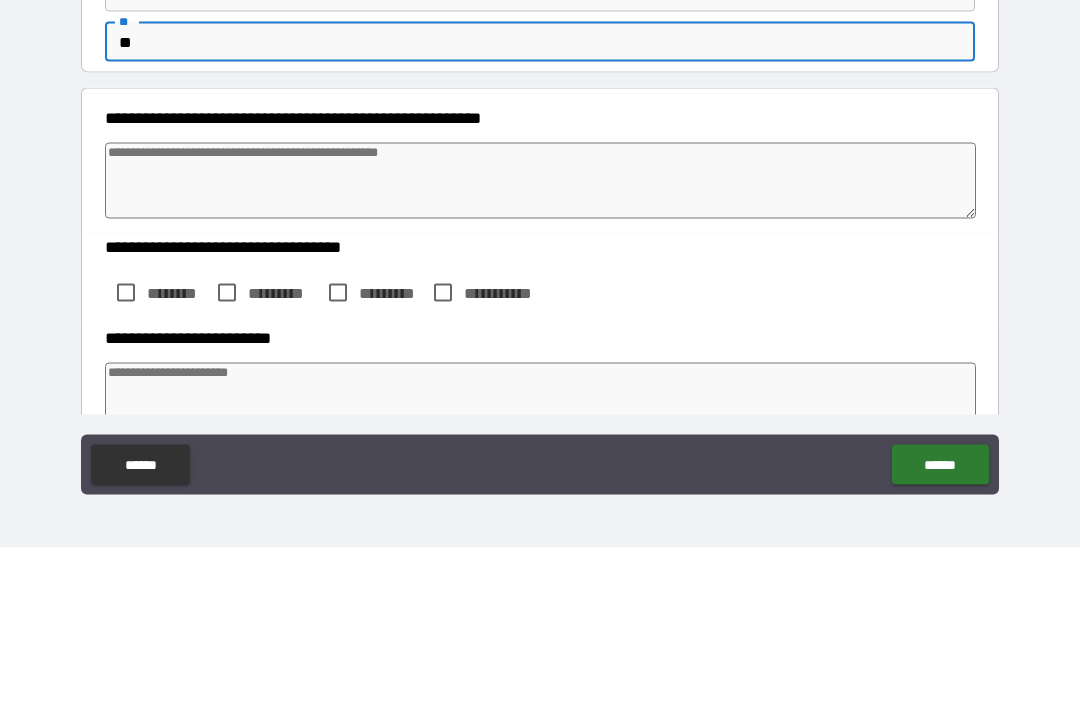 type on "**" 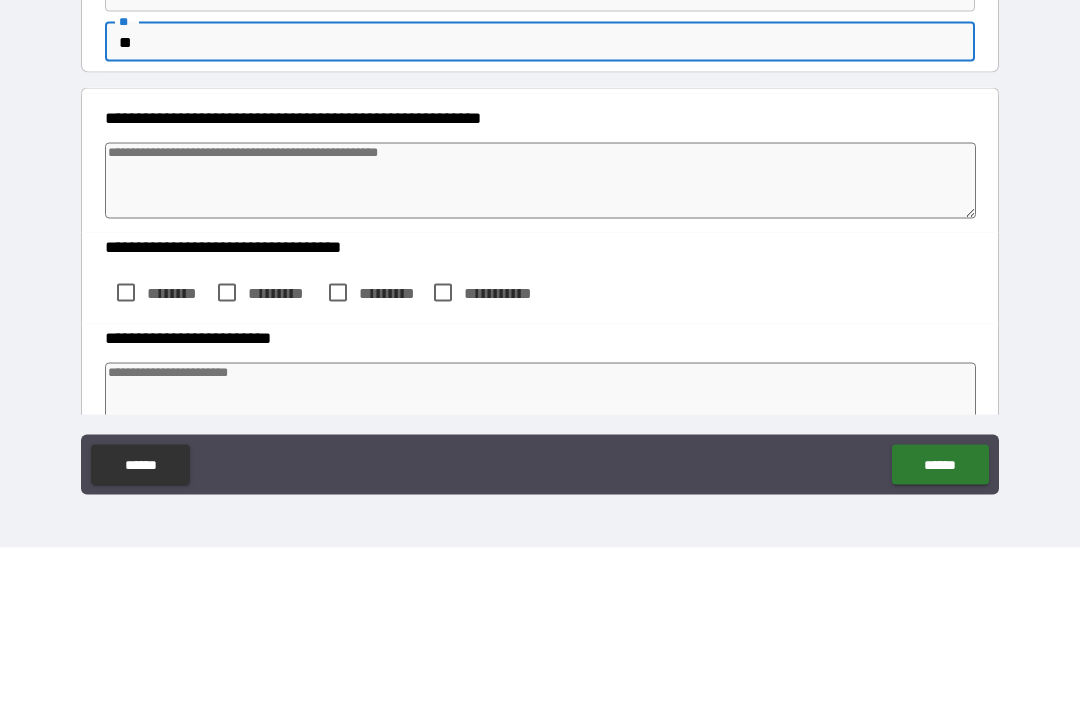 click at bounding box center (540, 340) 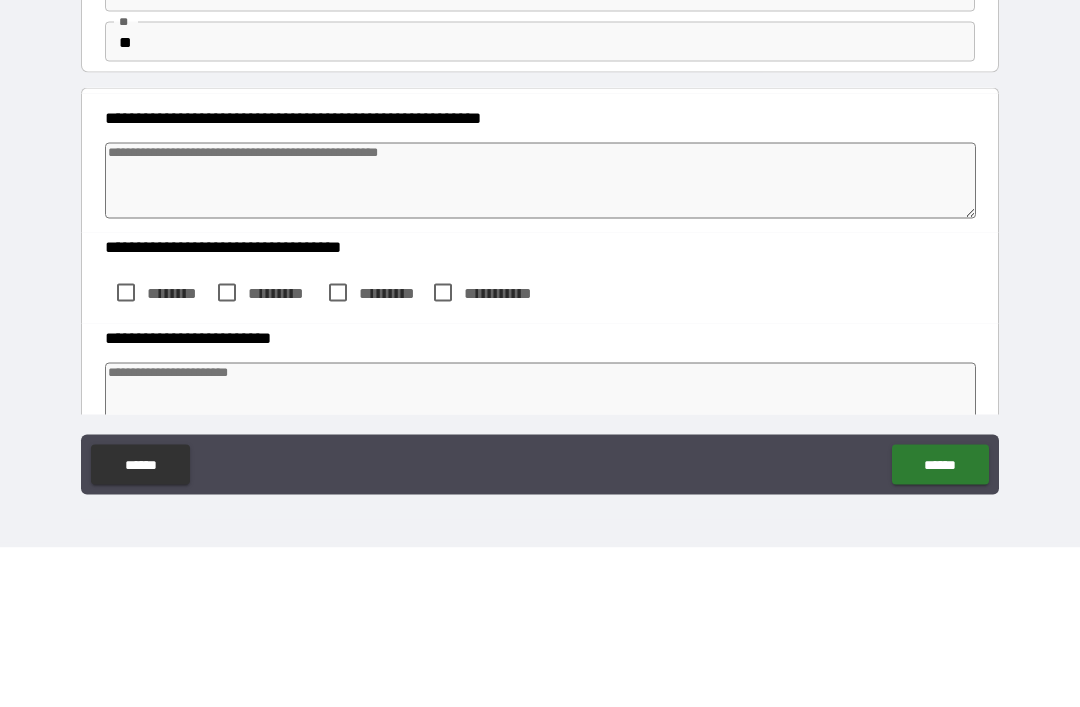 type on "*" 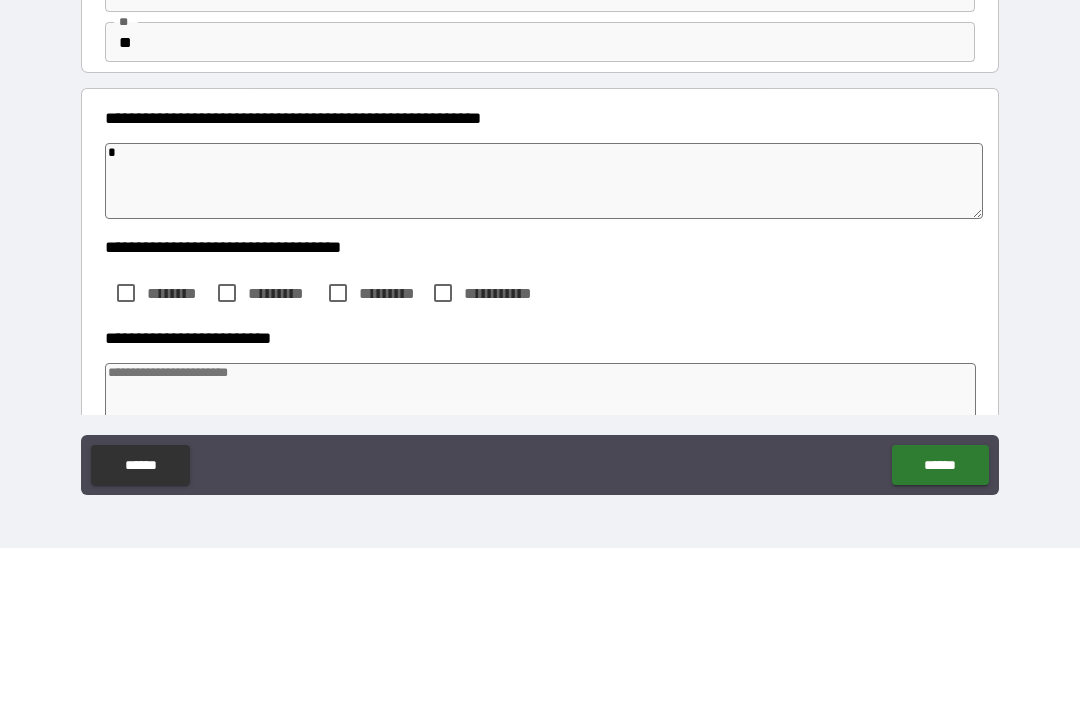 type on "*" 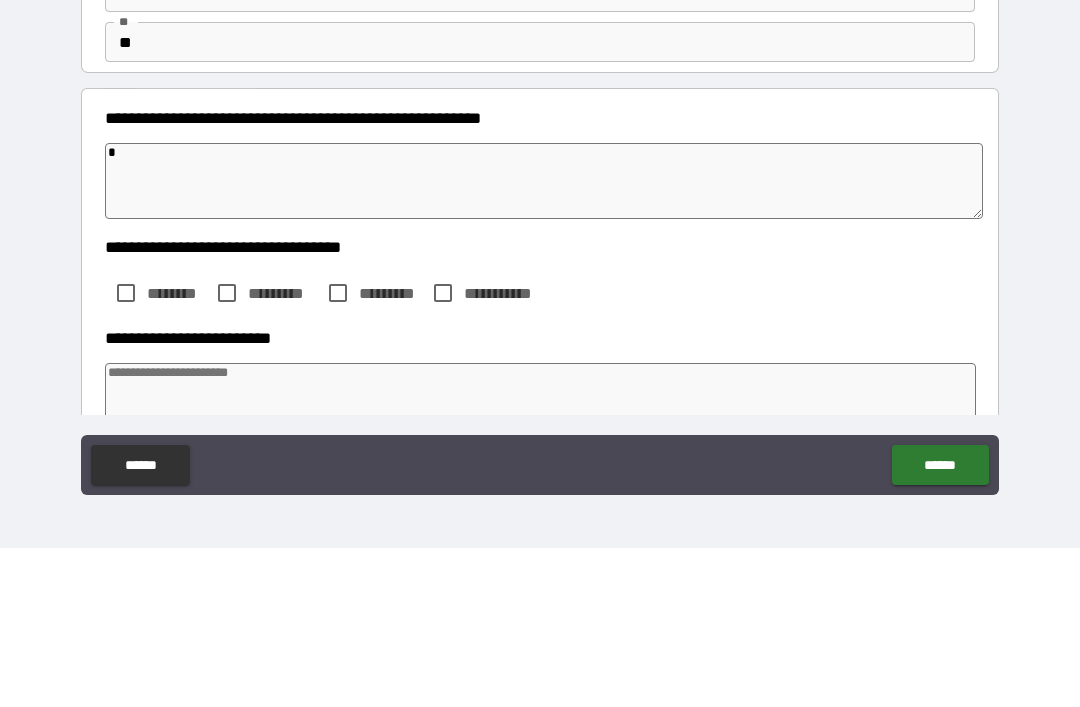 type on "*" 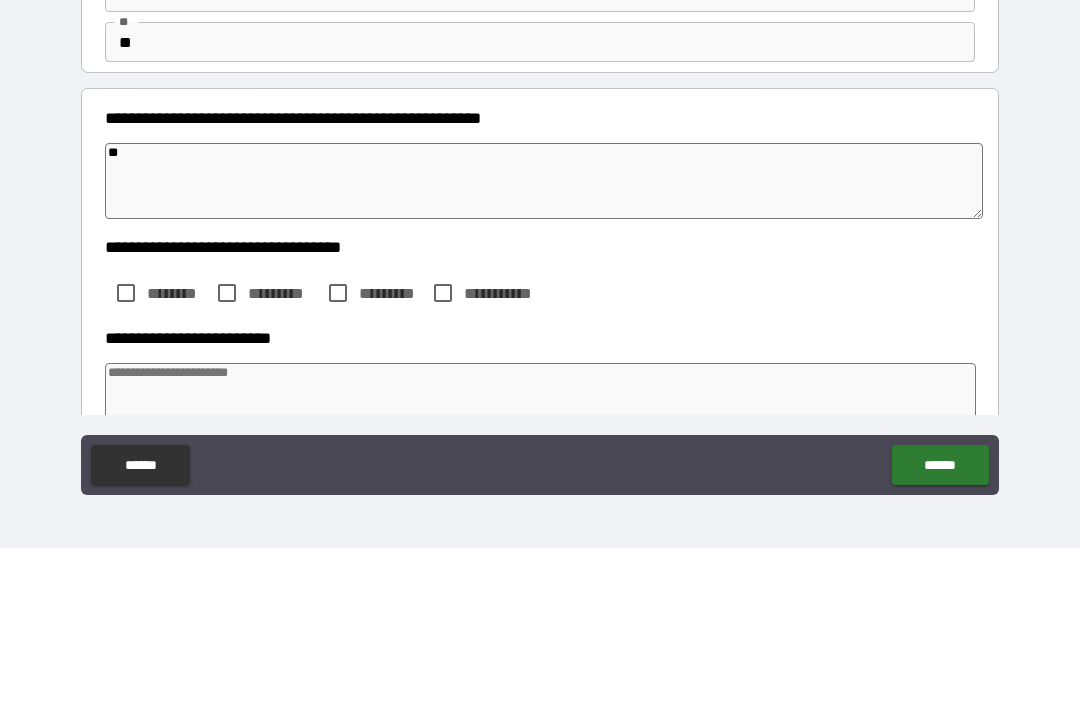 type on "*" 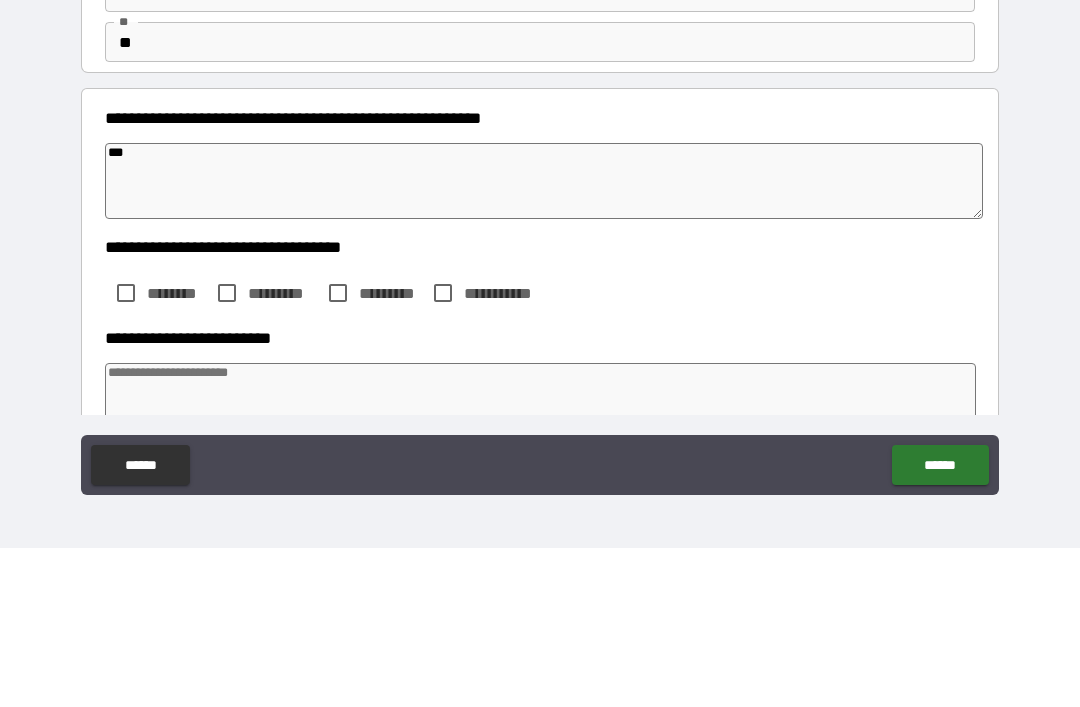 type on "*" 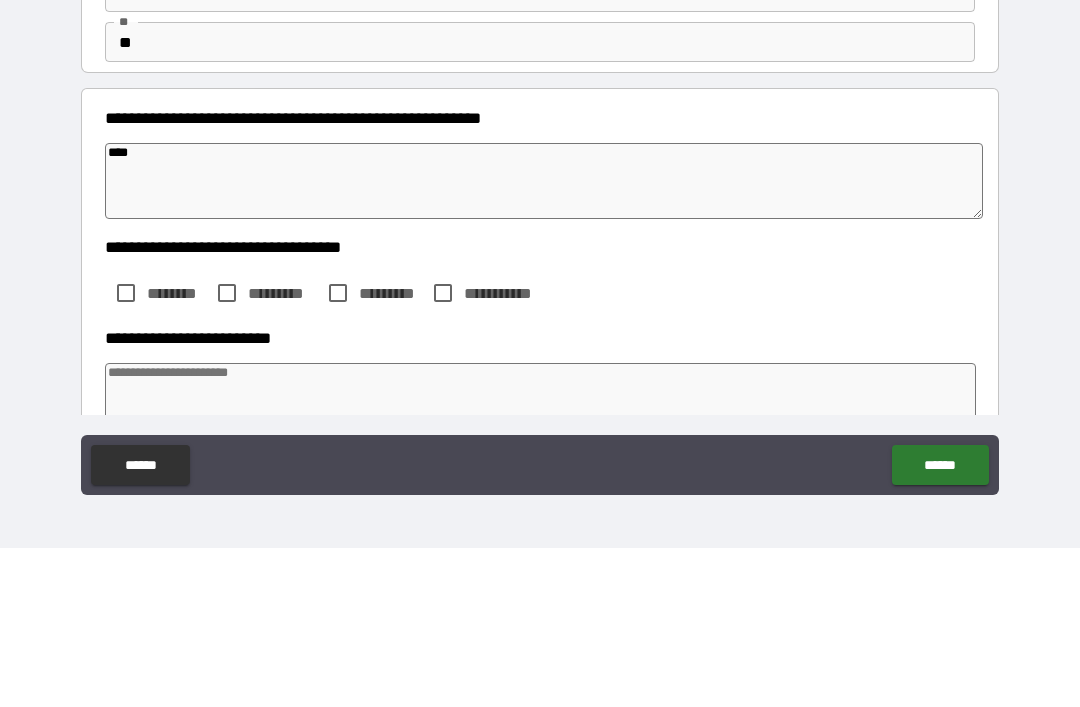 type on "*" 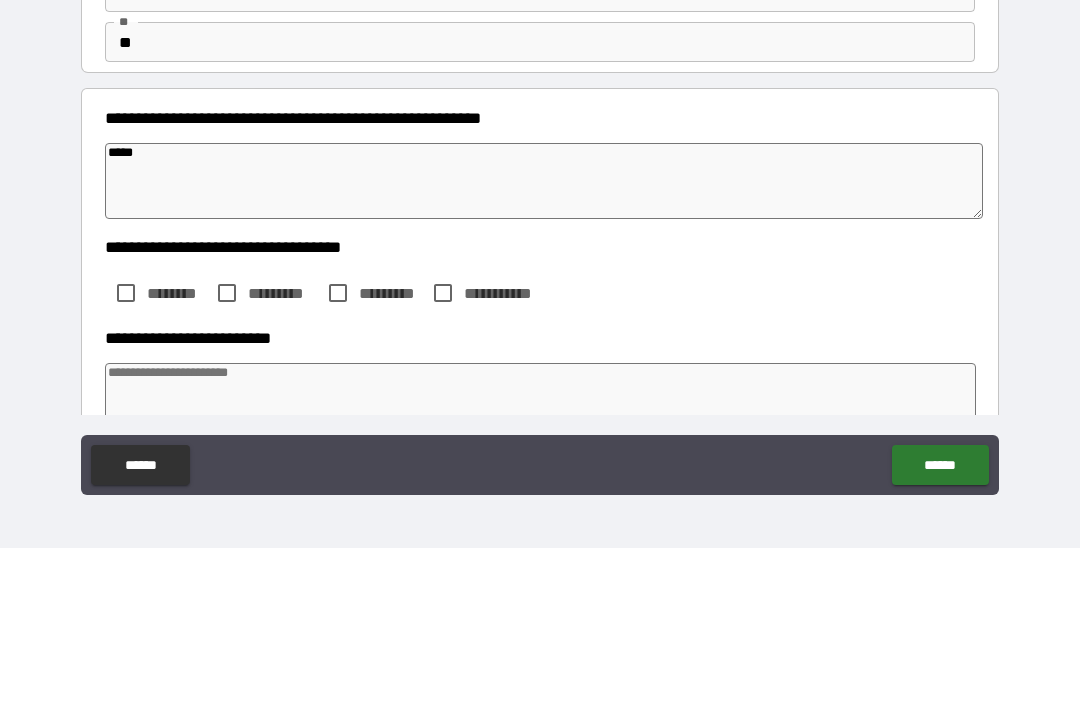 type on "*" 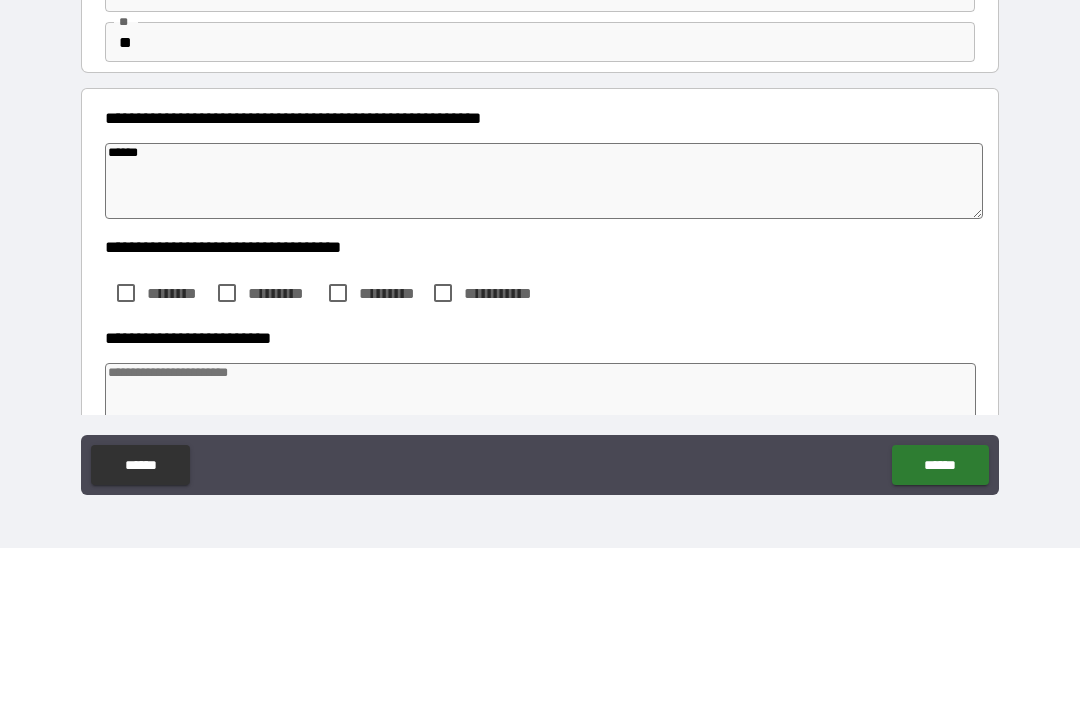 type on "*" 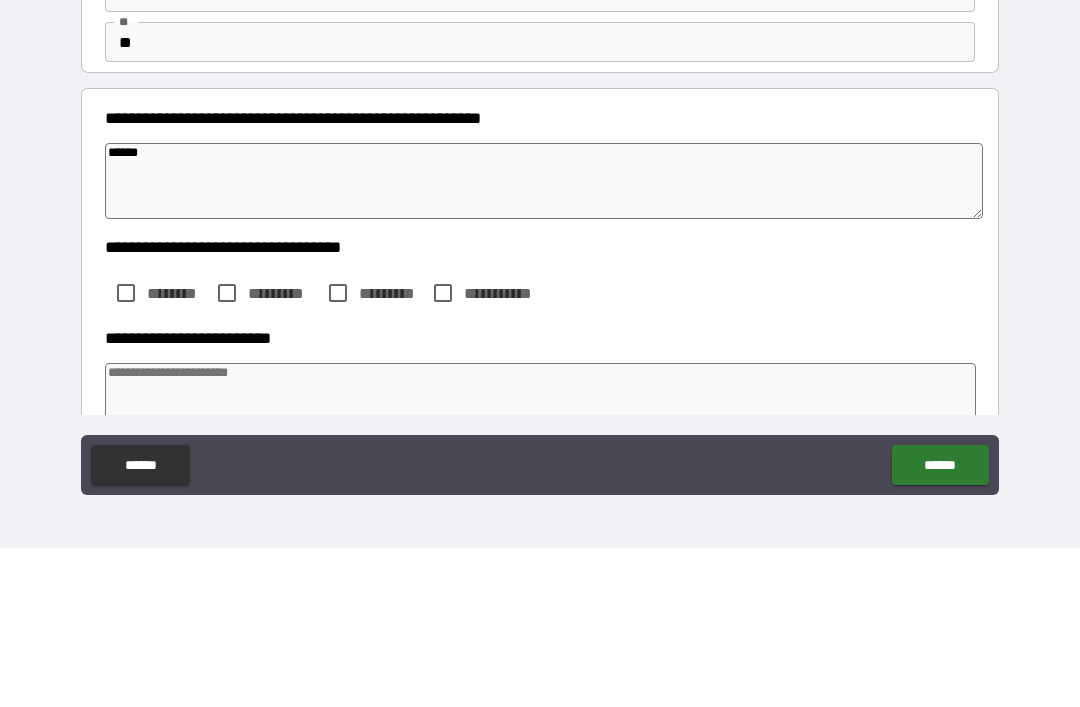 type on "*******" 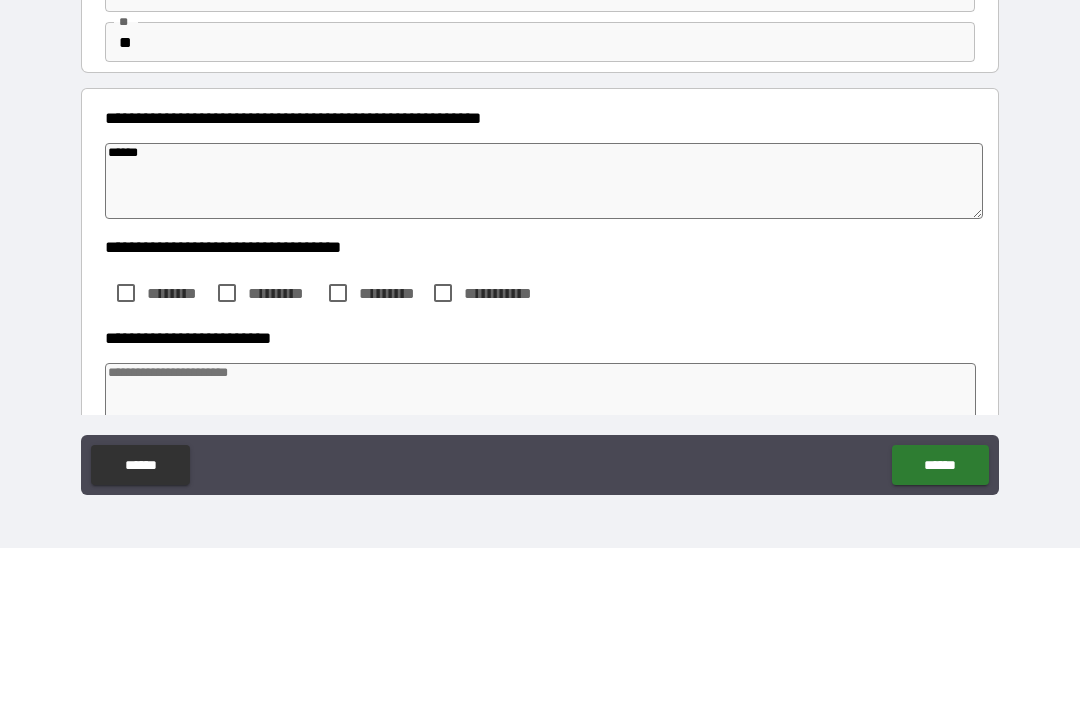 type on "*" 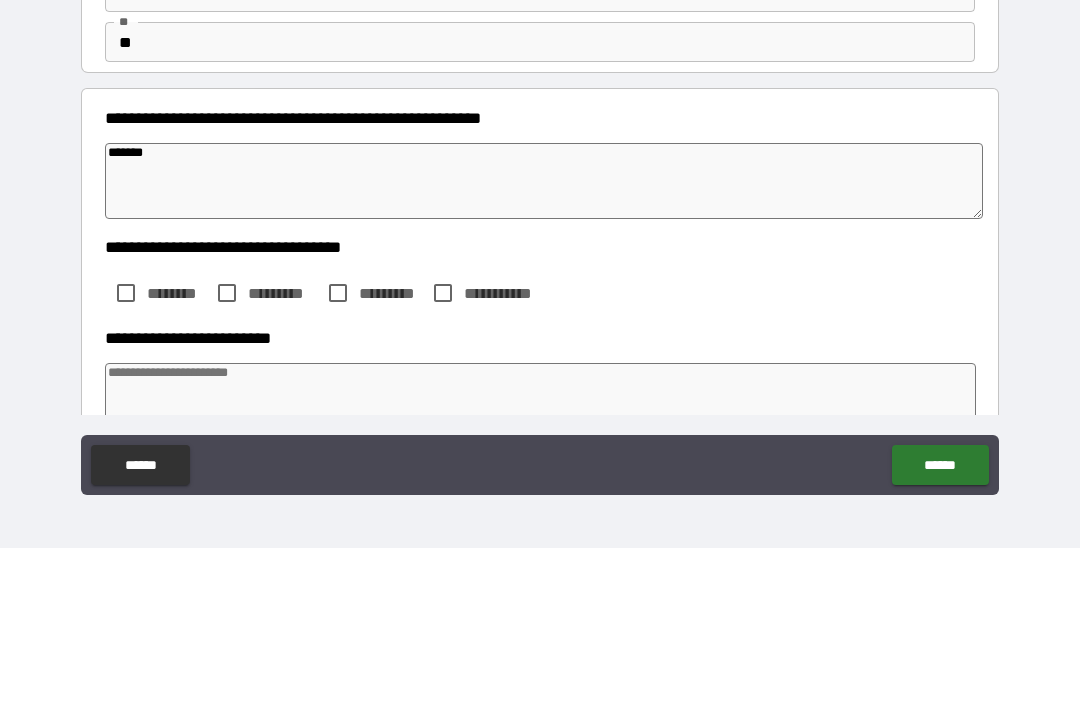 type on "*" 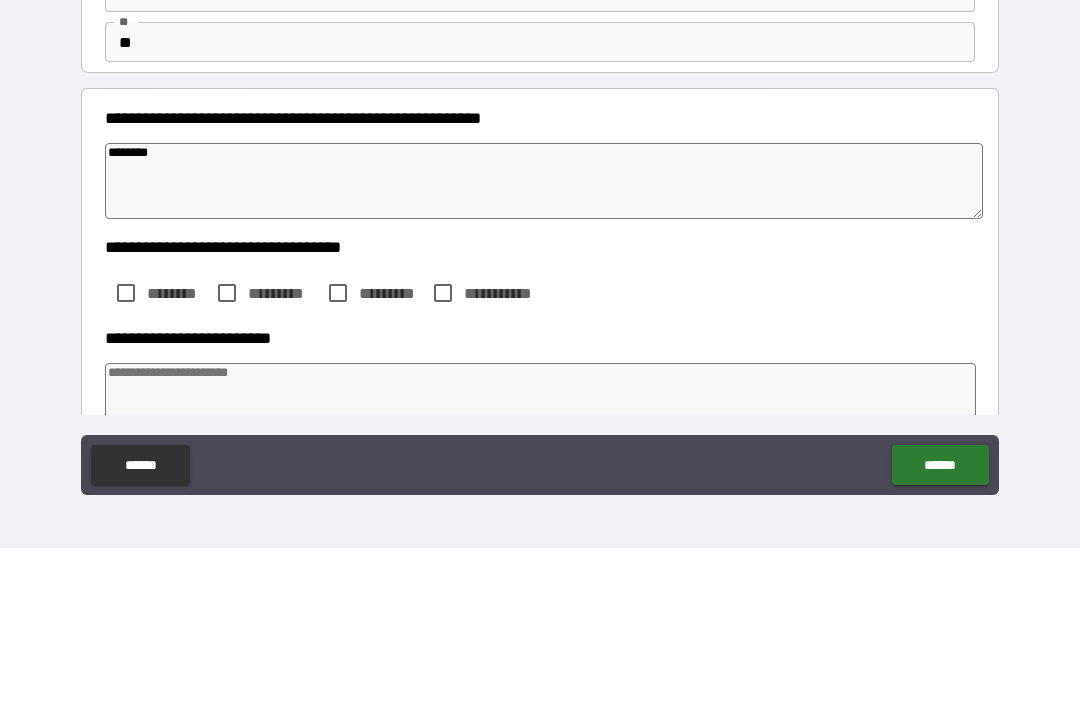 type on "*" 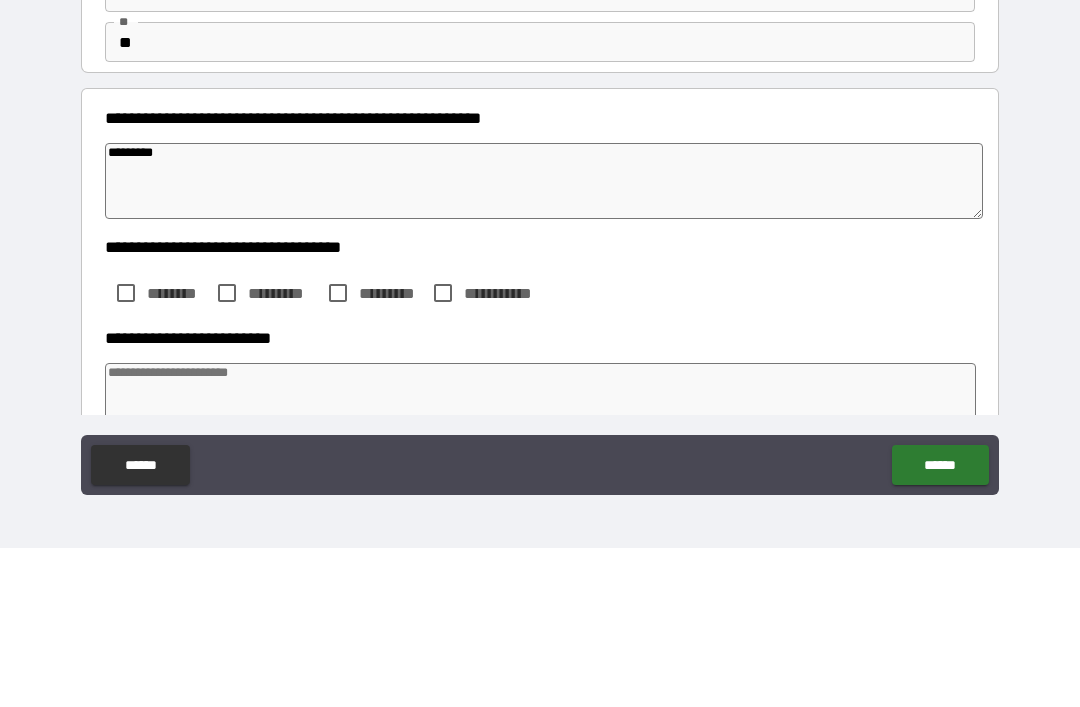 type on "**********" 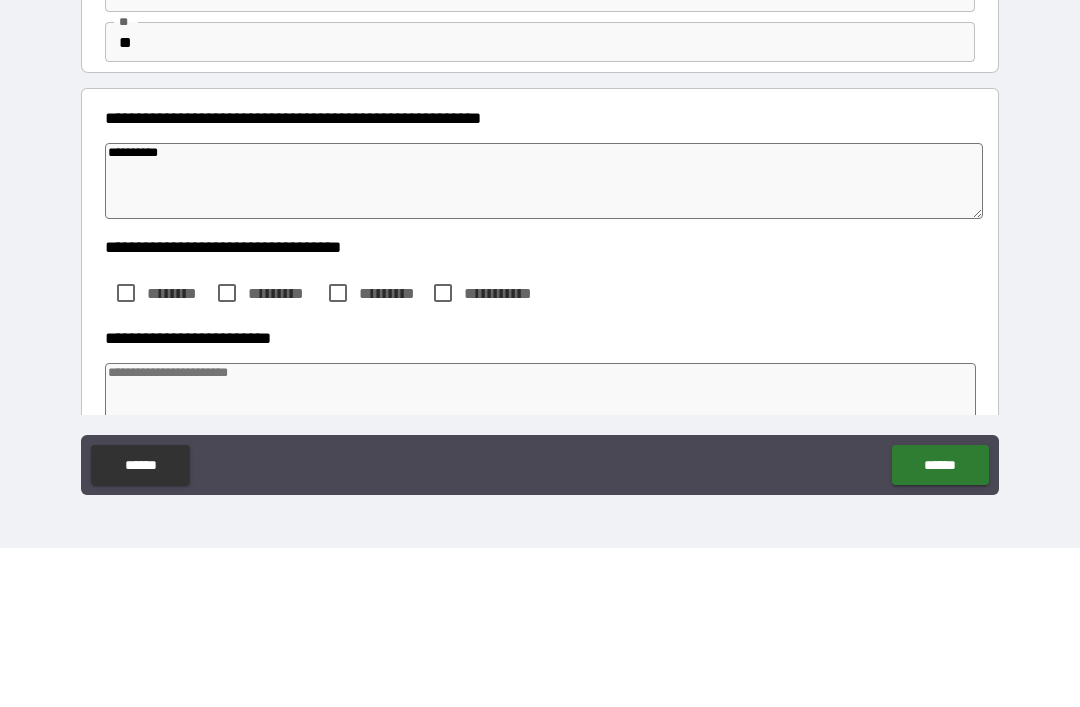 type on "*" 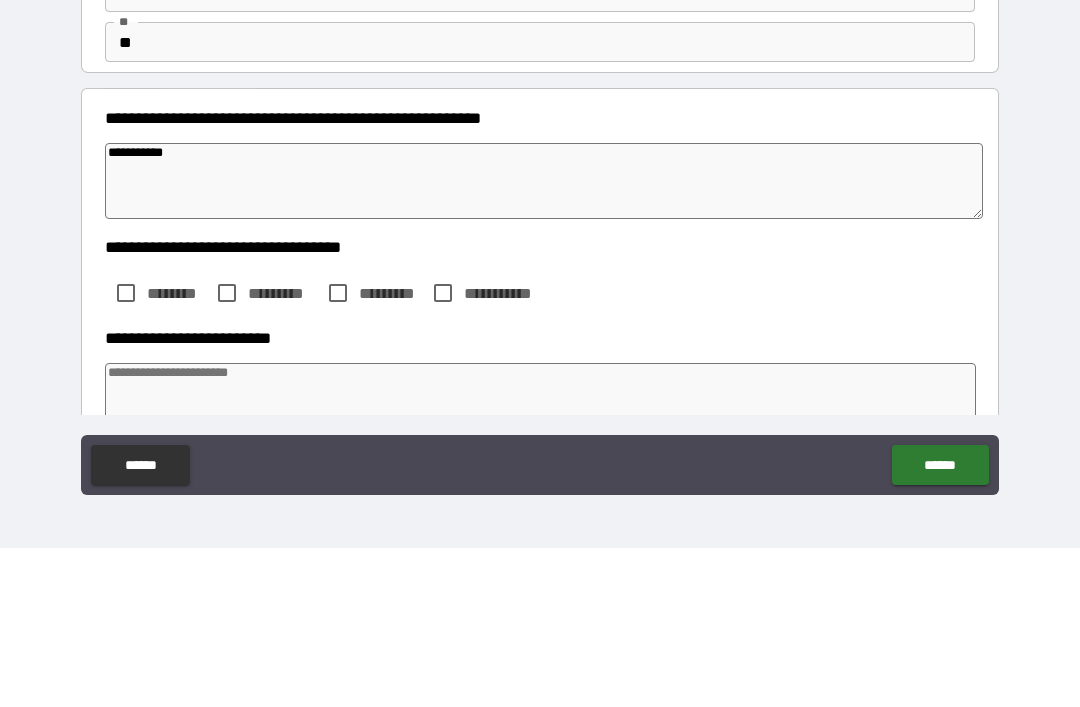 type on "*" 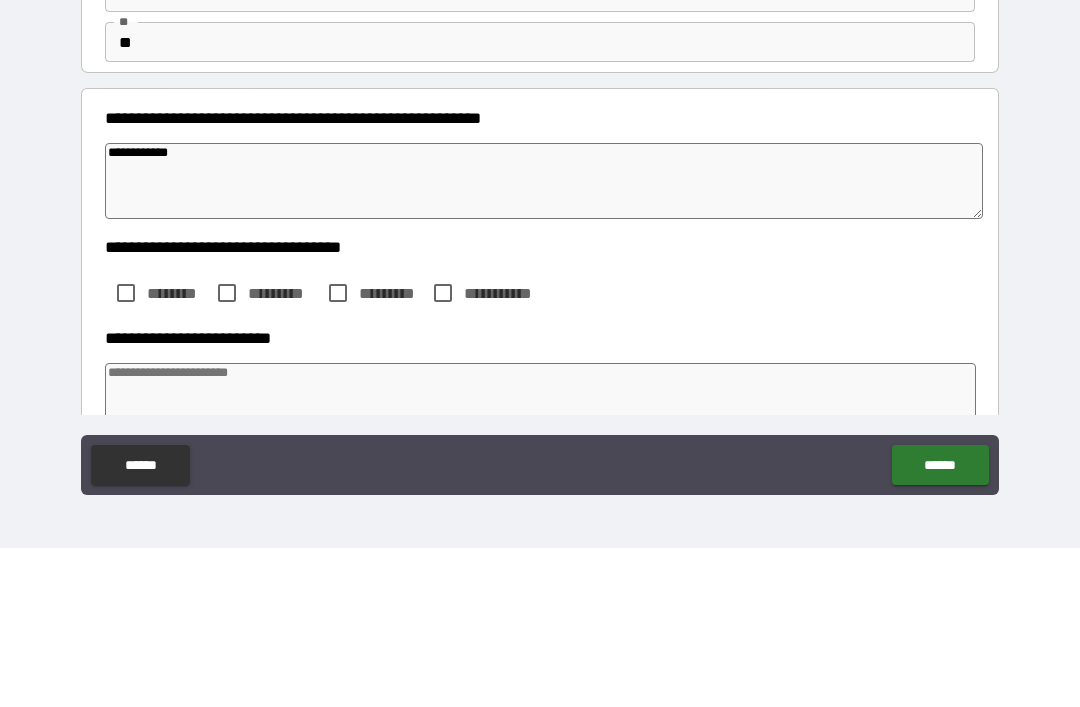 type on "*" 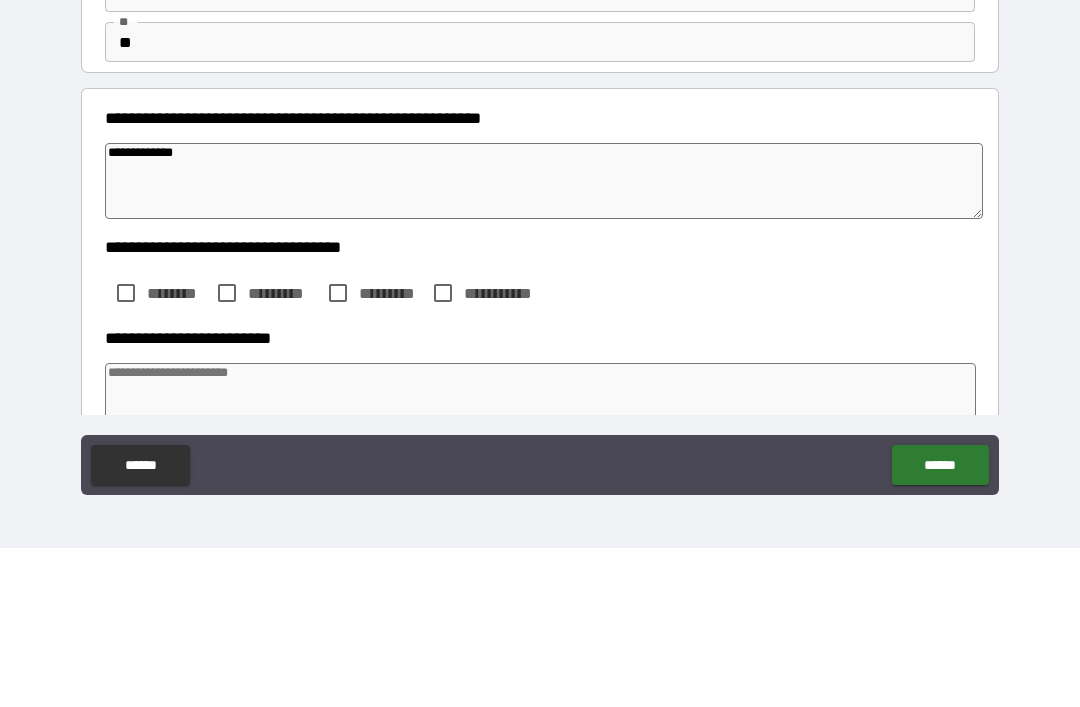 type on "*" 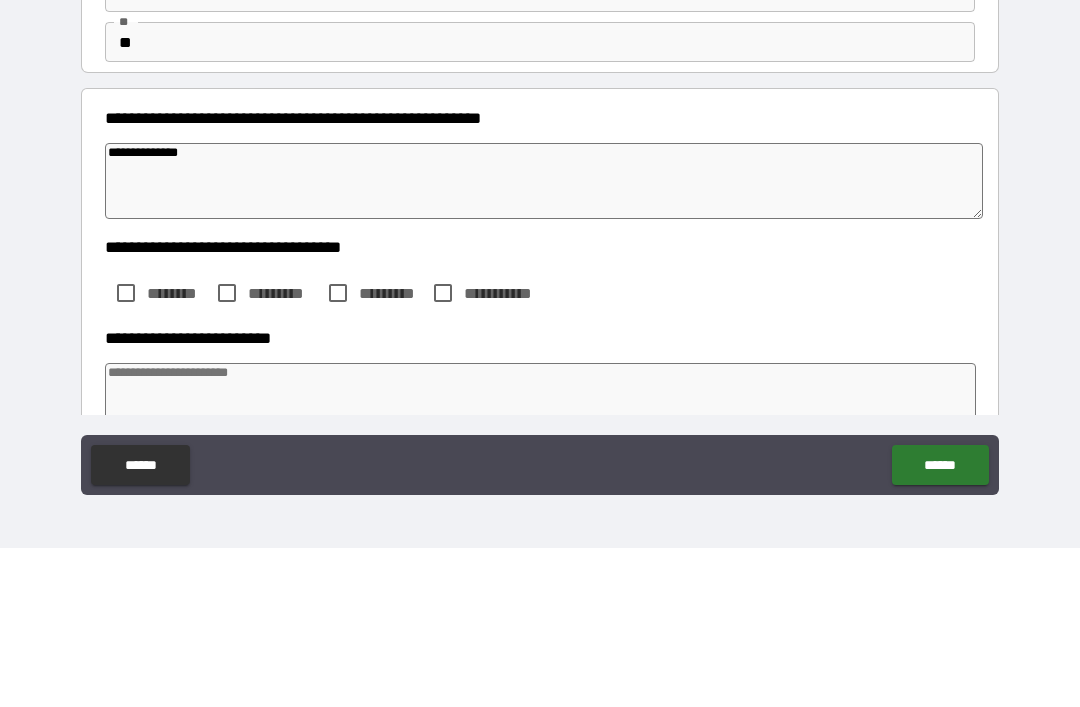 type on "*" 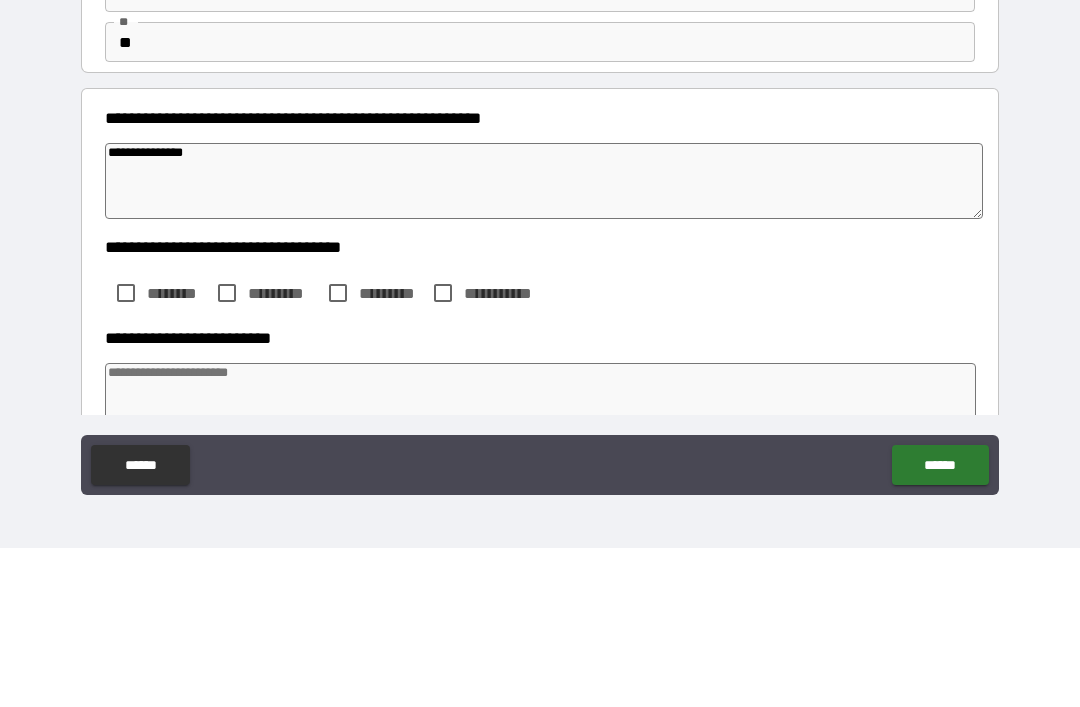 type on "*" 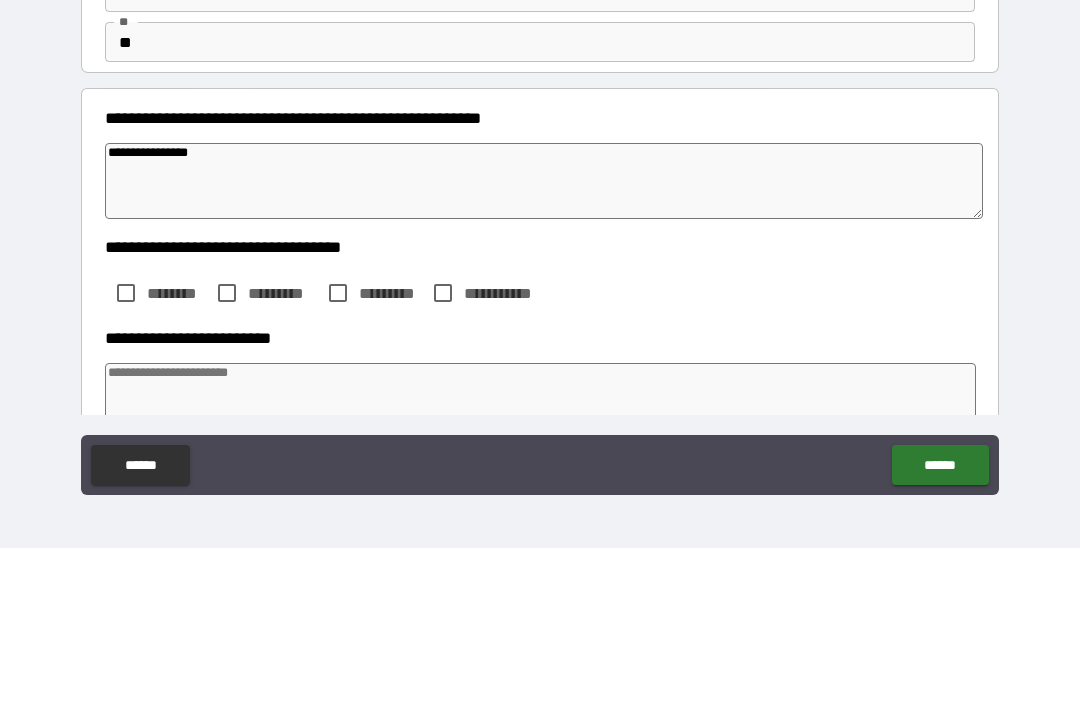 type on "*" 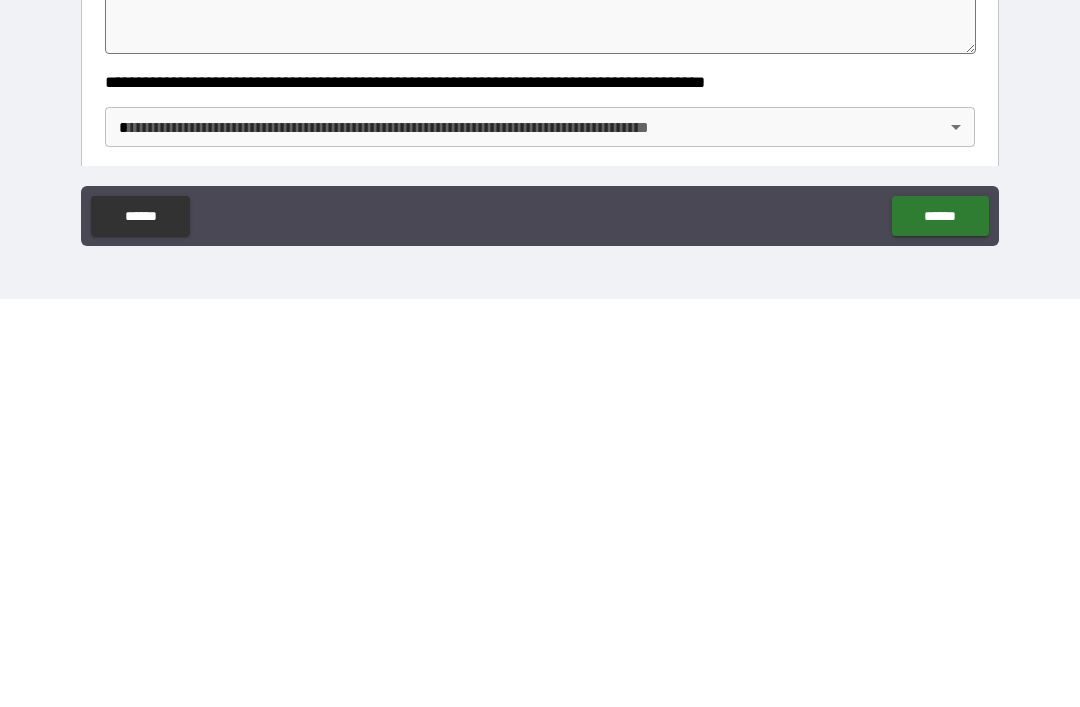 scroll, scrollTop: 140, scrollLeft: 0, axis: vertical 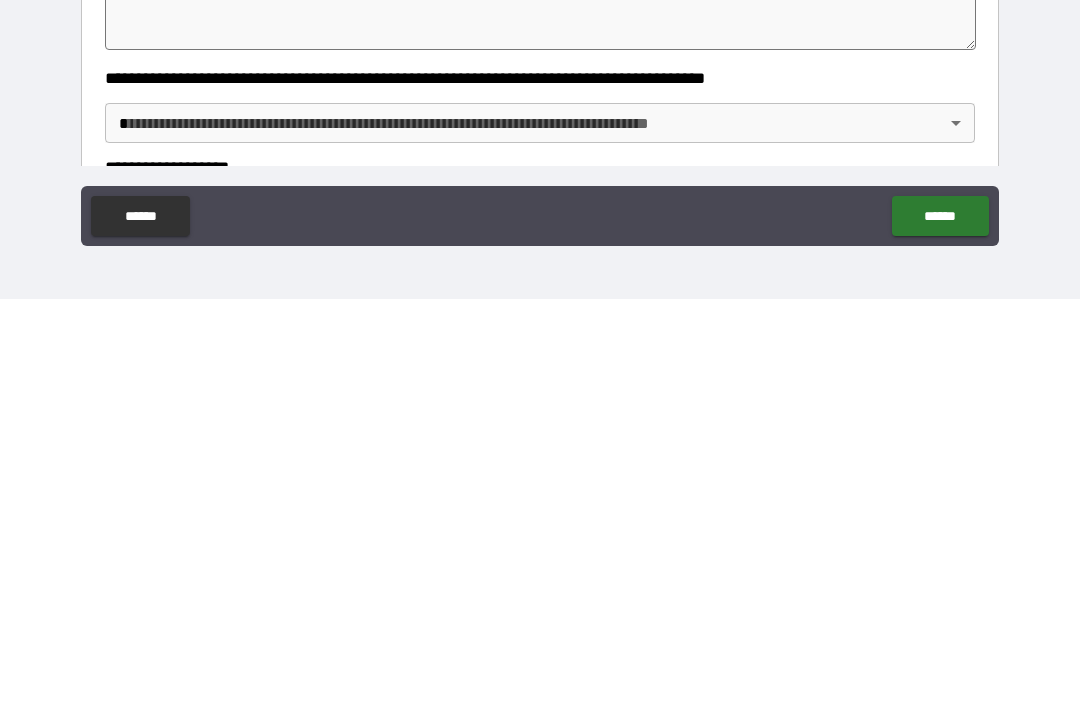 type 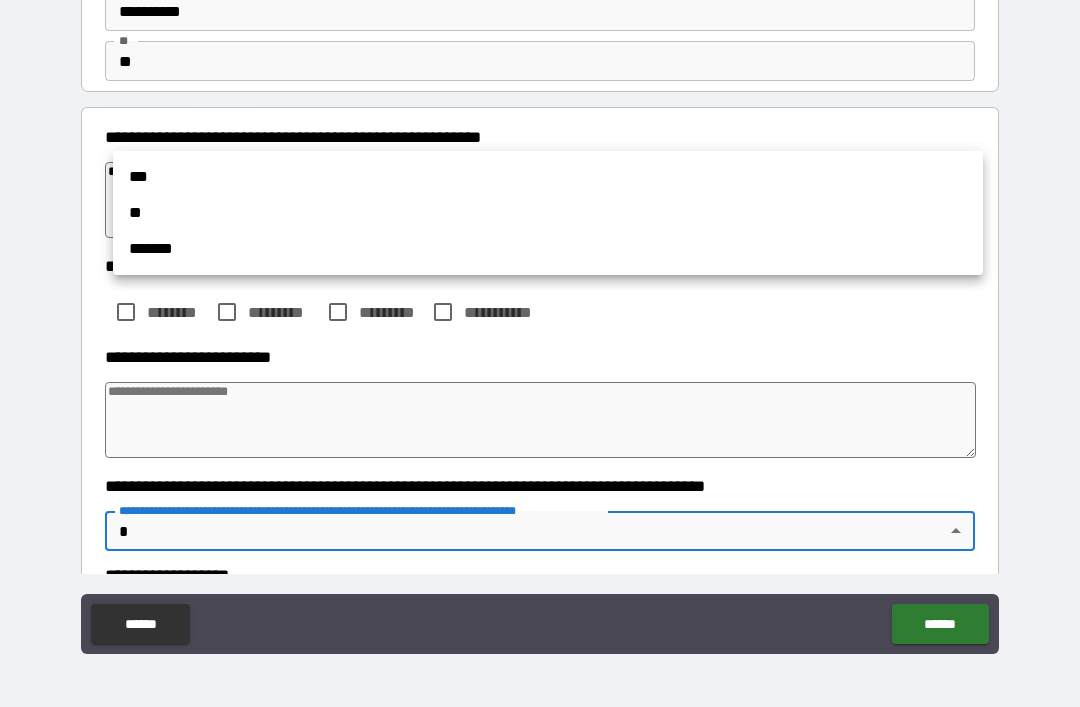 click on "***" at bounding box center [548, 177] 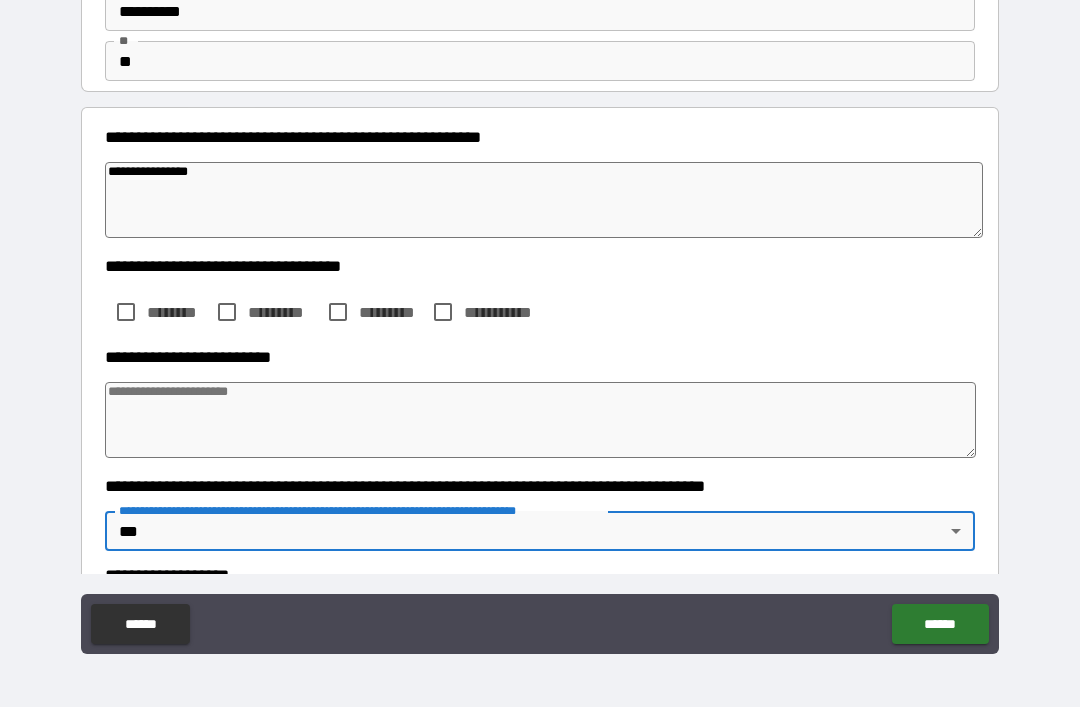 click on "**********" at bounding box center [540, 321] 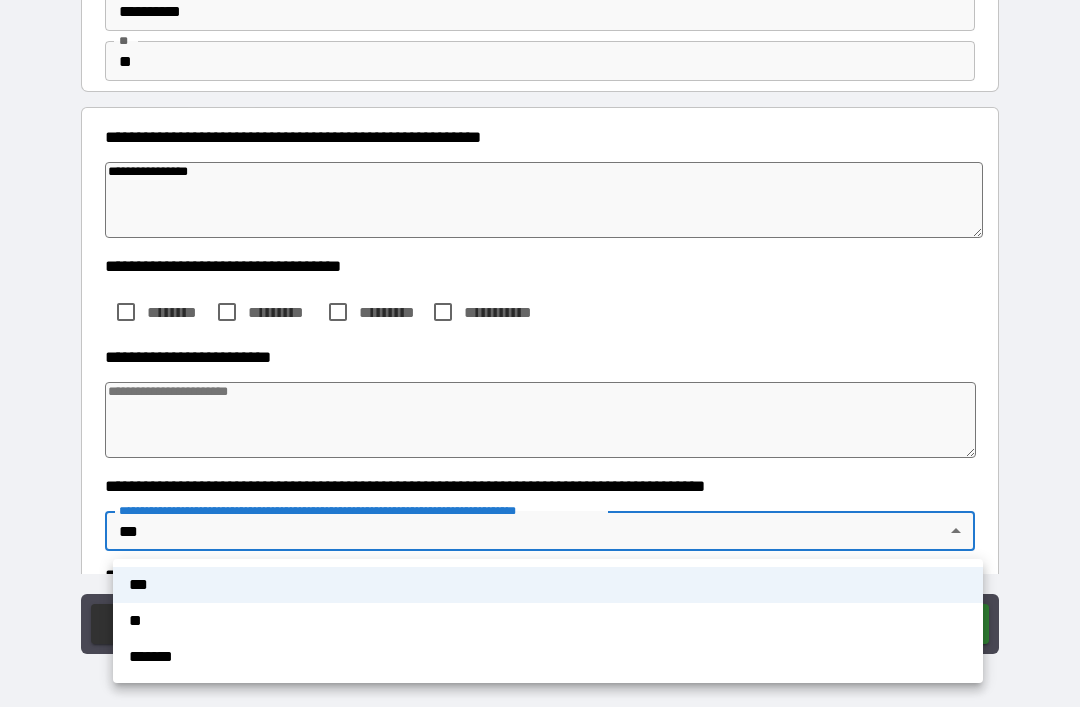 click on "**" at bounding box center [548, 621] 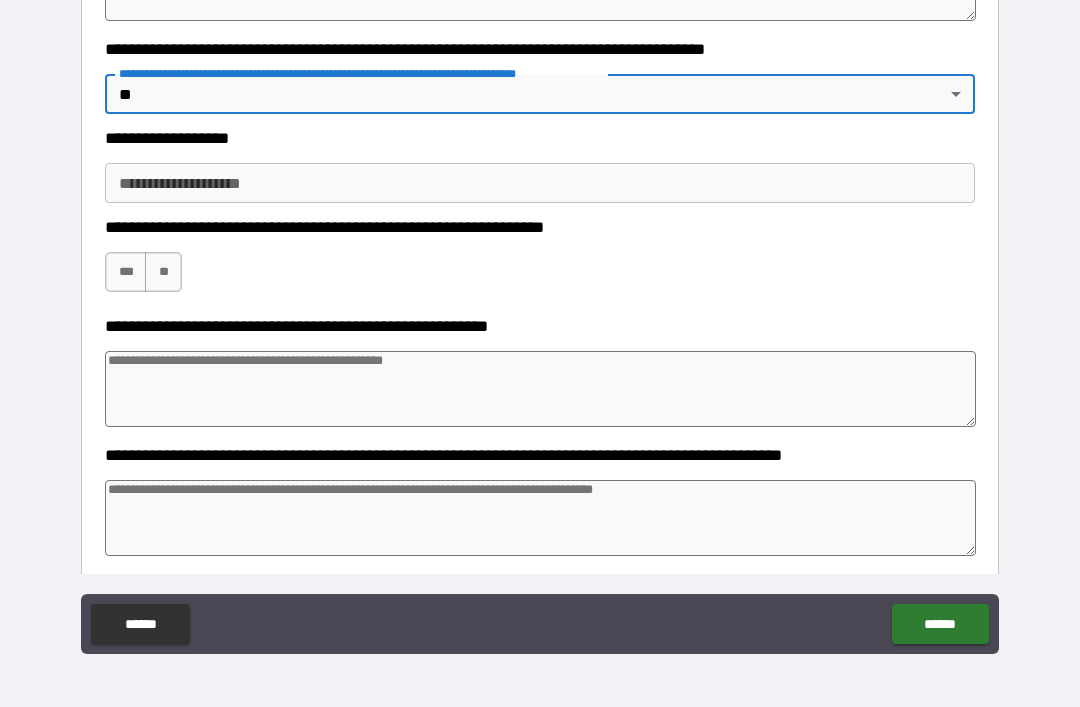 scroll, scrollTop: 577, scrollLeft: 0, axis: vertical 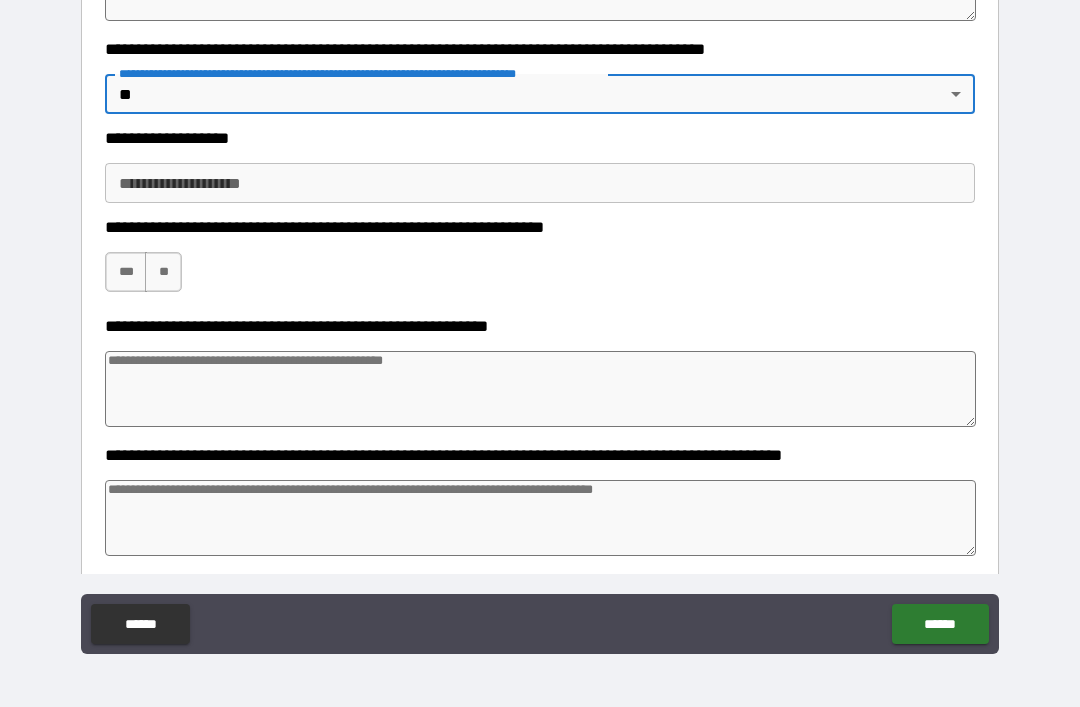 click on "**********" at bounding box center [540, 183] 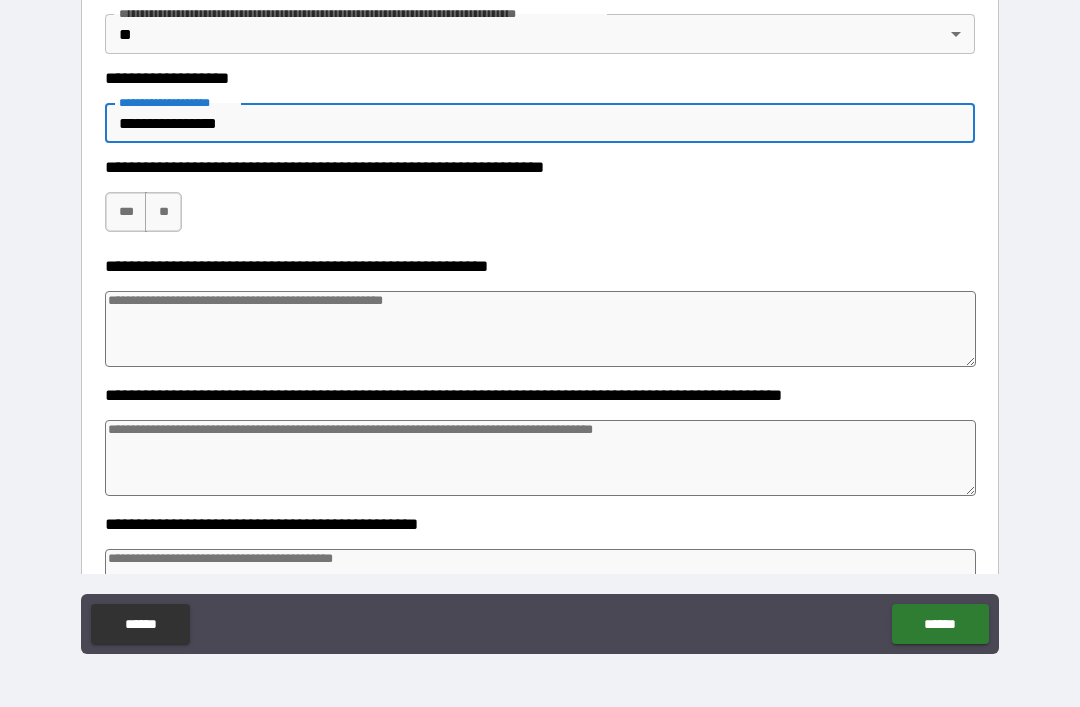 scroll, scrollTop: 636, scrollLeft: 0, axis: vertical 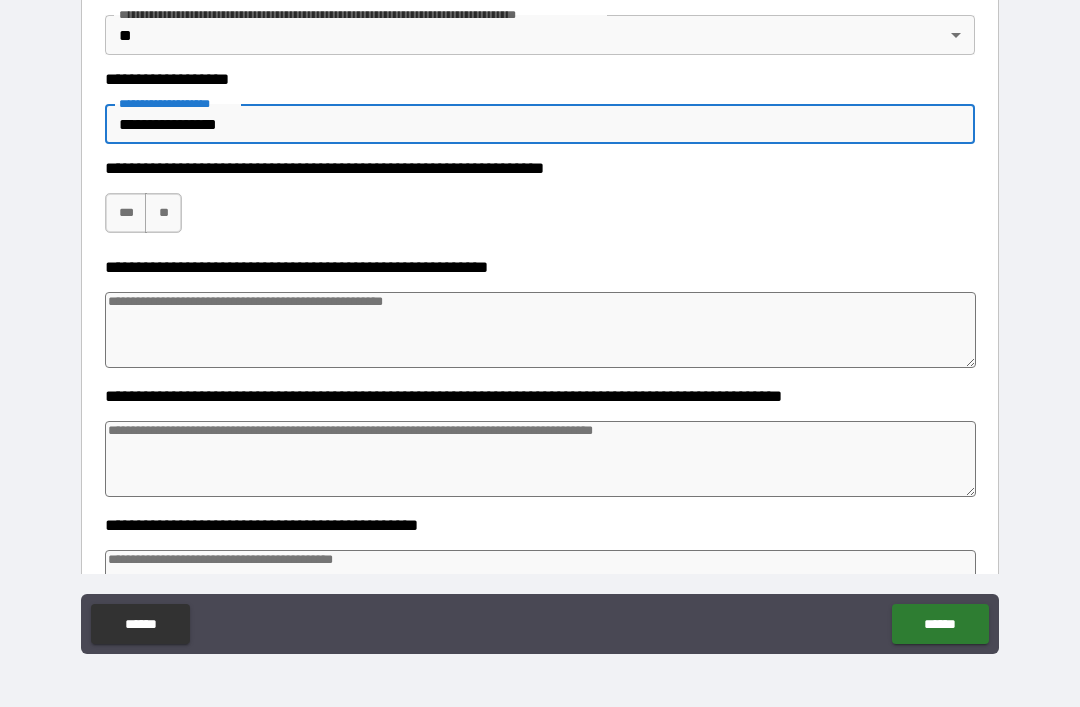 click on "***" at bounding box center [126, 213] 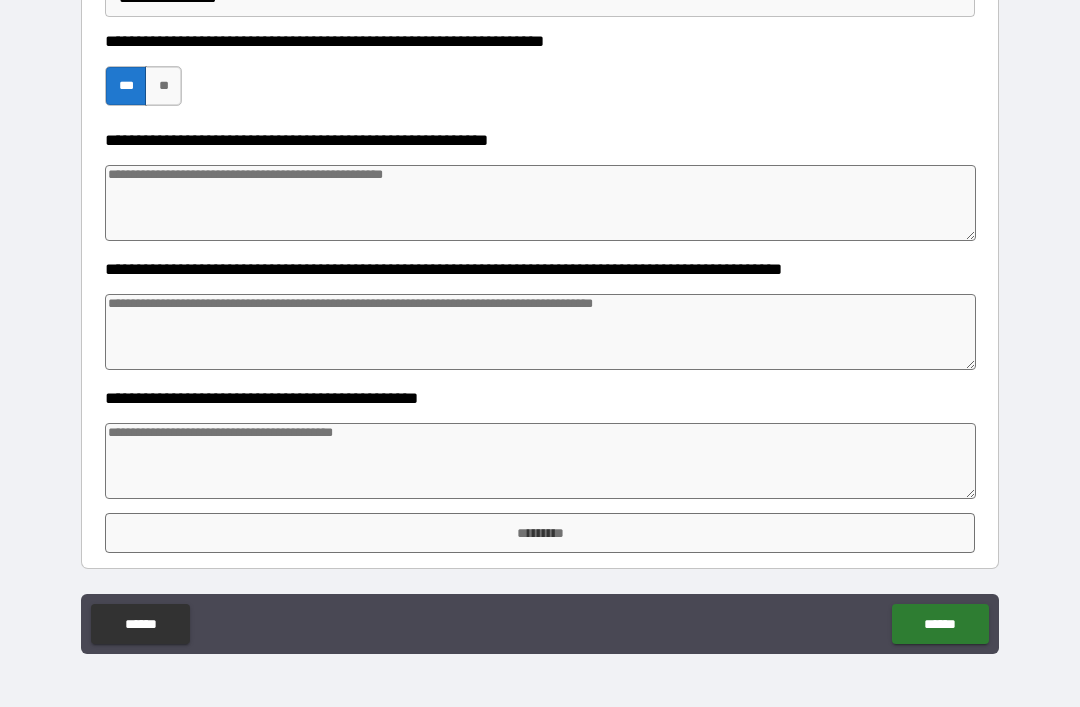 scroll, scrollTop: 763, scrollLeft: 0, axis: vertical 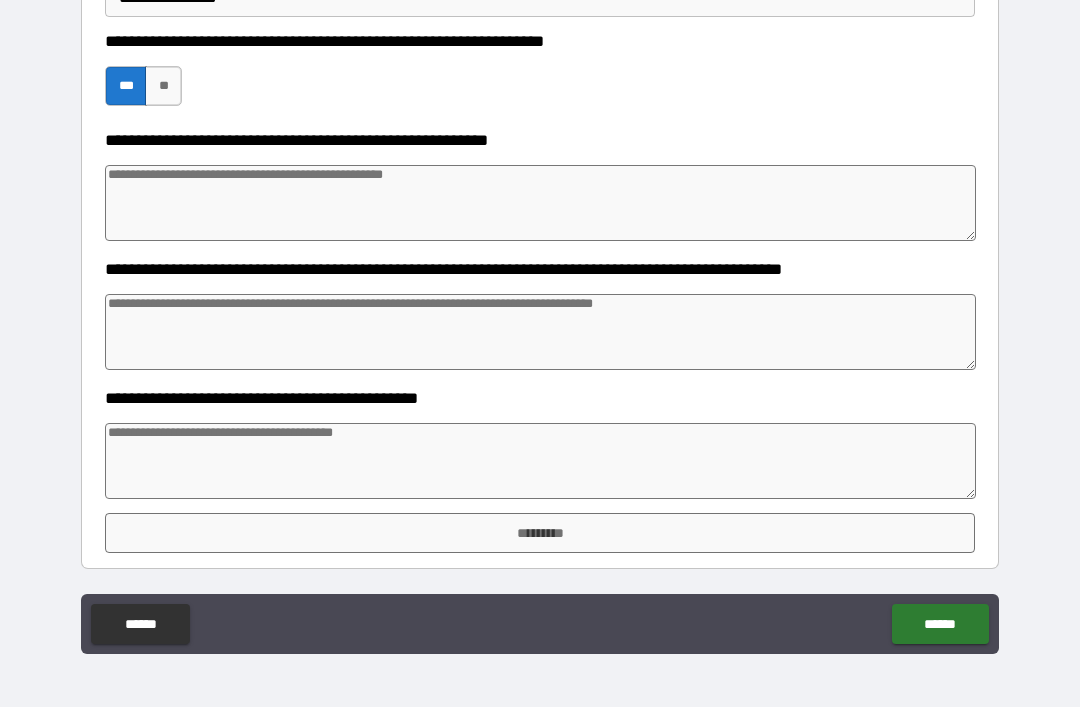 click at bounding box center [540, 461] 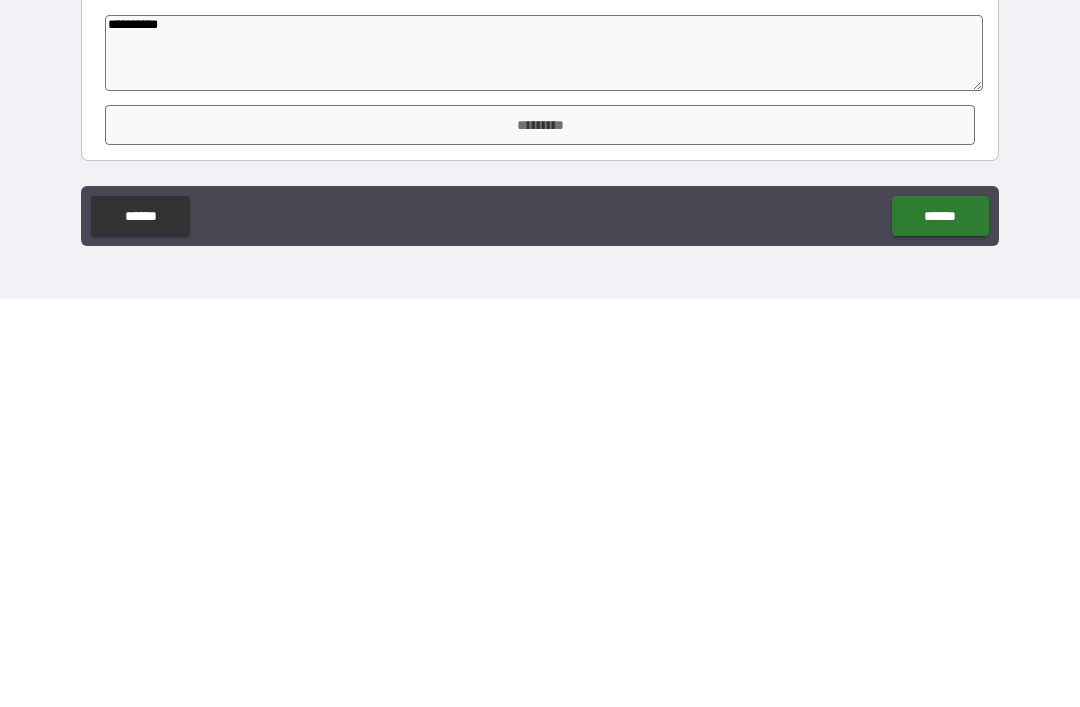 click on "*********" at bounding box center (540, 533) 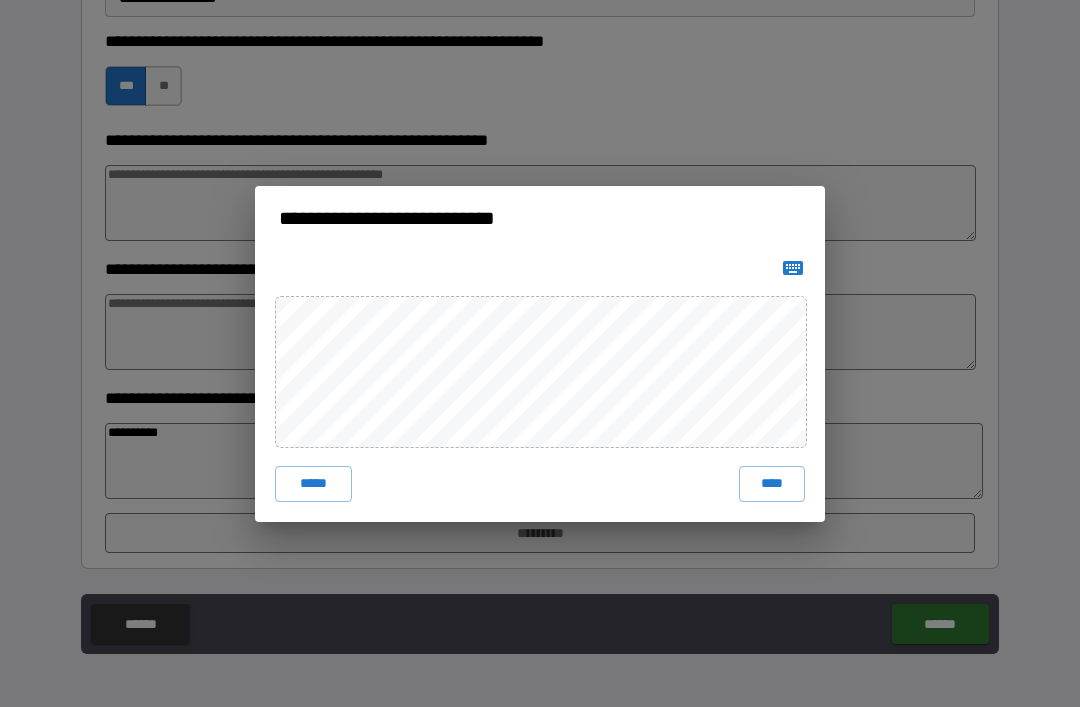 click on "****" at bounding box center [772, 484] 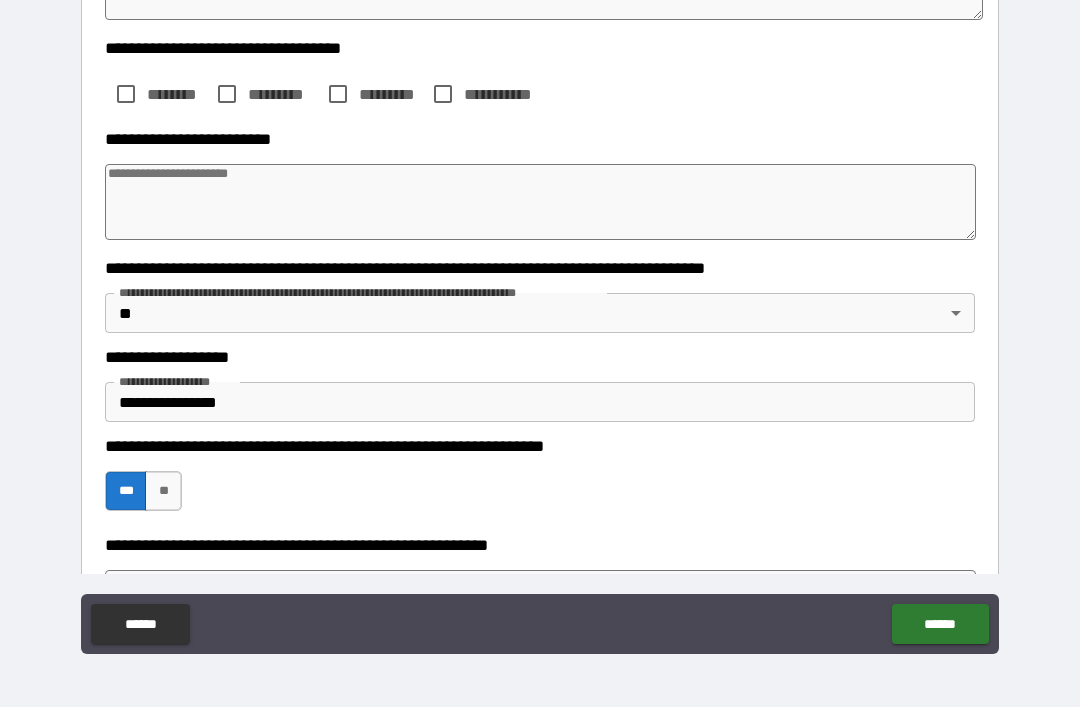 scroll, scrollTop: 360, scrollLeft: 0, axis: vertical 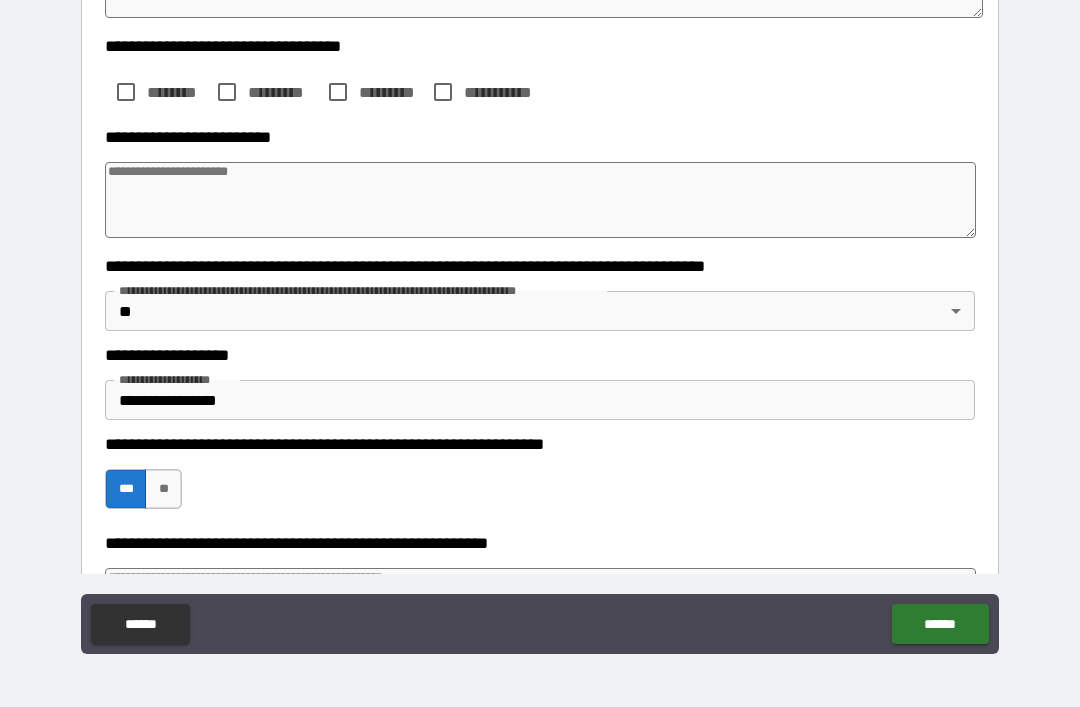 click at bounding box center (540, 200) 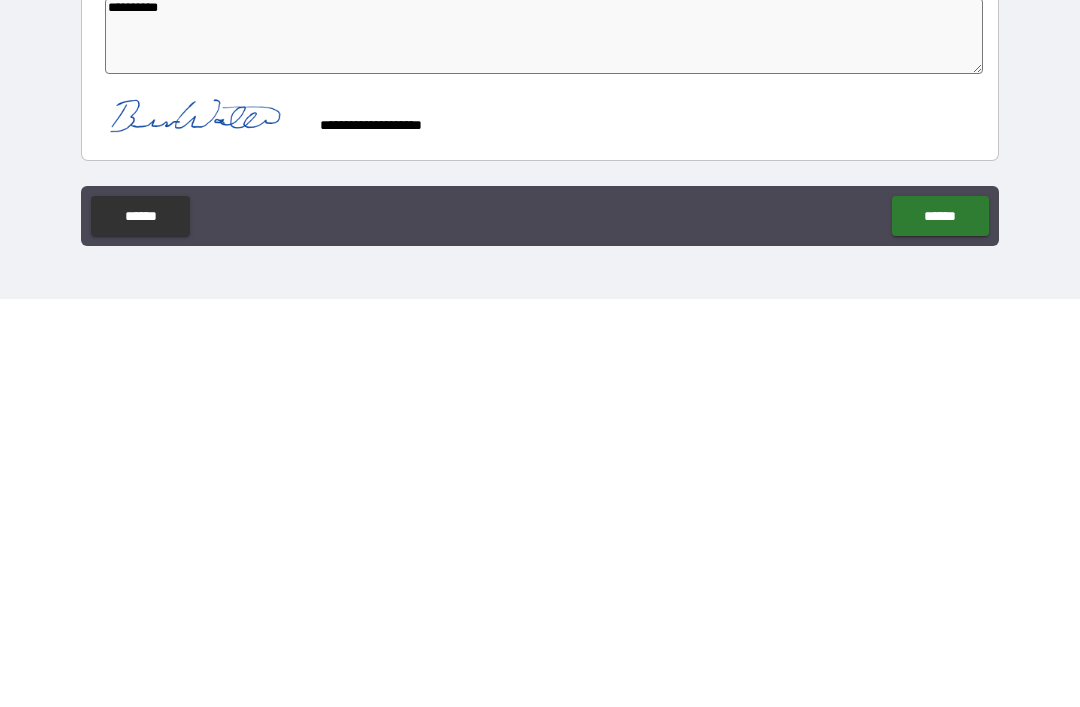 scroll, scrollTop: 780, scrollLeft: 0, axis: vertical 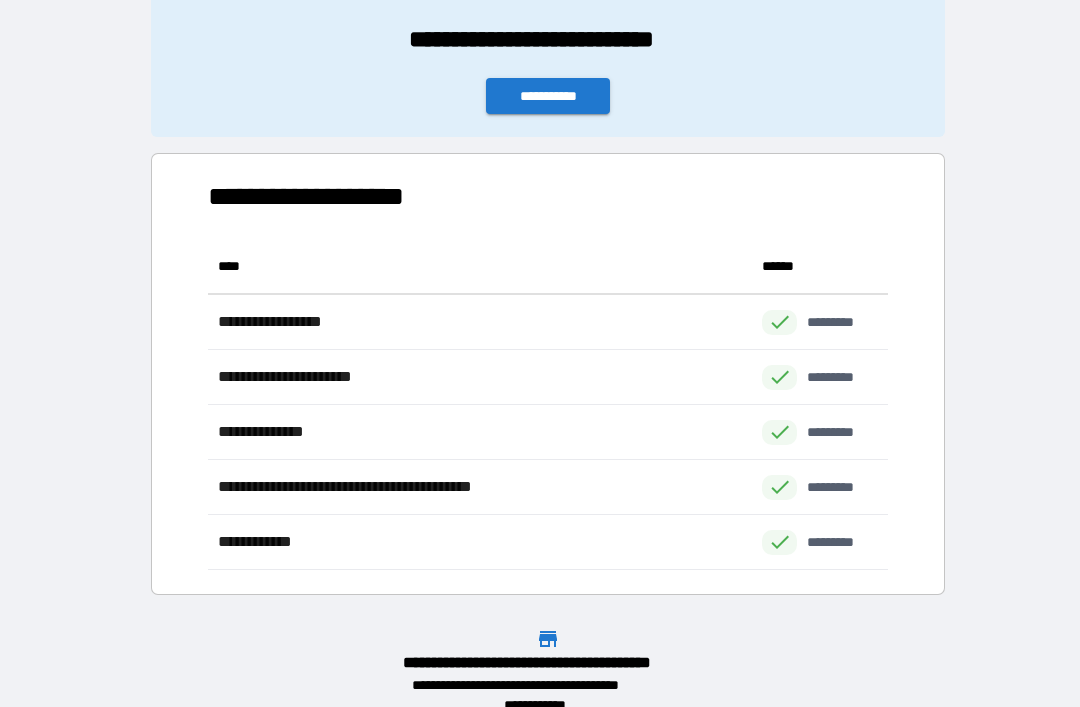 click on "**********" at bounding box center (548, 96) 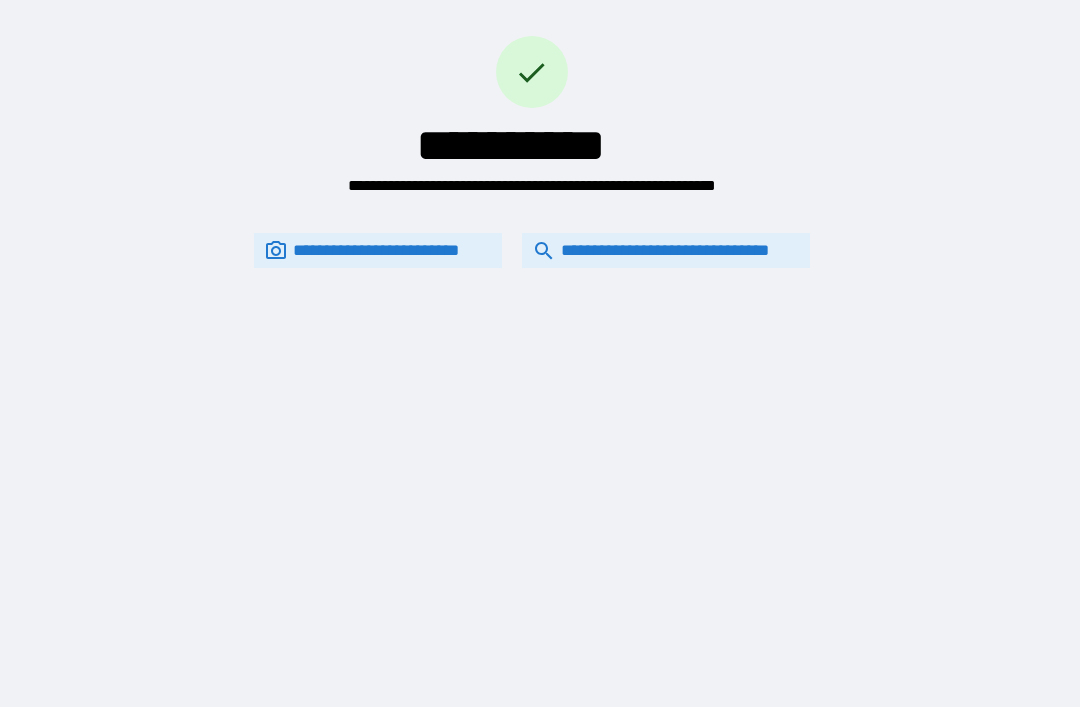 click on "**********" at bounding box center [666, 250] 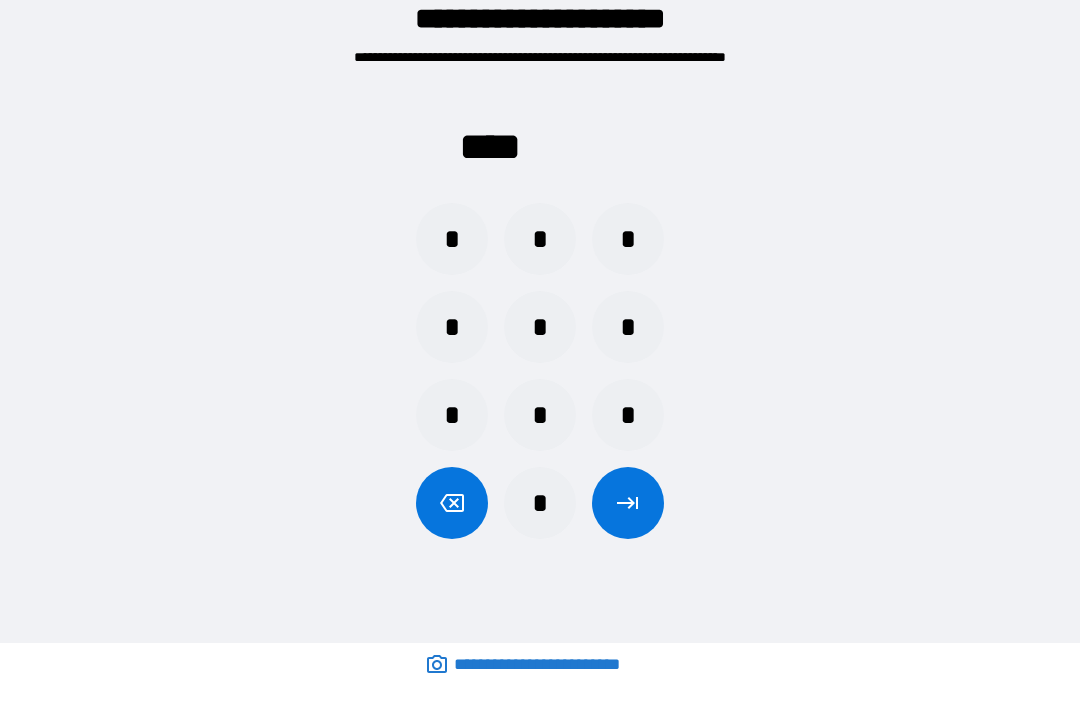 click on "*" at bounding box center [628, 327] 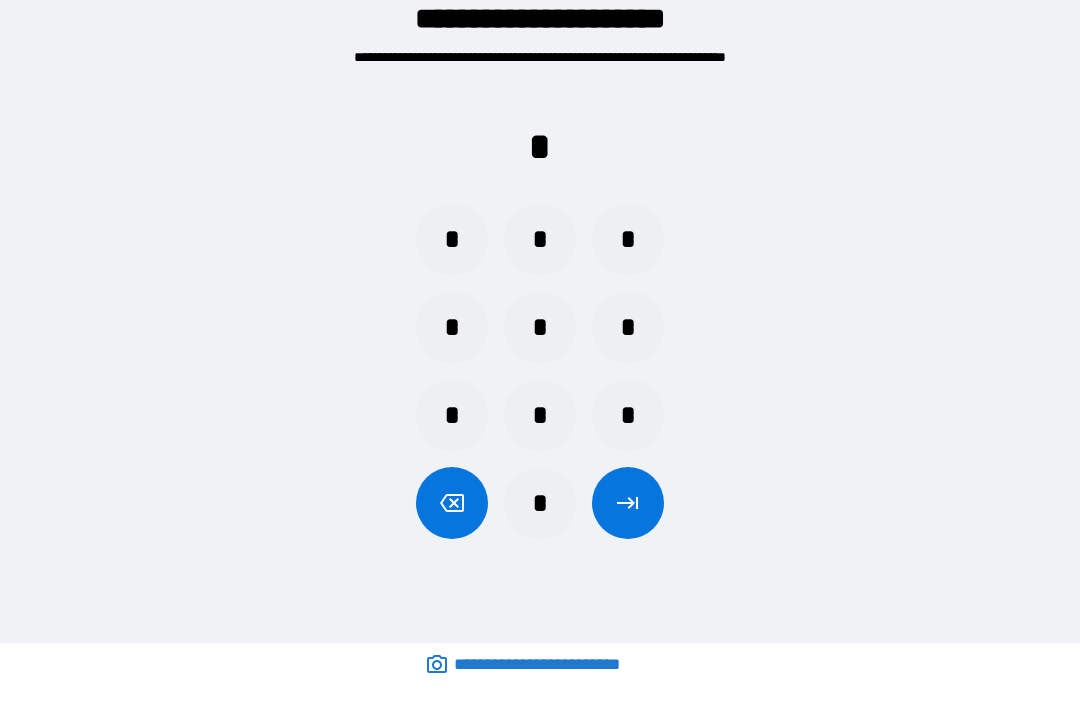 click on "*" at bounding box center [540, 415] 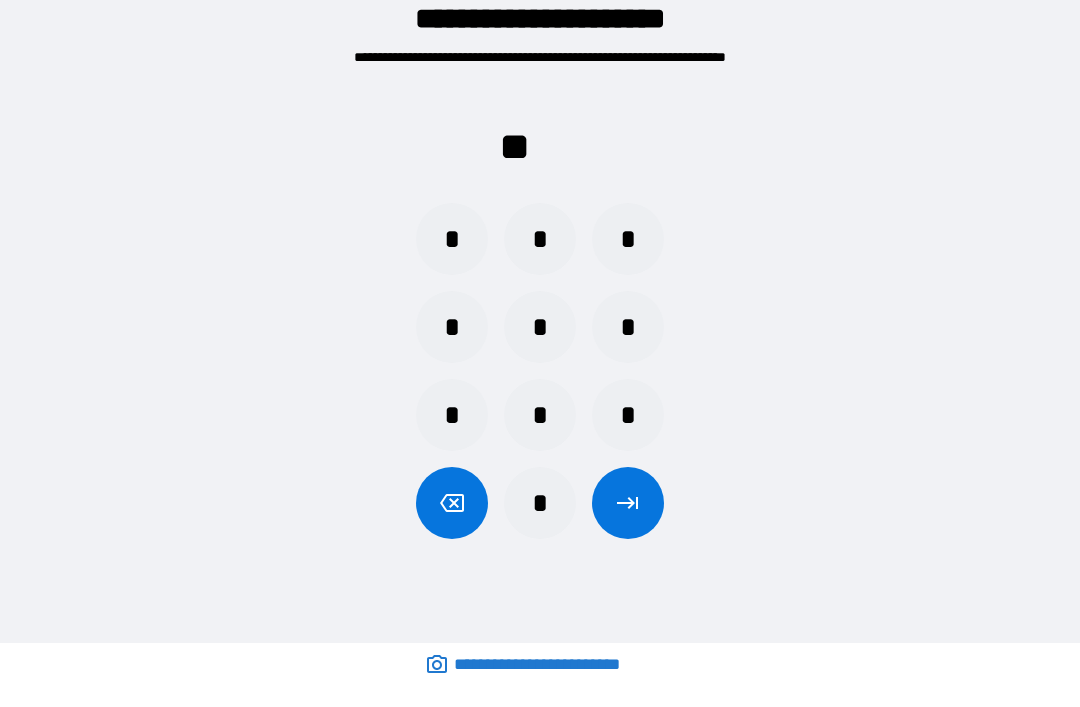 click on "*" at bounding box center [628, 327] 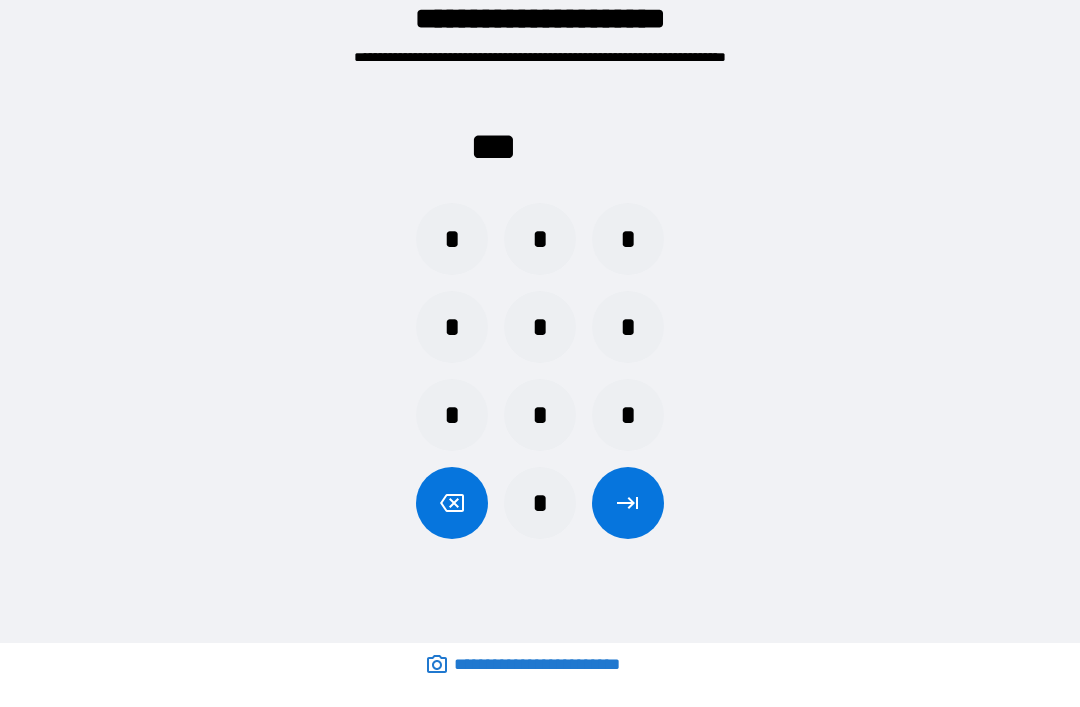 click on "*" at bounding box center [452, 239] 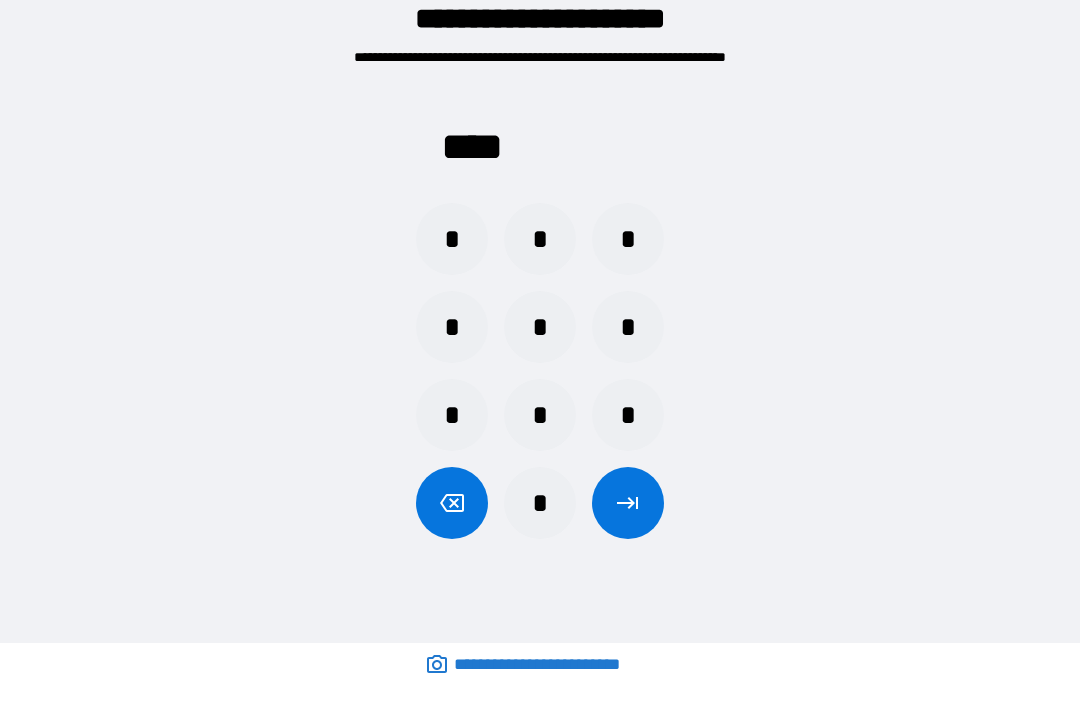 click at bounding box center (628, 503) 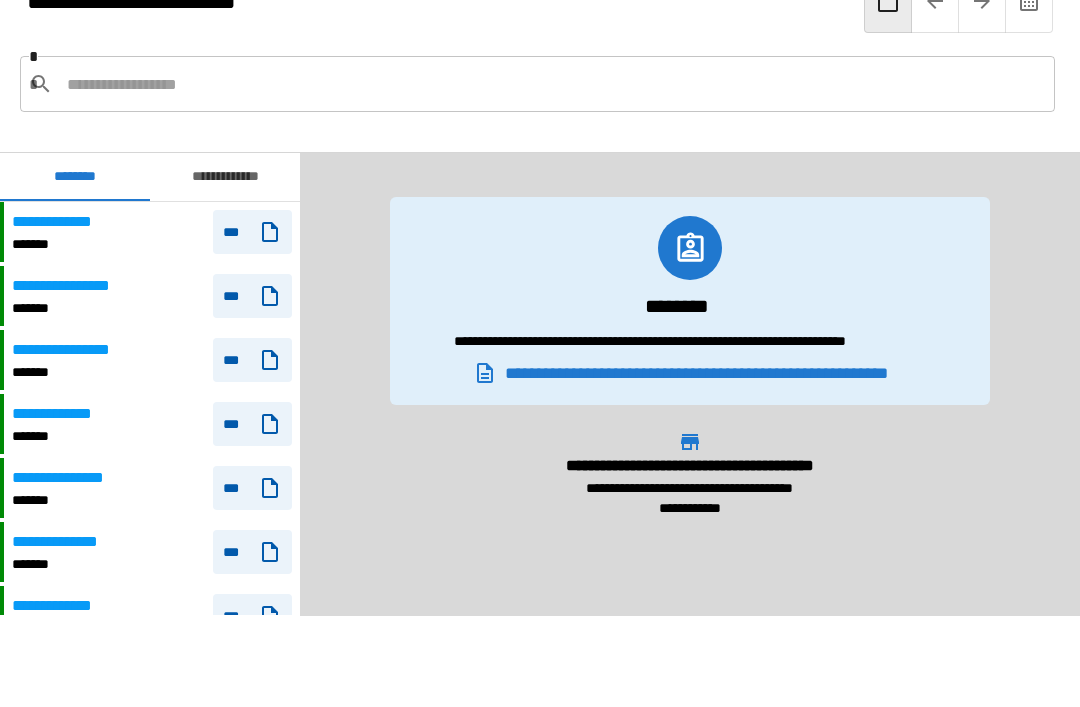 scroll, scrollTop: 1560, scrollLeft: 0, axis: vertical 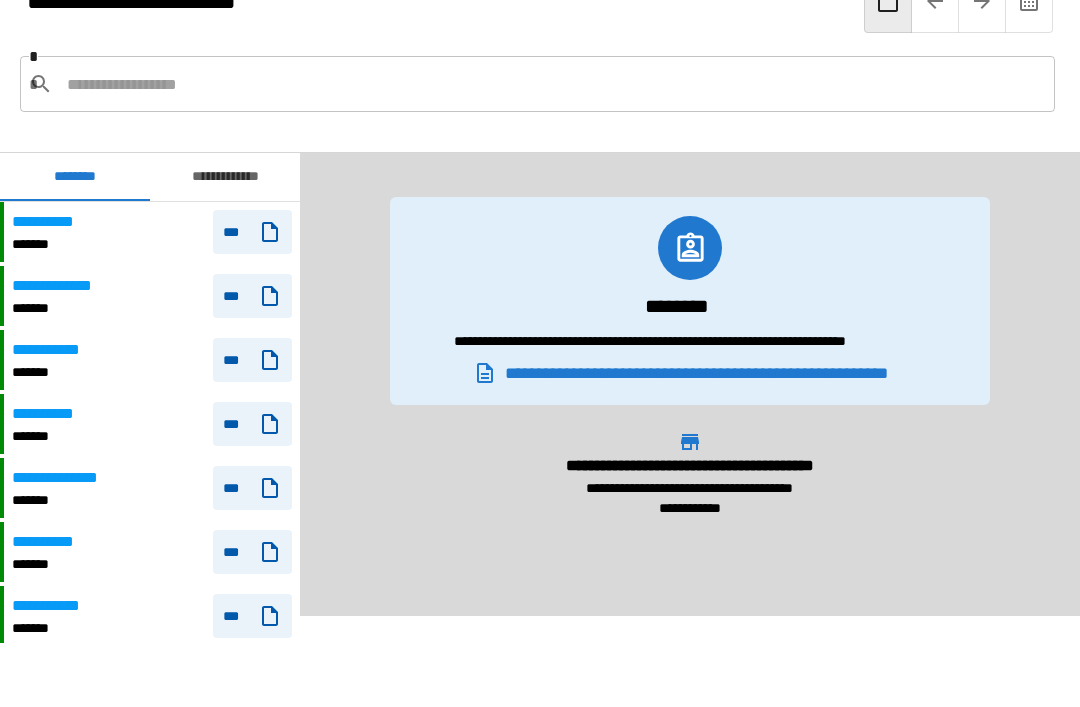 click on "**********" at bounding box center [152, 232] 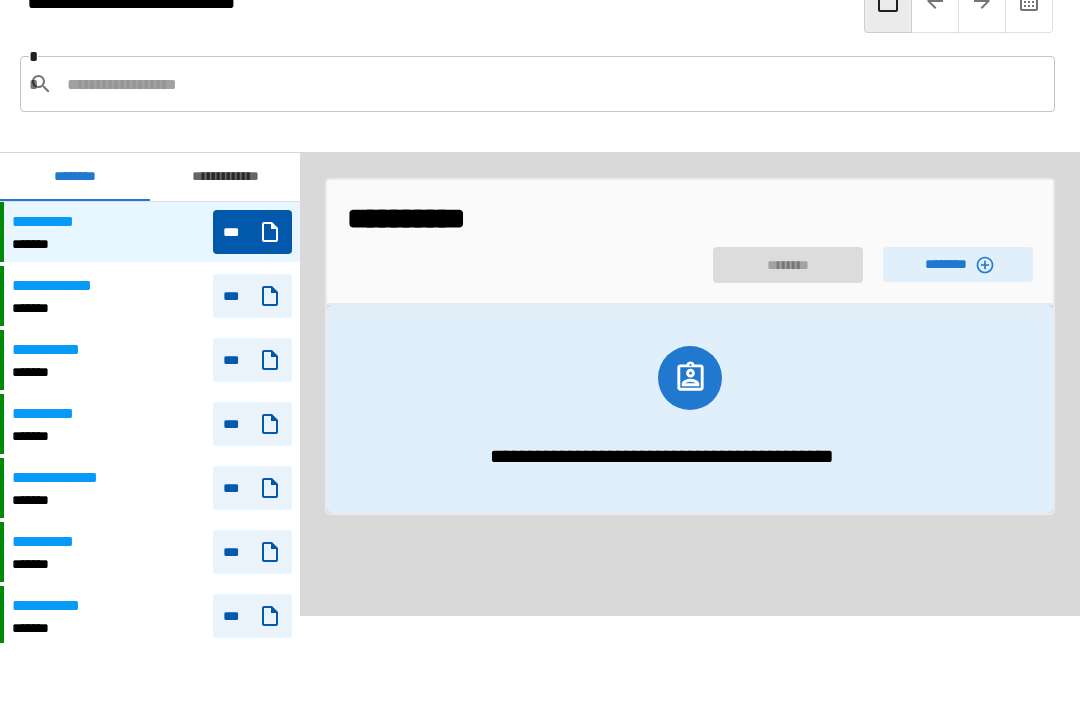 click on "********" at bounding box center (958, 264) 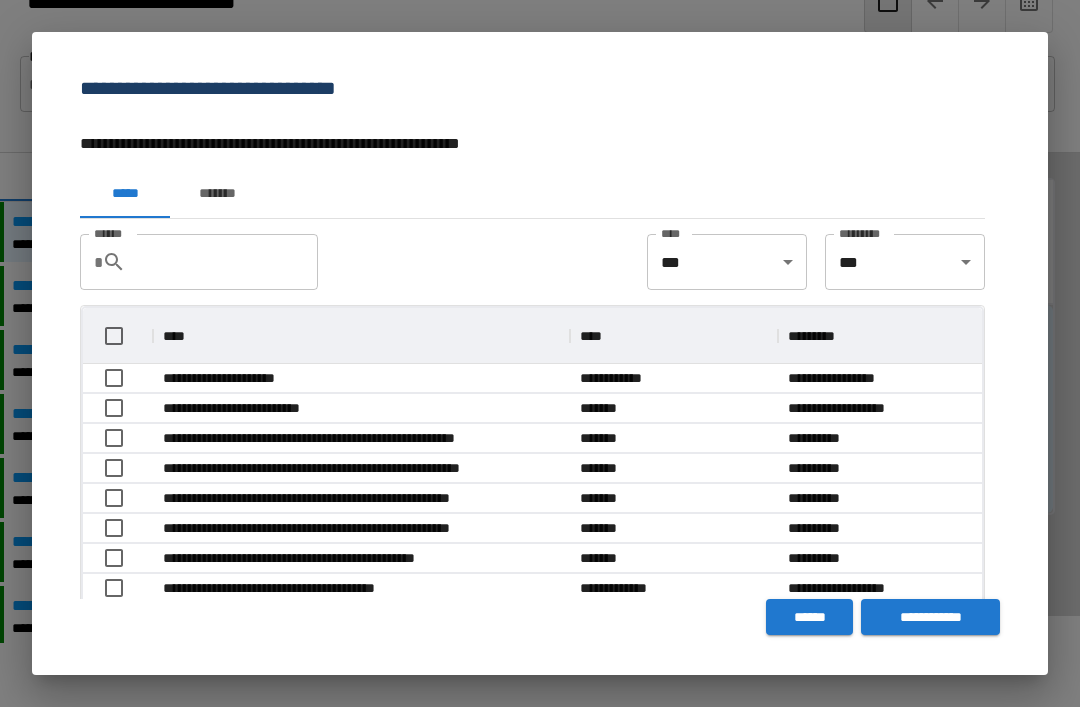 scroll, scrollTop: 1, scrollLeft: 1, axis: both 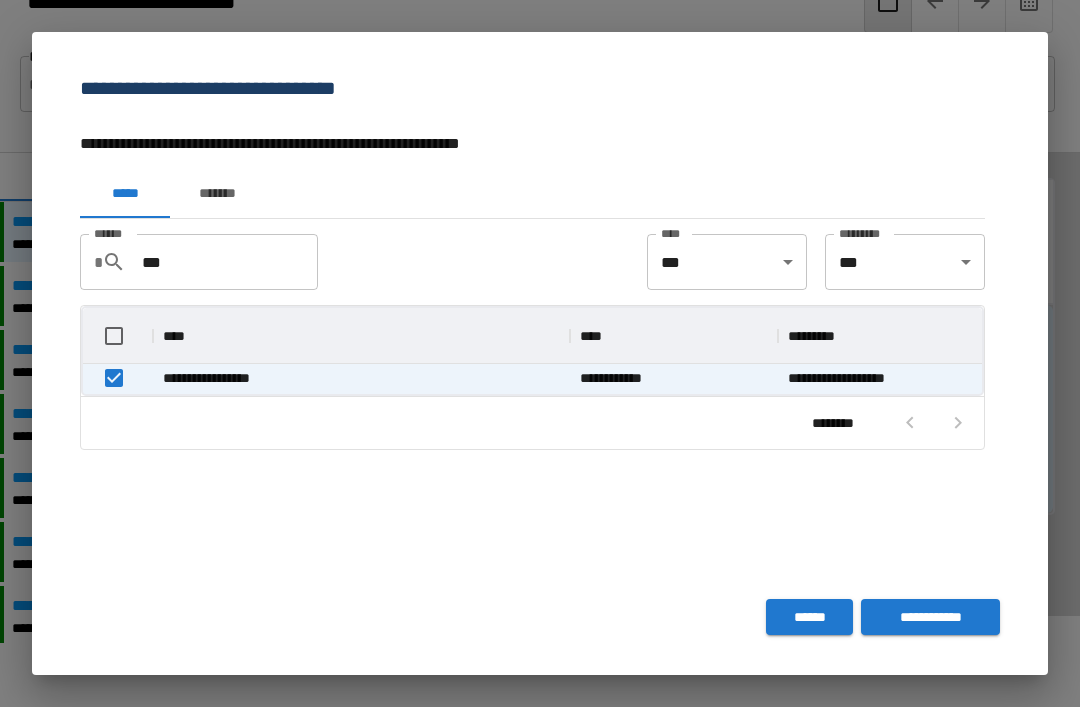 click on "**********" at bounding box center [930, 617] 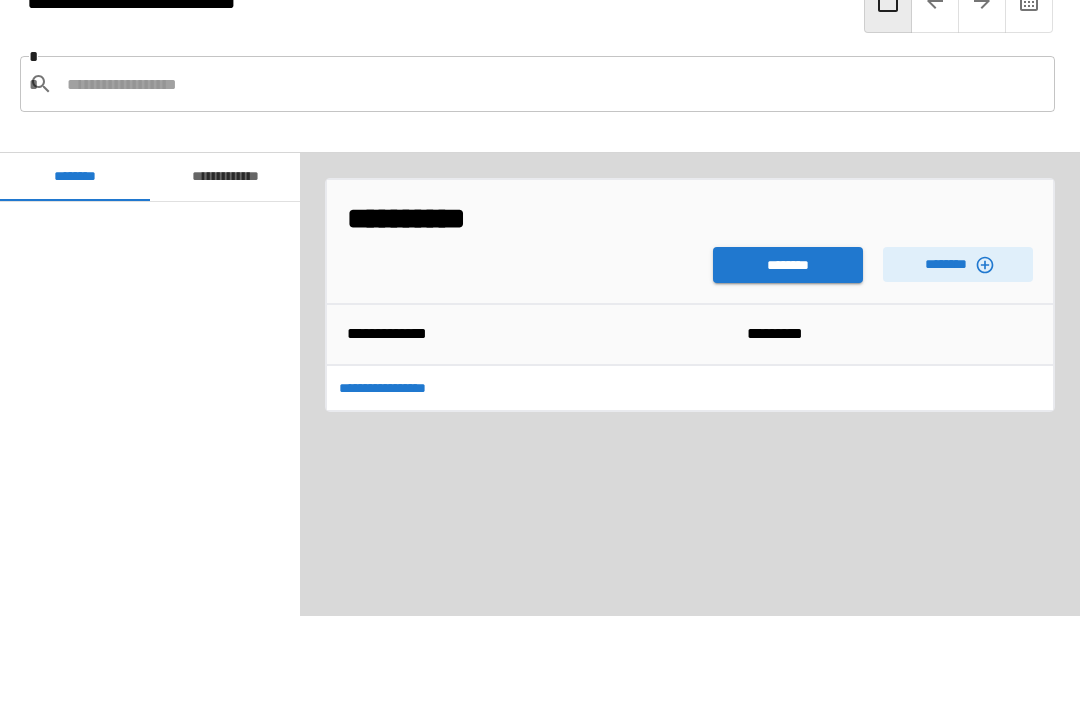 scroll, scrollTop: 1560, scrollLeft: 0, axis: vertical 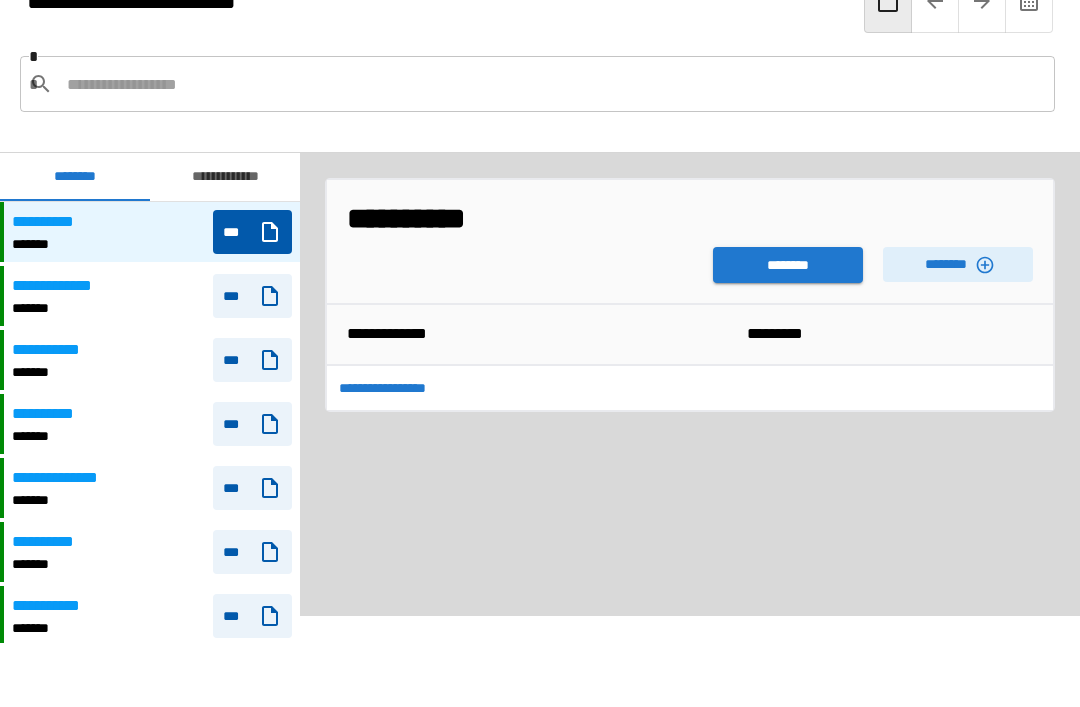 click on "********" at bounding box center [788, 265] 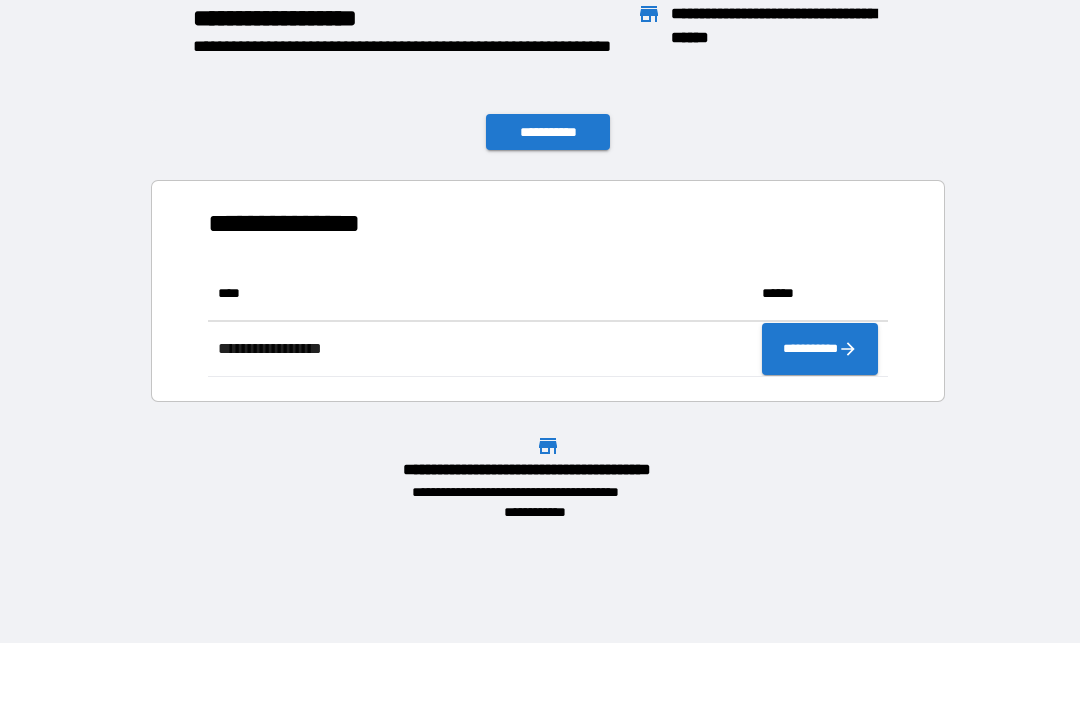 scroll, scrollTop: 111, scrollLeft: 680, axis: both 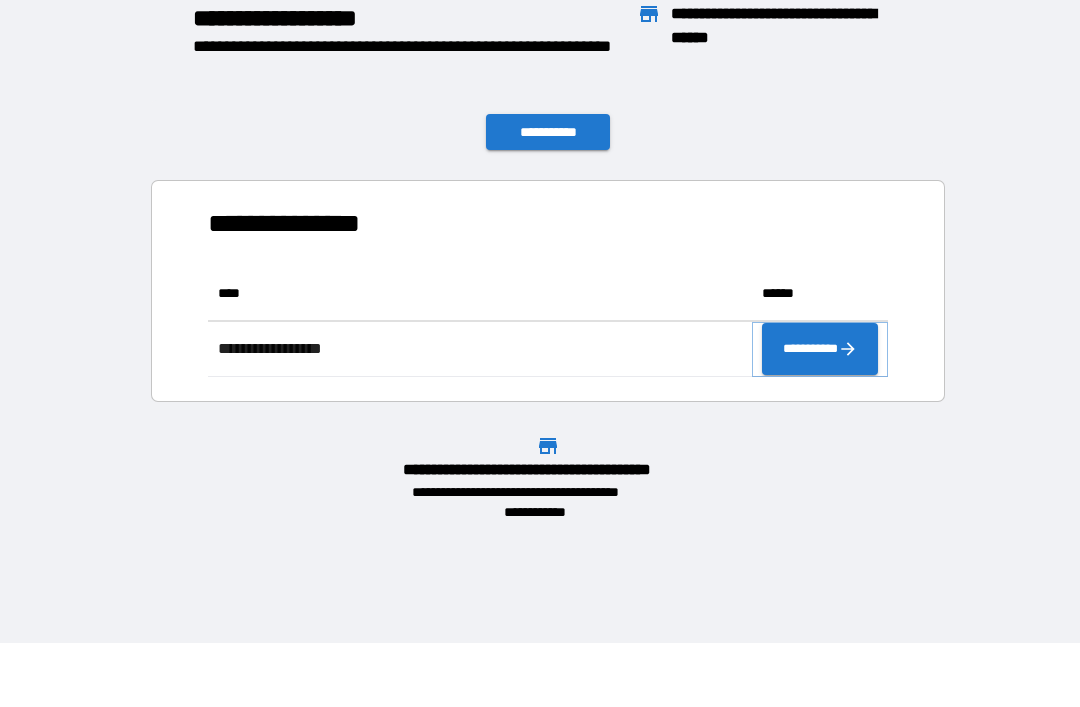 click on "**********" at bounding box center (820, 349) 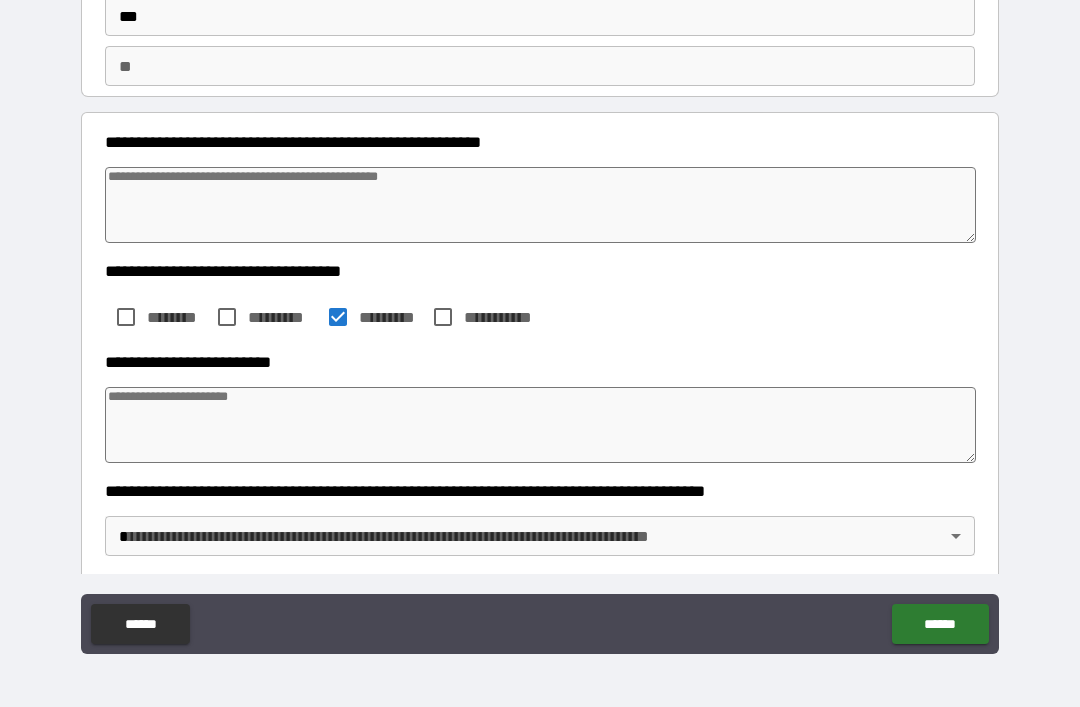 scroll, scrollTop: 133, scrollLeft: 0, axis: vertical 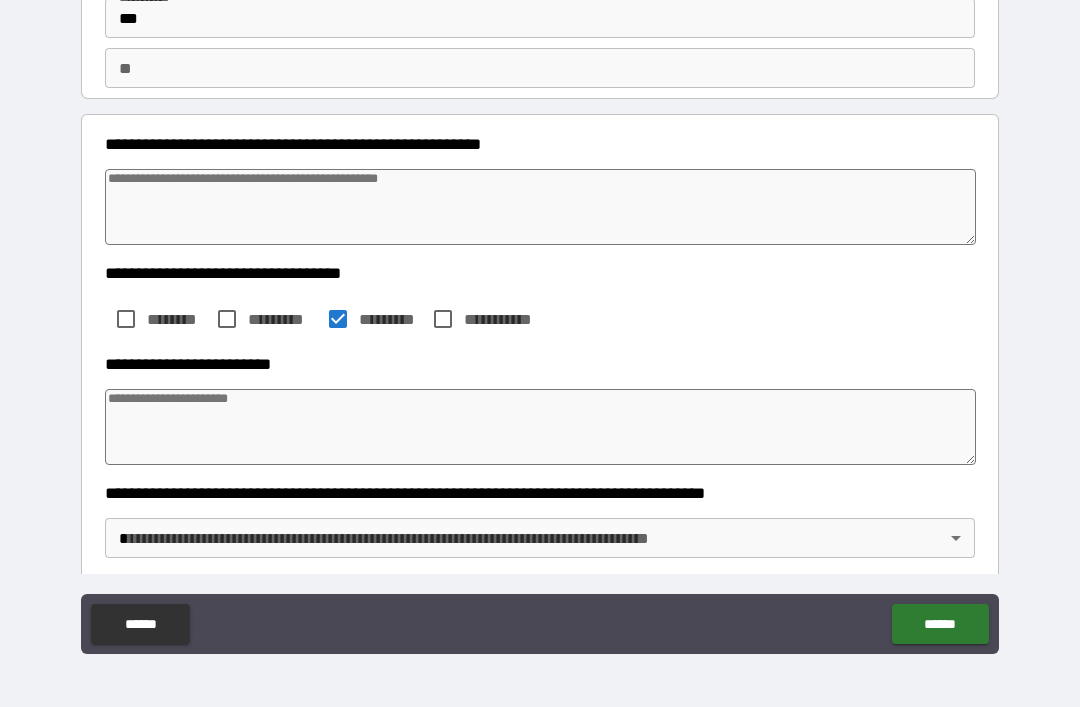 click at bounding box center (540, 427) 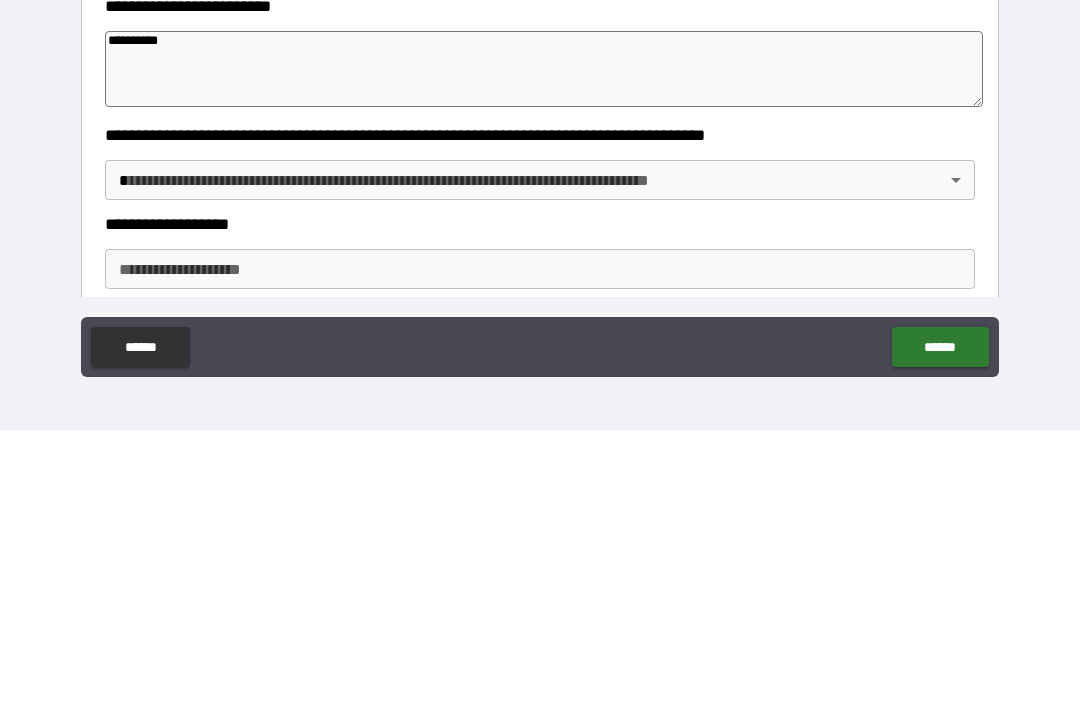 scroll, scrollTop: 213, scrollLeft: 0, axis: vertical 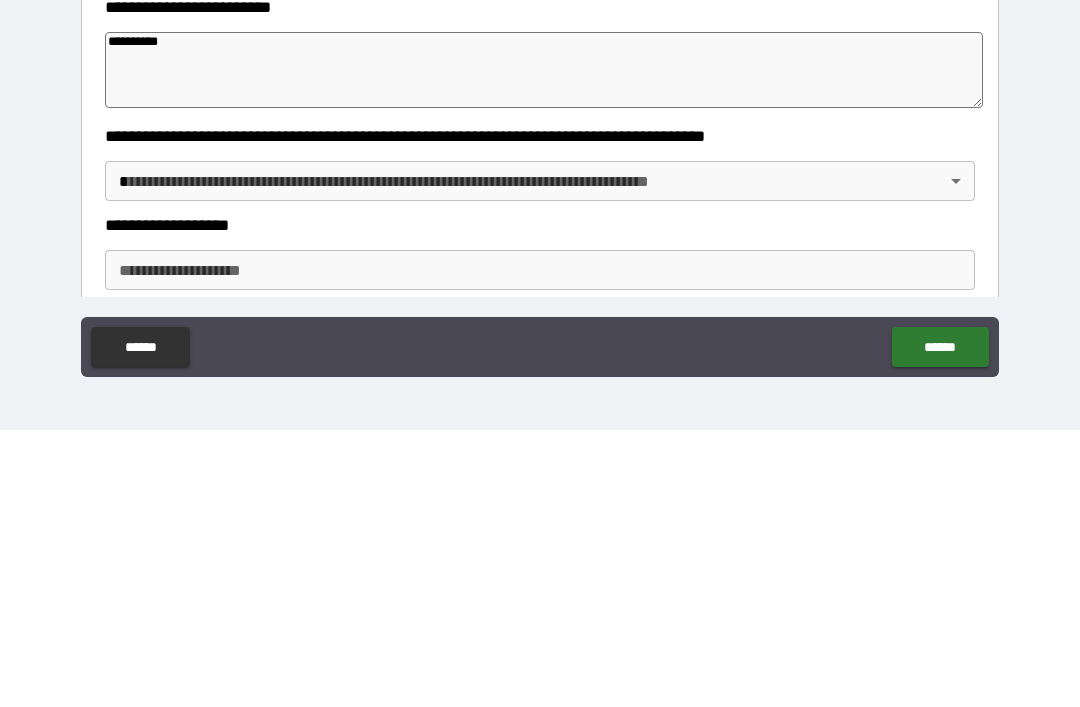 click on "**********" at bounding box center (540, 321) 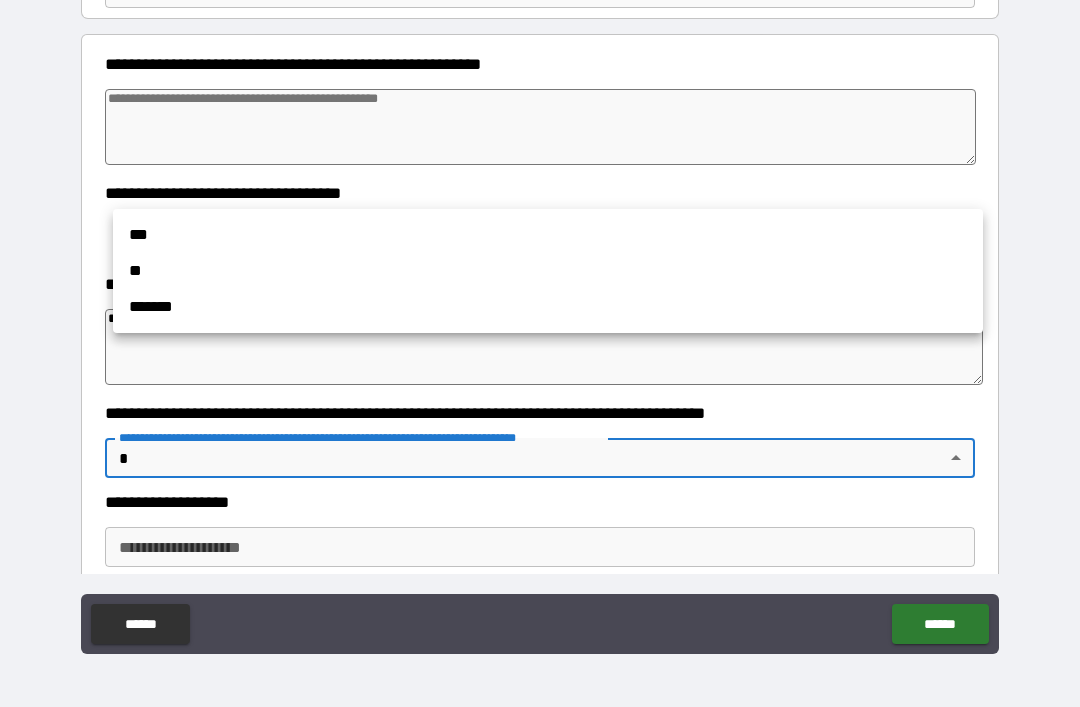 click on "**" at bounding box center [548, 271] 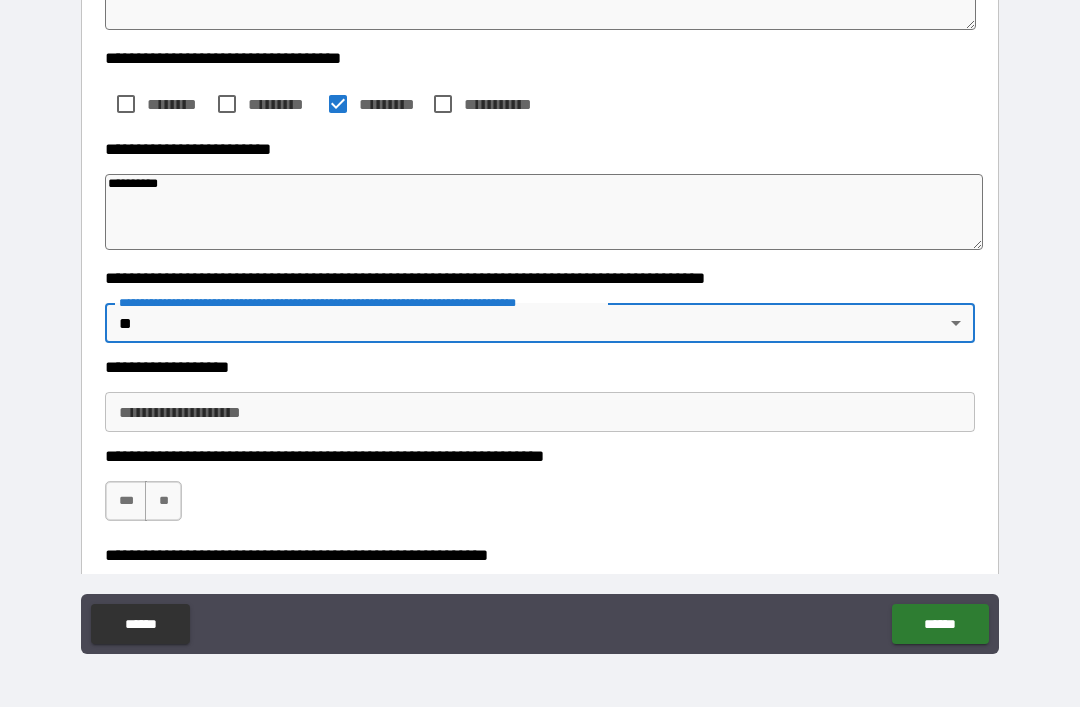 scroll, scrollTop: 350, scrollLeft: 0, axis: vertical 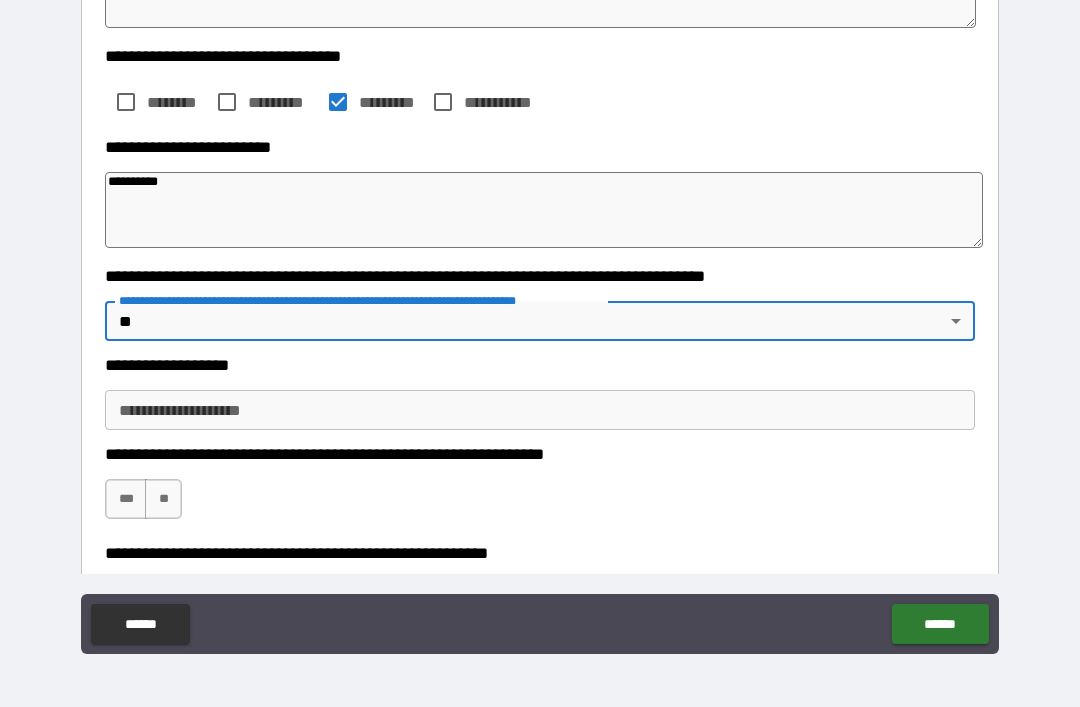 click on "**********" at bounding box center (544, 210) 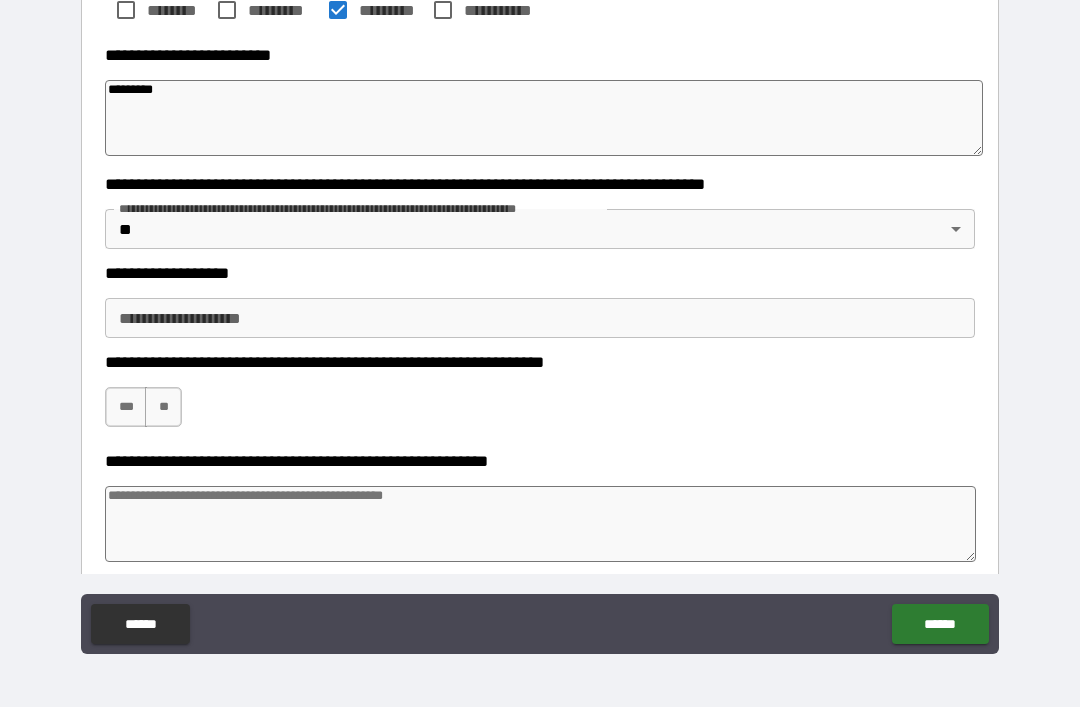 scroll, scrollTop: 444, scrollLeft: 0, axis: vertical 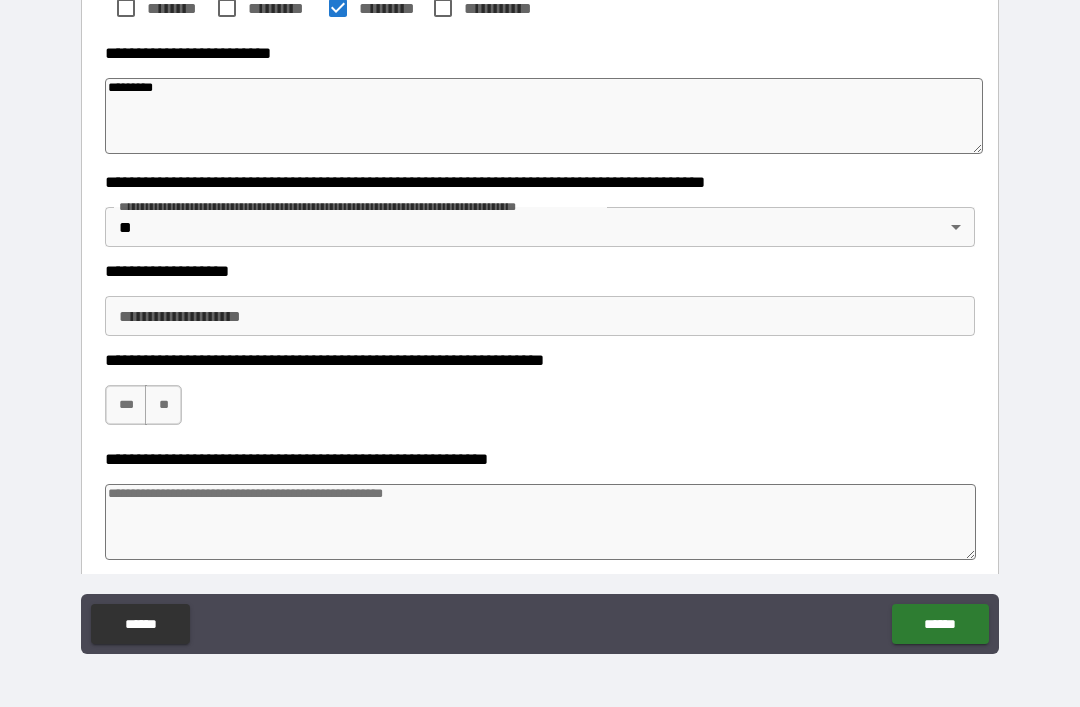 click on "*********" at bounding box center [544, 116] 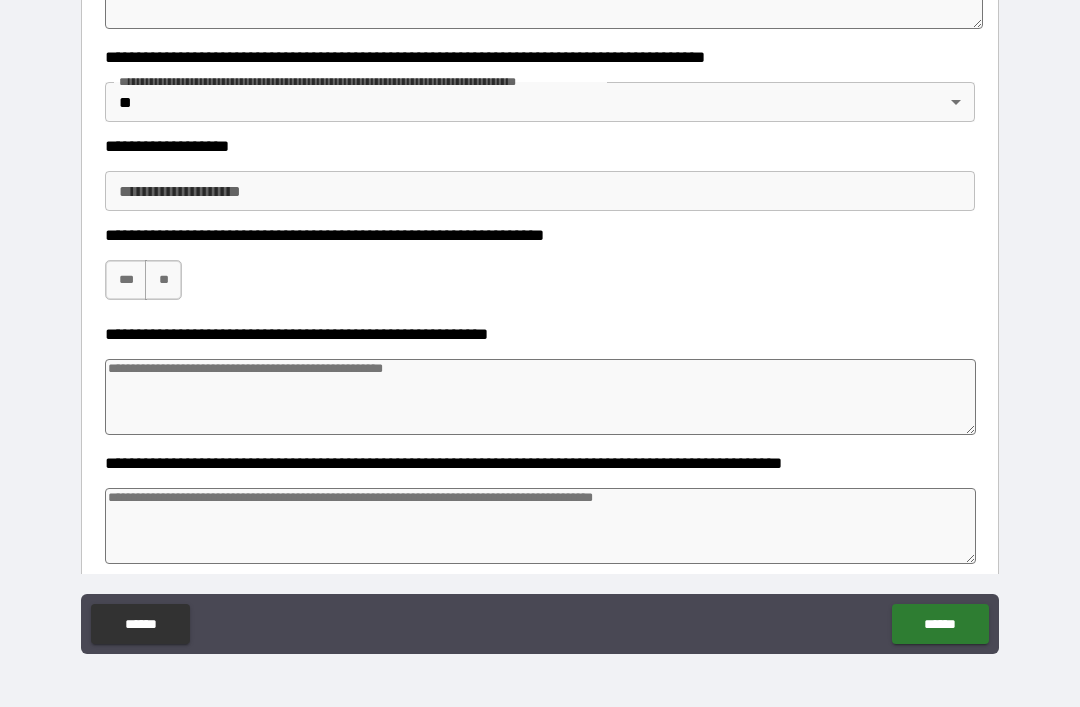 scroll, scrollTop: 570, scrollLeft: 0, axis: vertical 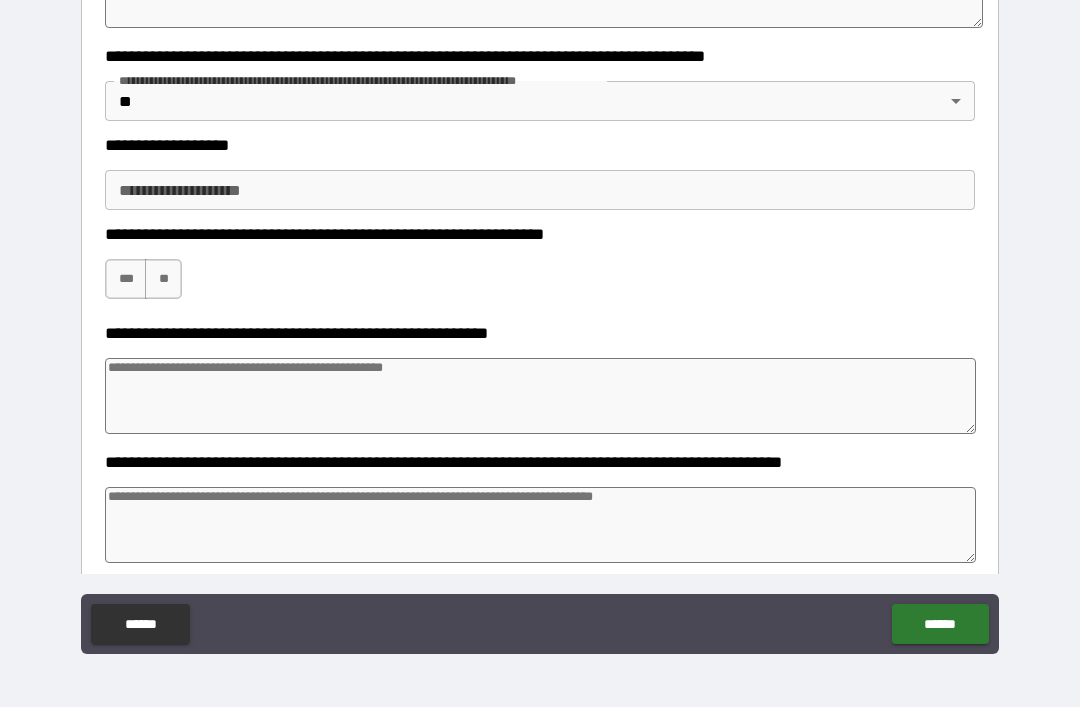 click on "**********" at bounding box center (540, 190) 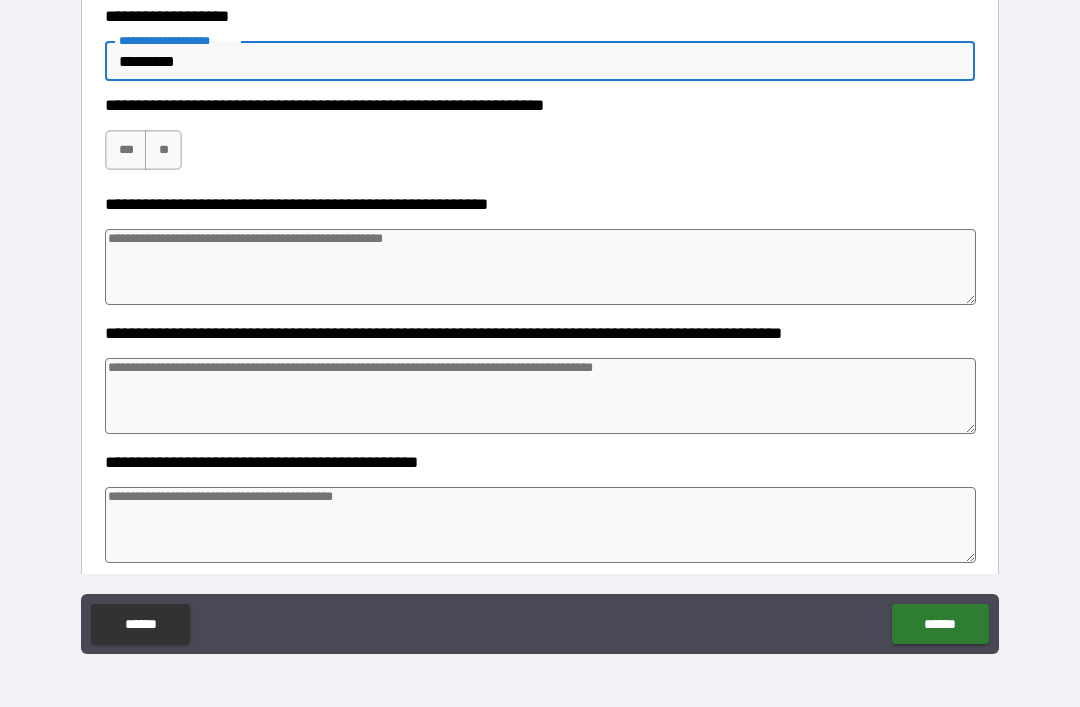 scroll, scrollTop: 696, scrollLeft: 0, axis: vertical 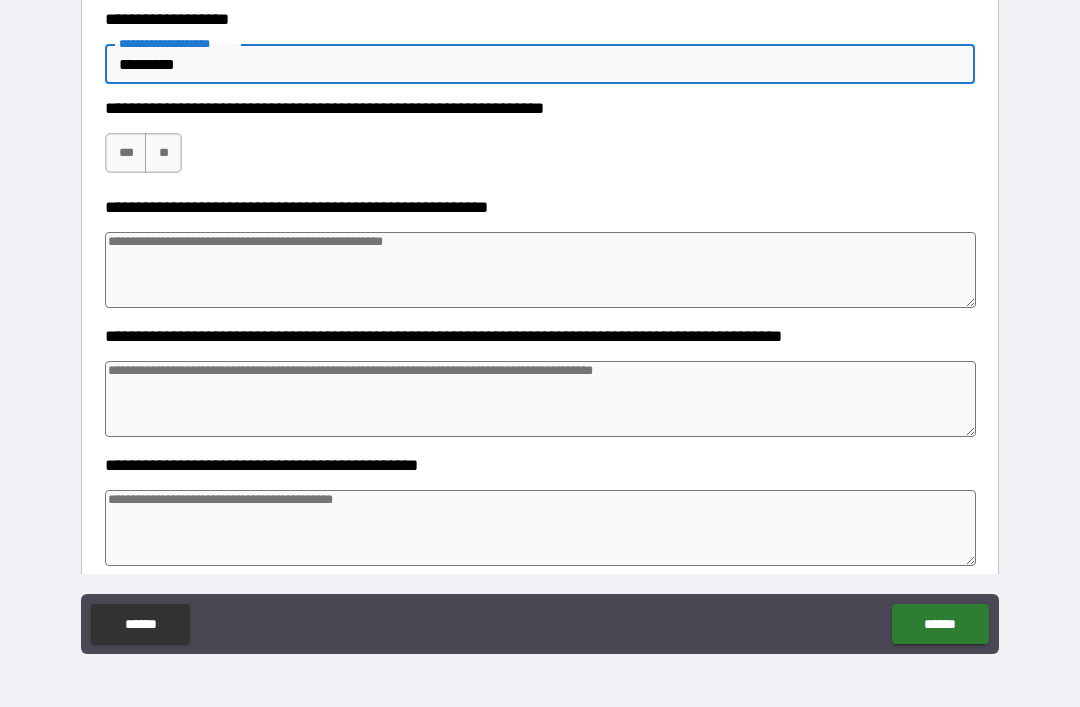 click on "***" at bounding box center [126, 153] 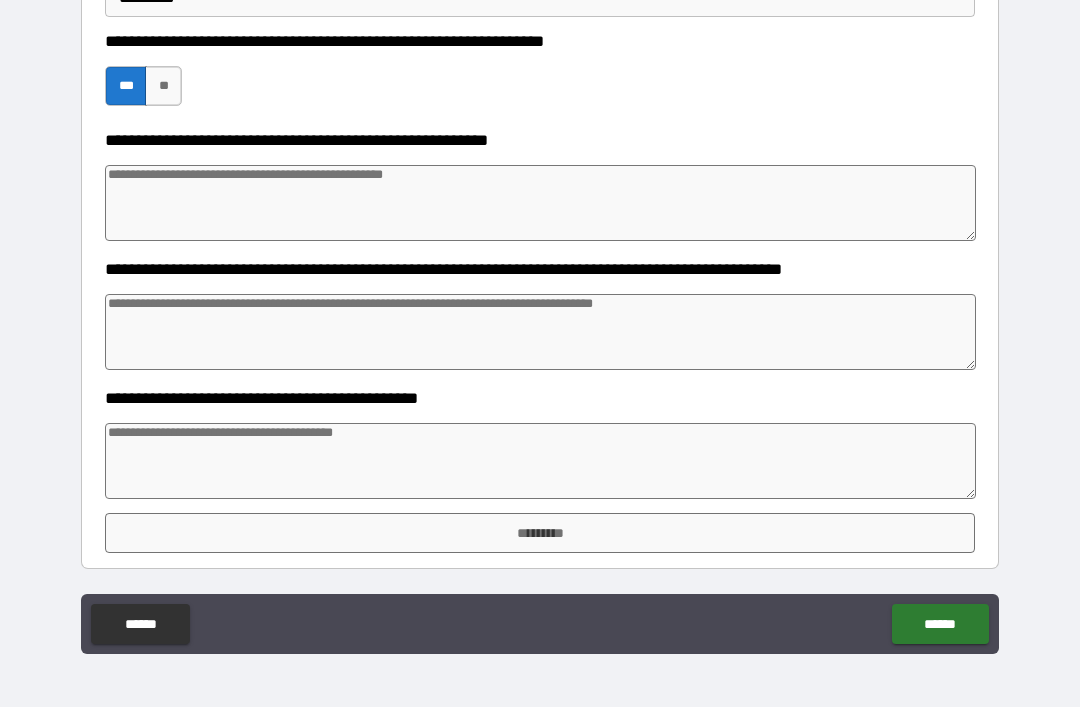 scroll, scrollTop: 763, scrollLeft: 0, axis: vertical 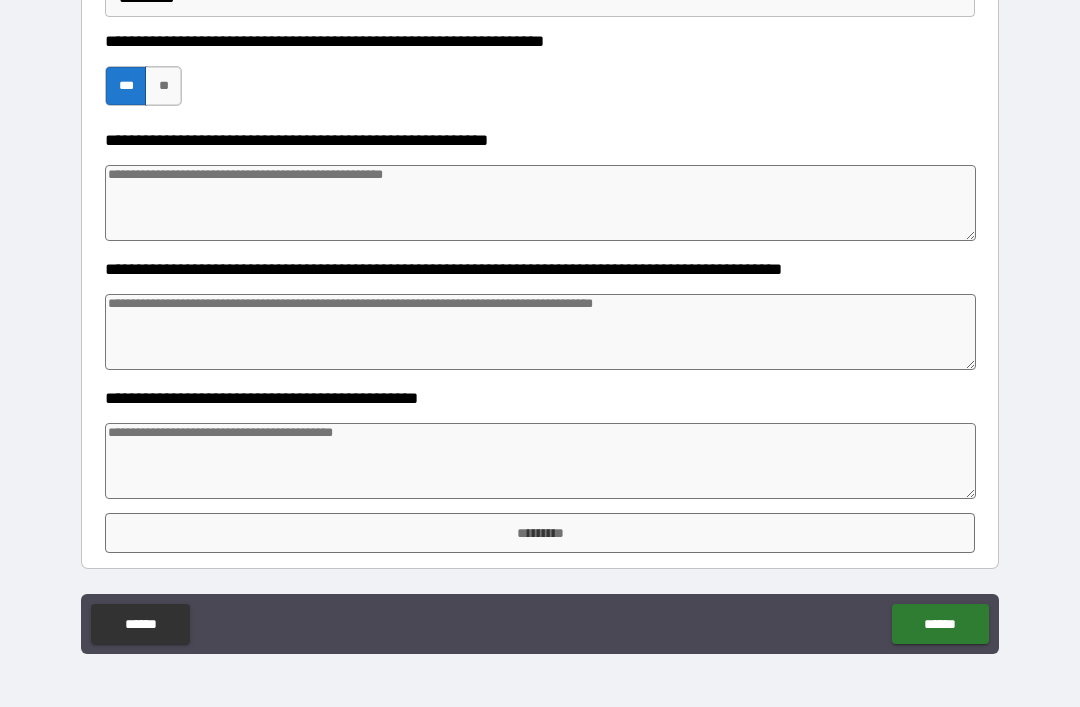 click at bounding box center [540, 461] 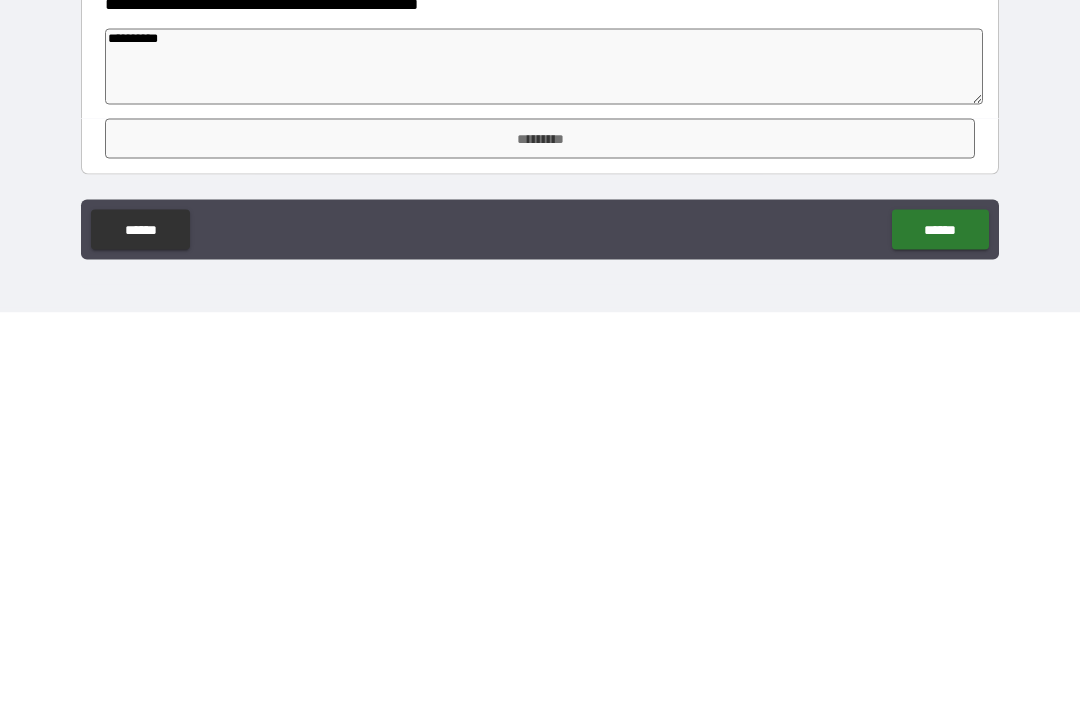 click on "*********" at bounding box center (540, 533) 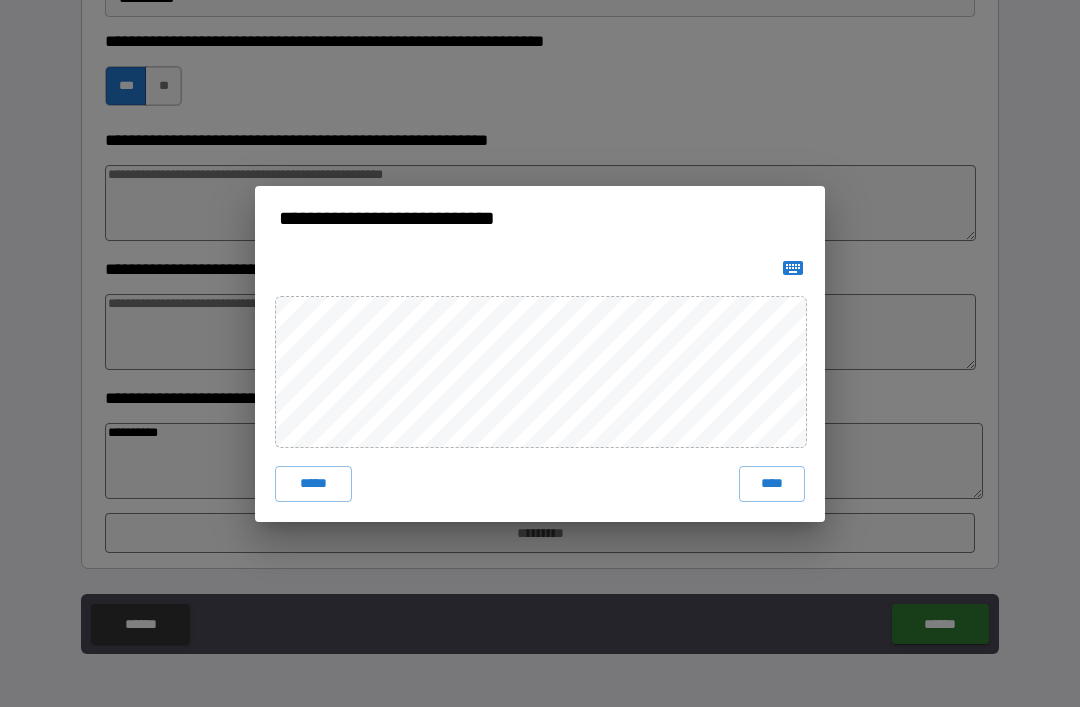 click on "*****" at bounding box center (313, 484) 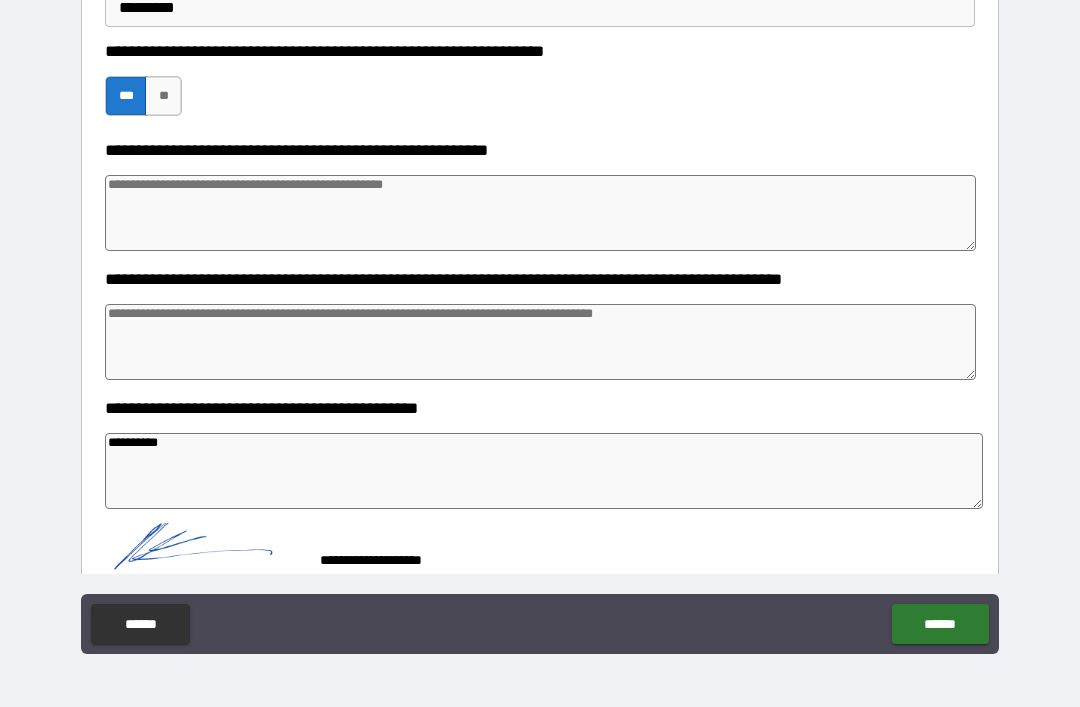 click on "******" at bounding box center [940, 624] 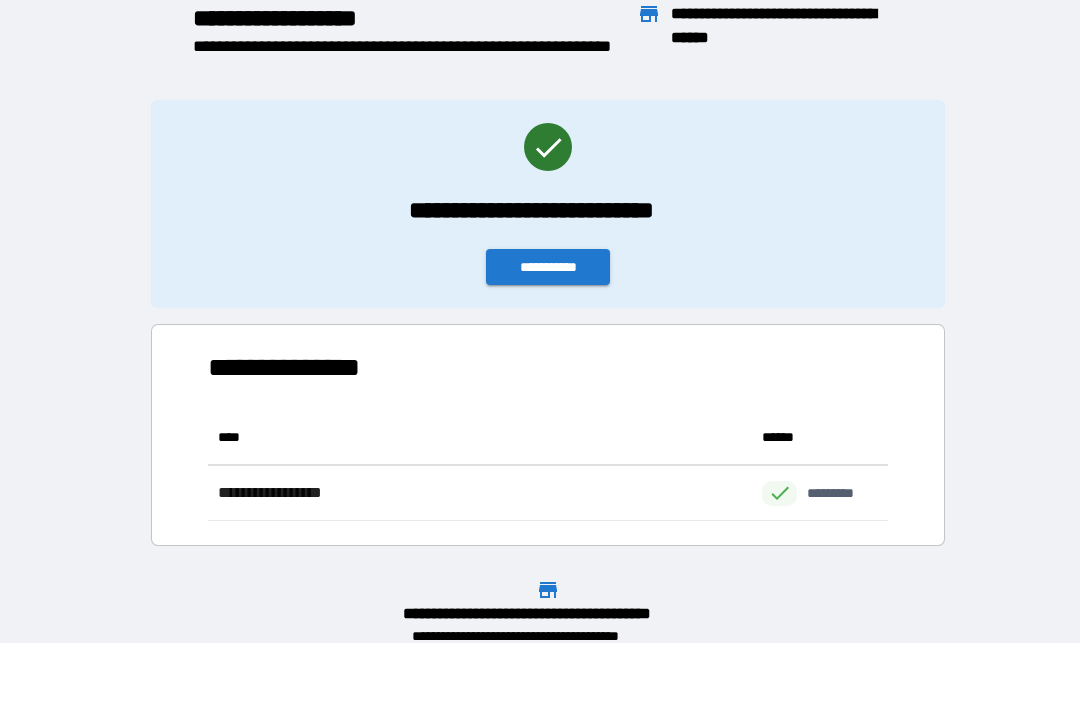 scroll, scrollTop: 1, scrollLeft: 1, axis: both 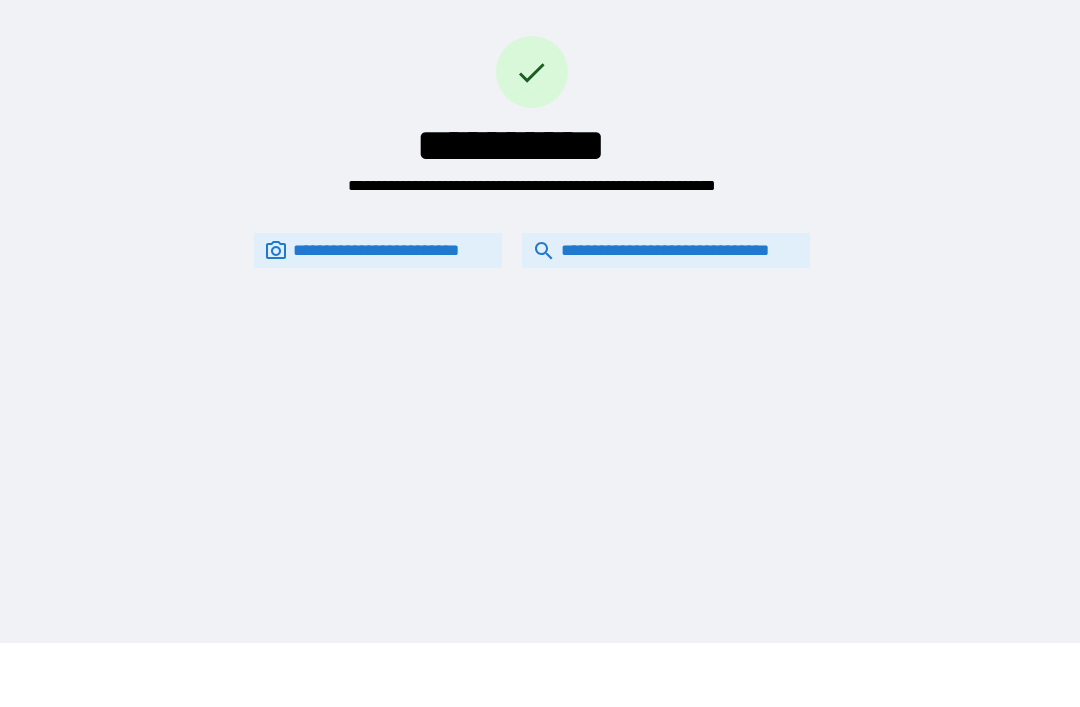 click on "**********" at bounding box center (666, 250) 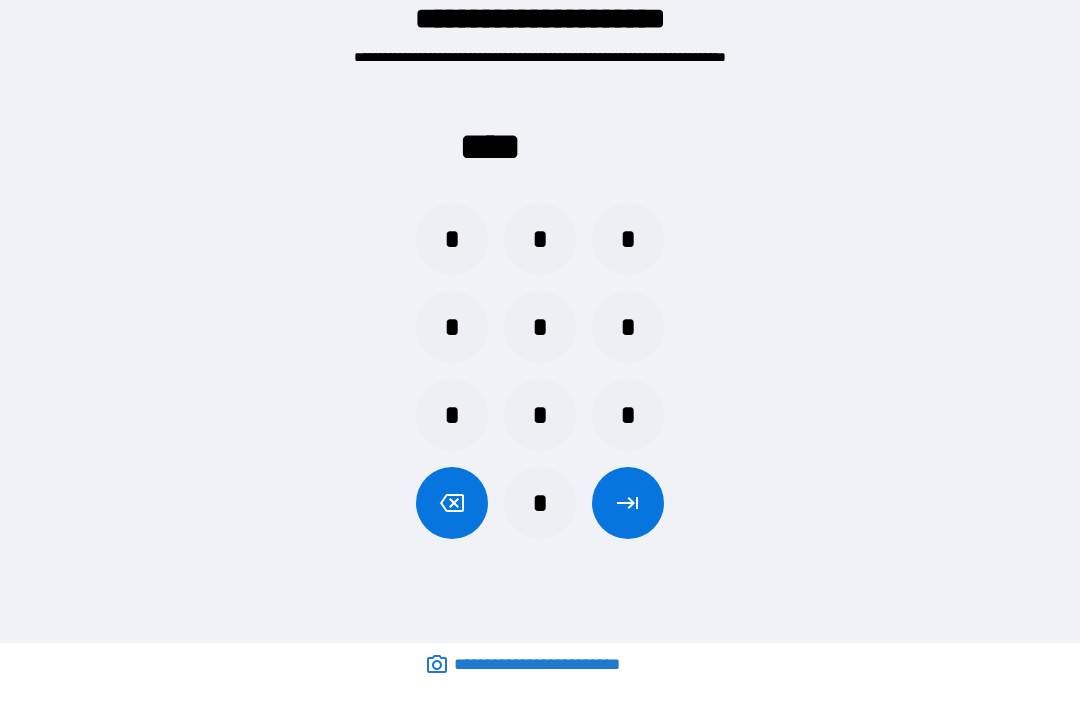 click on "*" at bounding box center (540, 503) 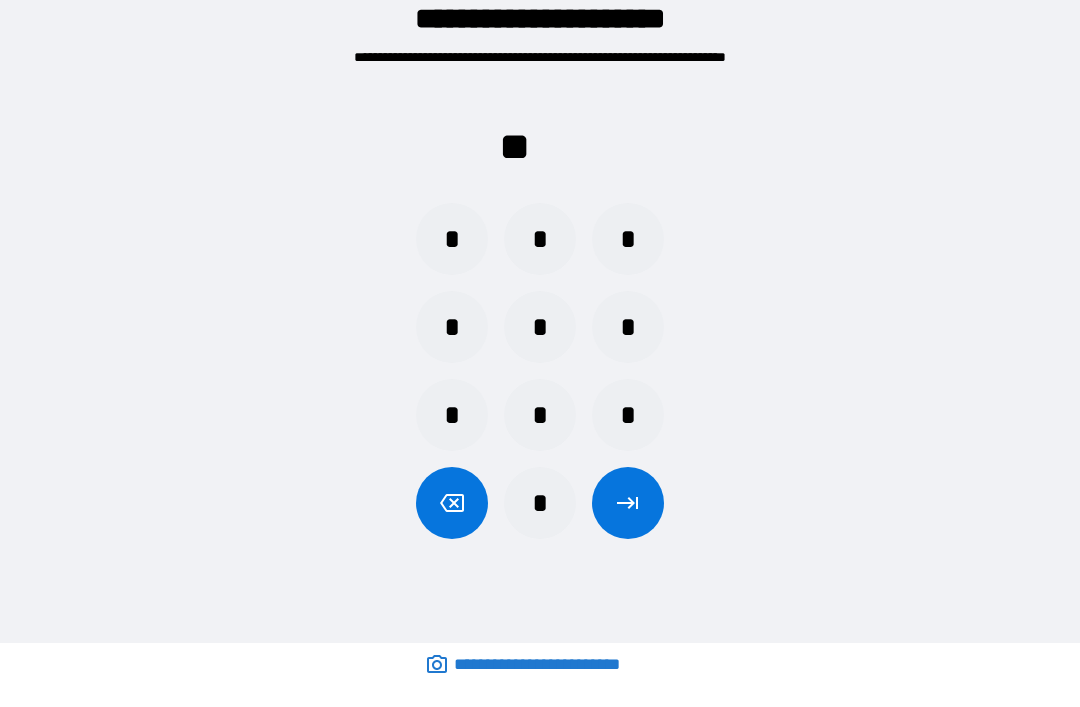 click on "*" at bounding box center [452, 327] 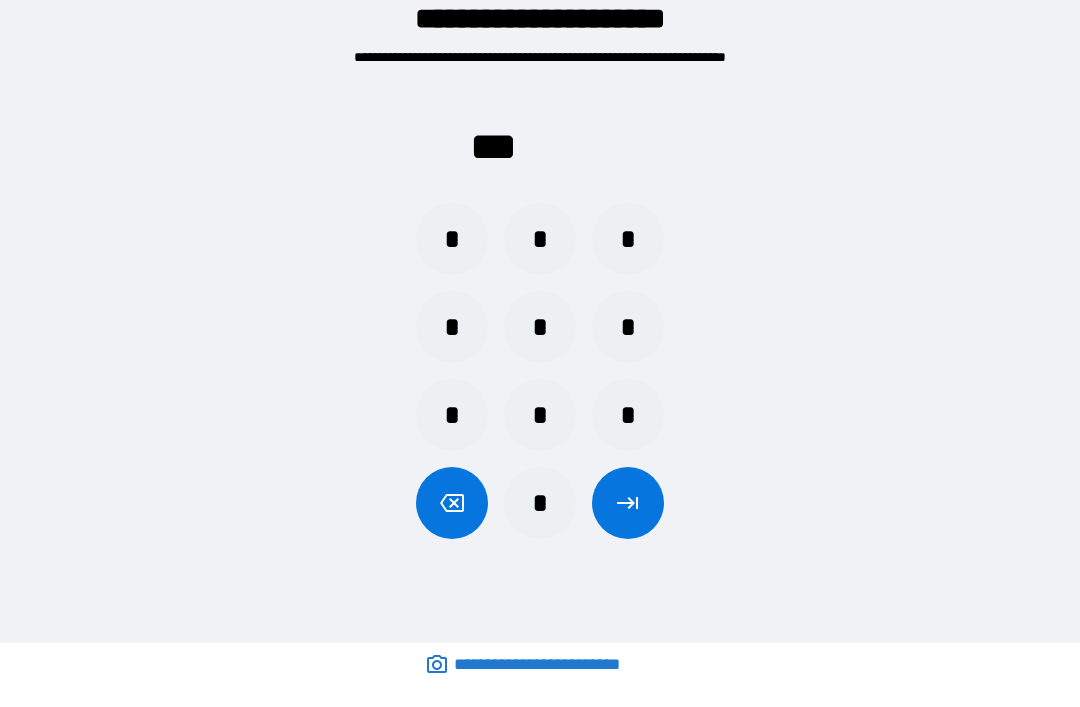 click on "*" at bounding box center [628, 239] 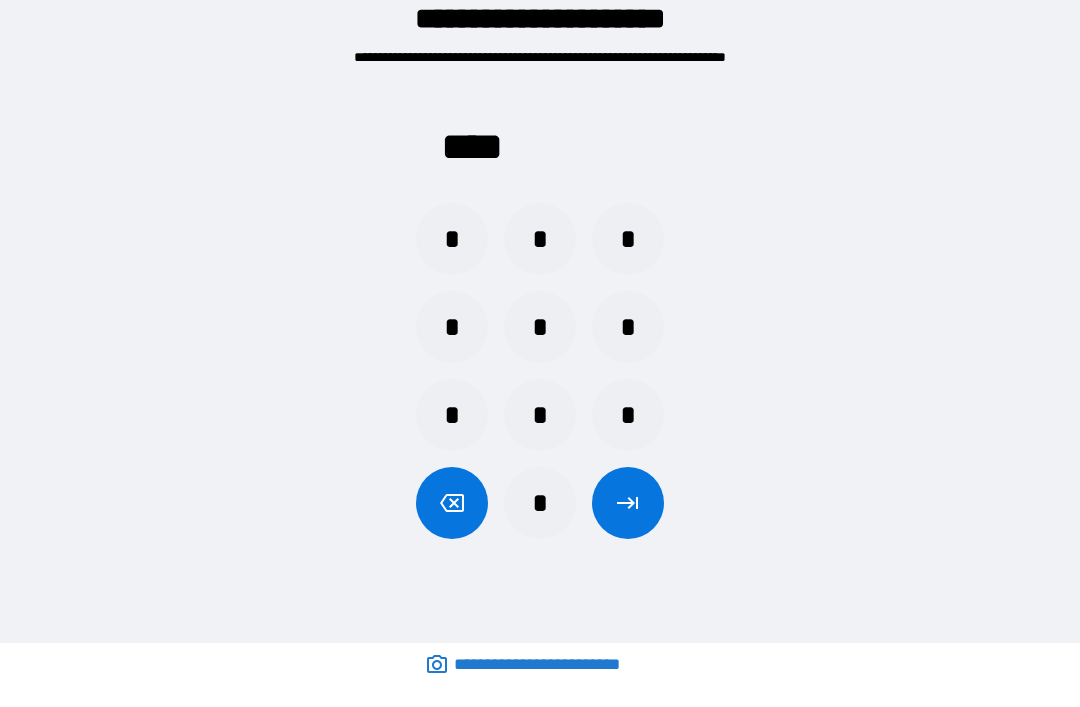 click at bounding box center (628, 503) 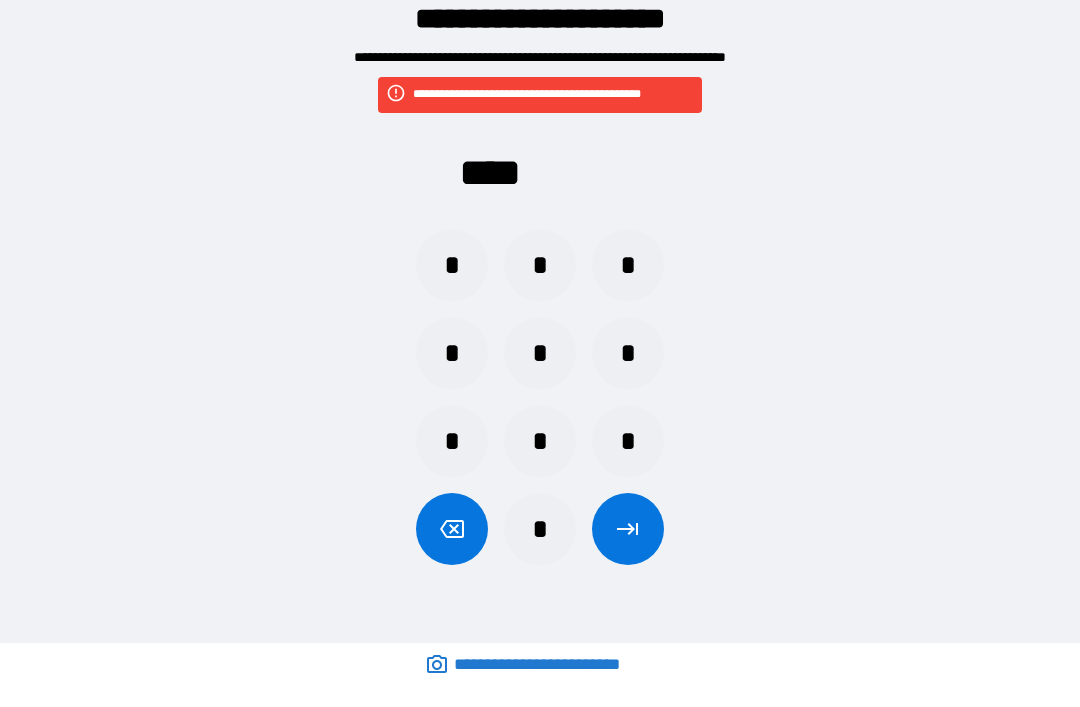 click on "*" at bounding box center [628, 353] 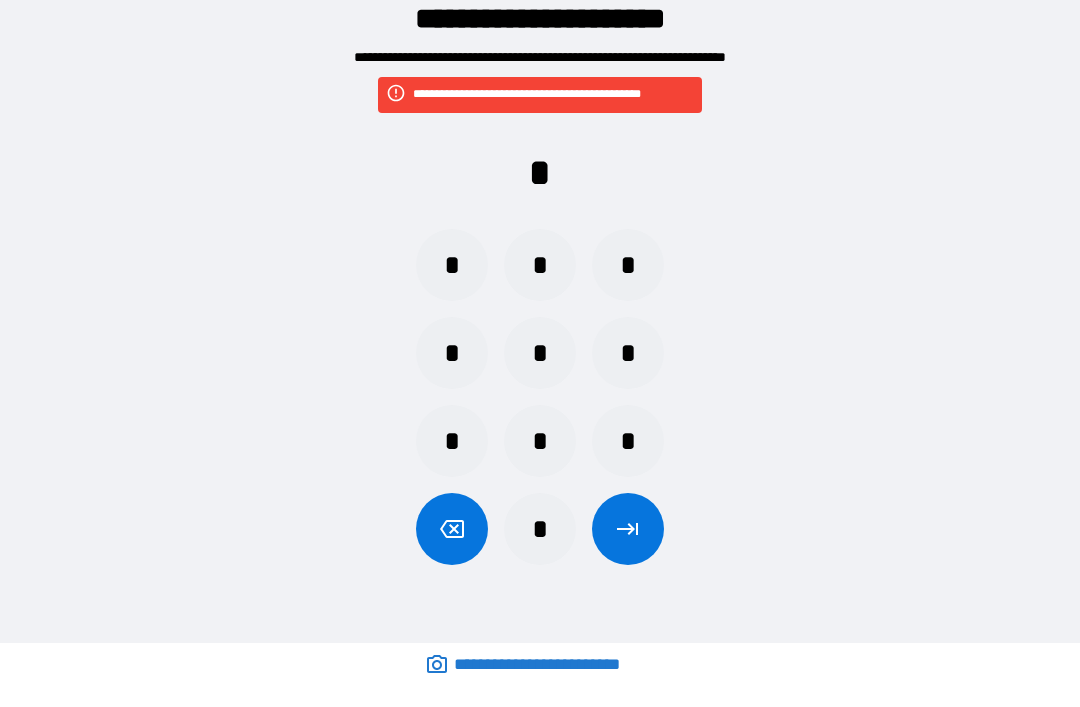 click on "*" at bounding box center (540, 441) 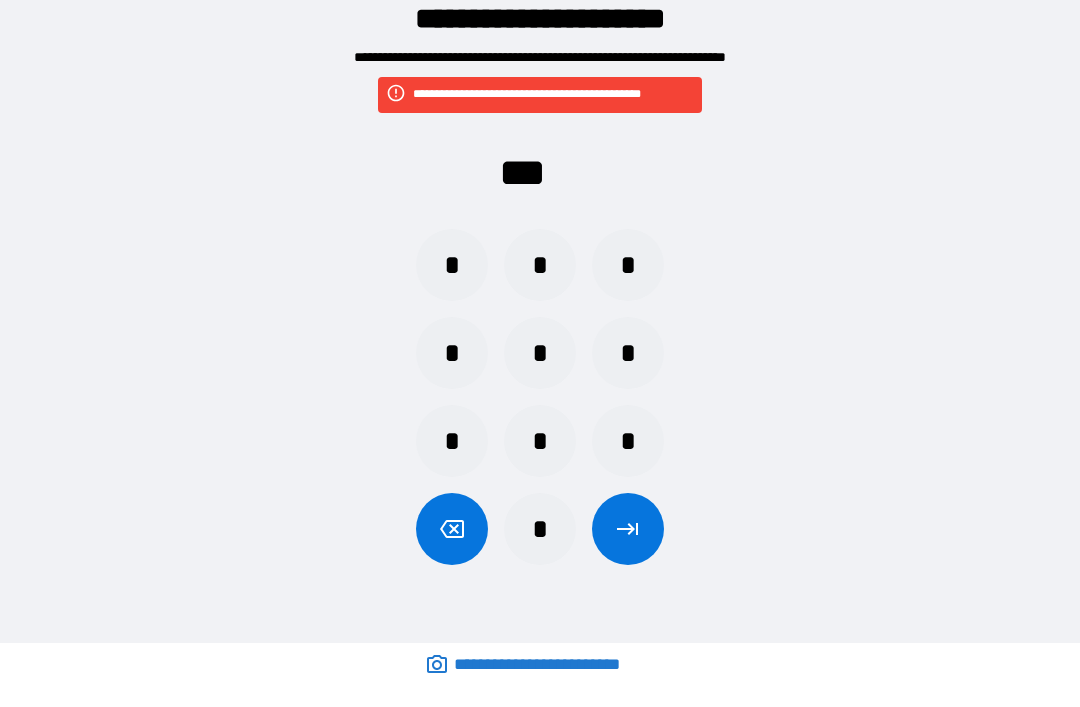 click on "*" at bounding box center (452, 265) 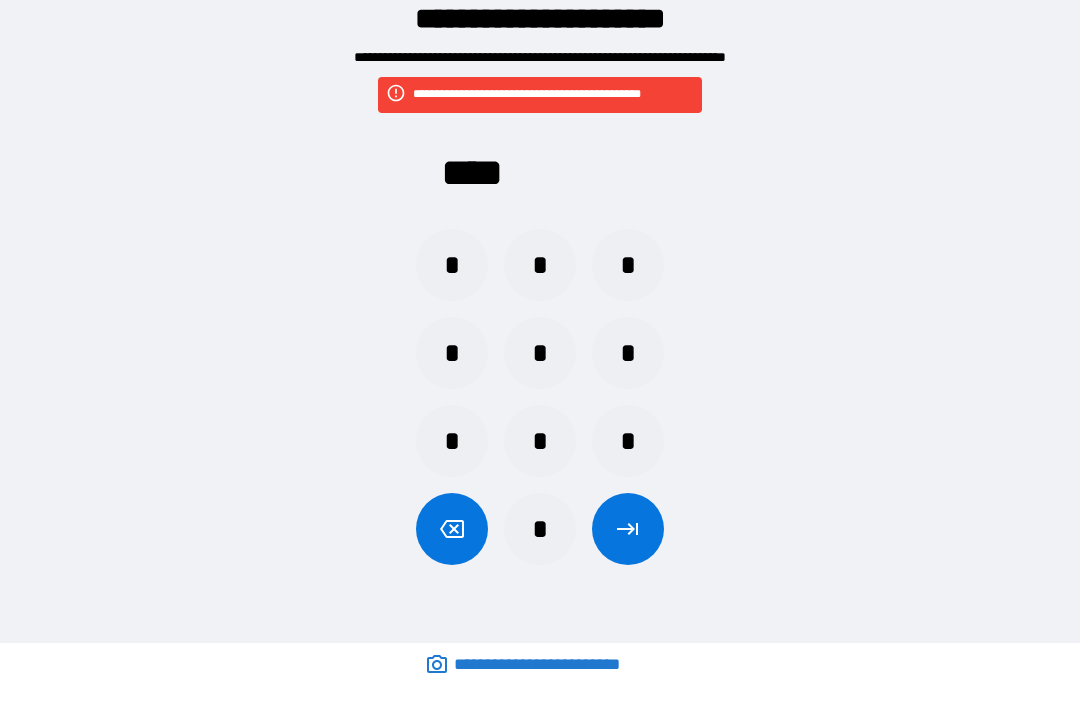 click at bounding box center [628, 529] 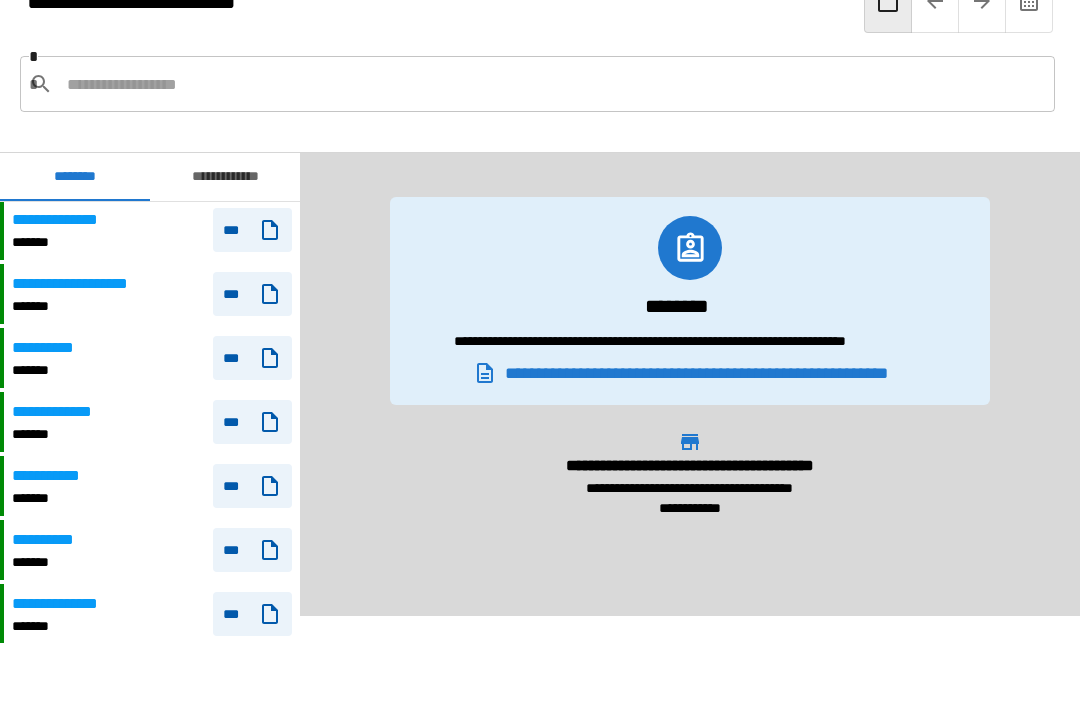 scroll, scrollTop: 1430, scrollLeft: 0, axis: vertical 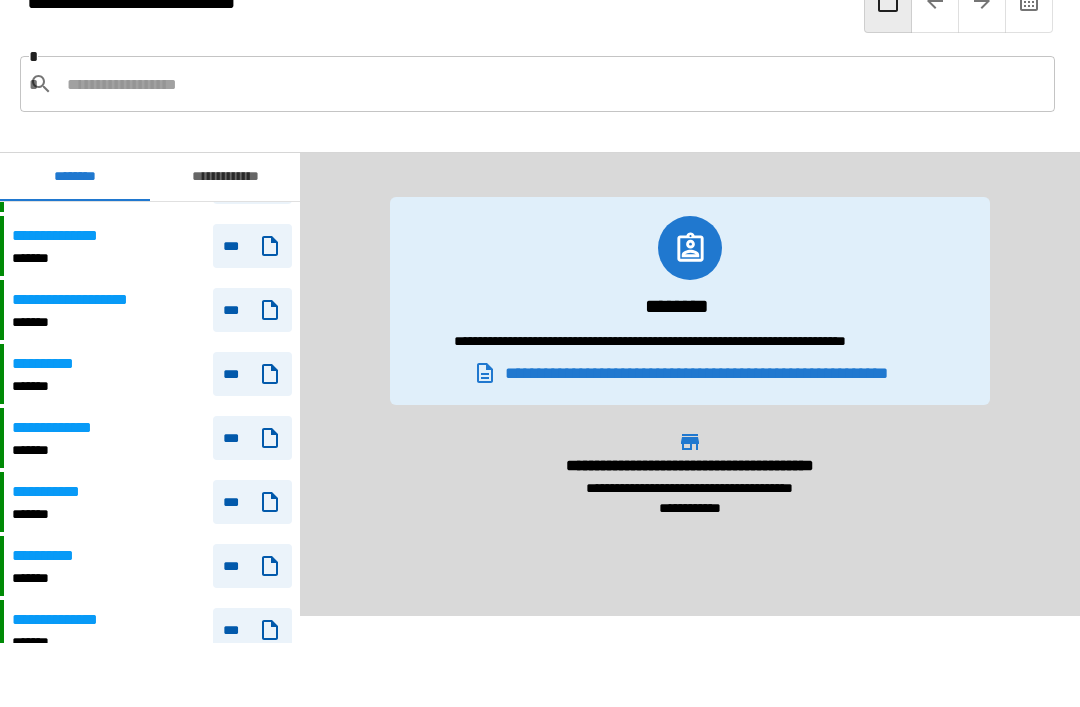 click on "**********" at bounding box center (152, 310) 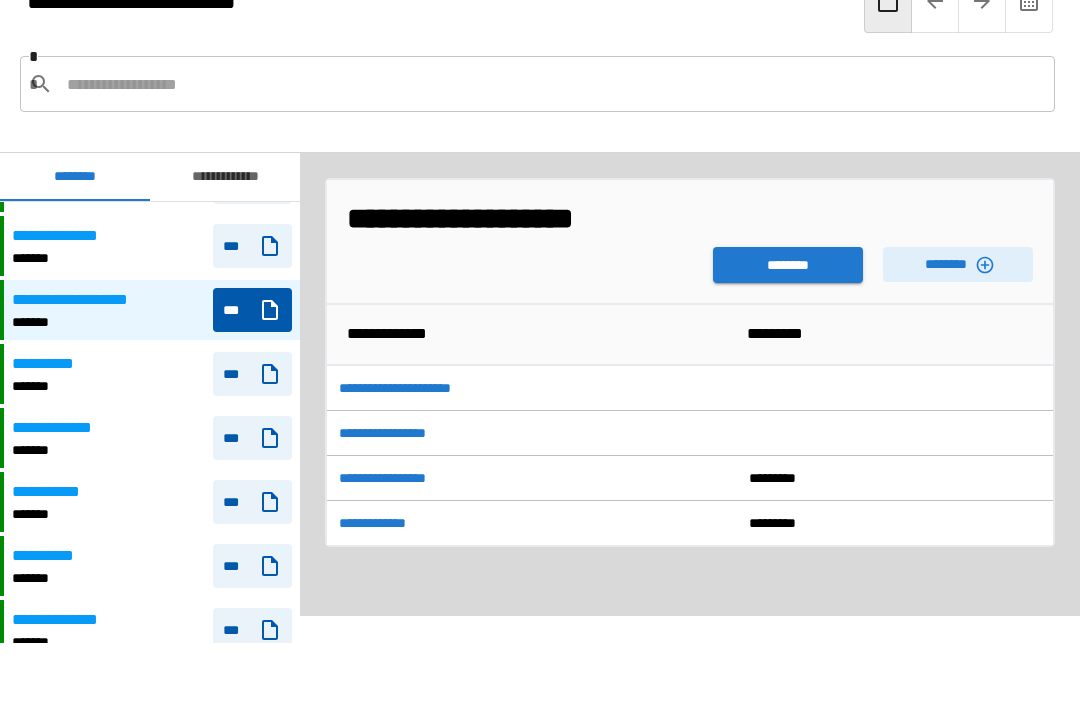 click on "********" at bounding box center (788, 265) 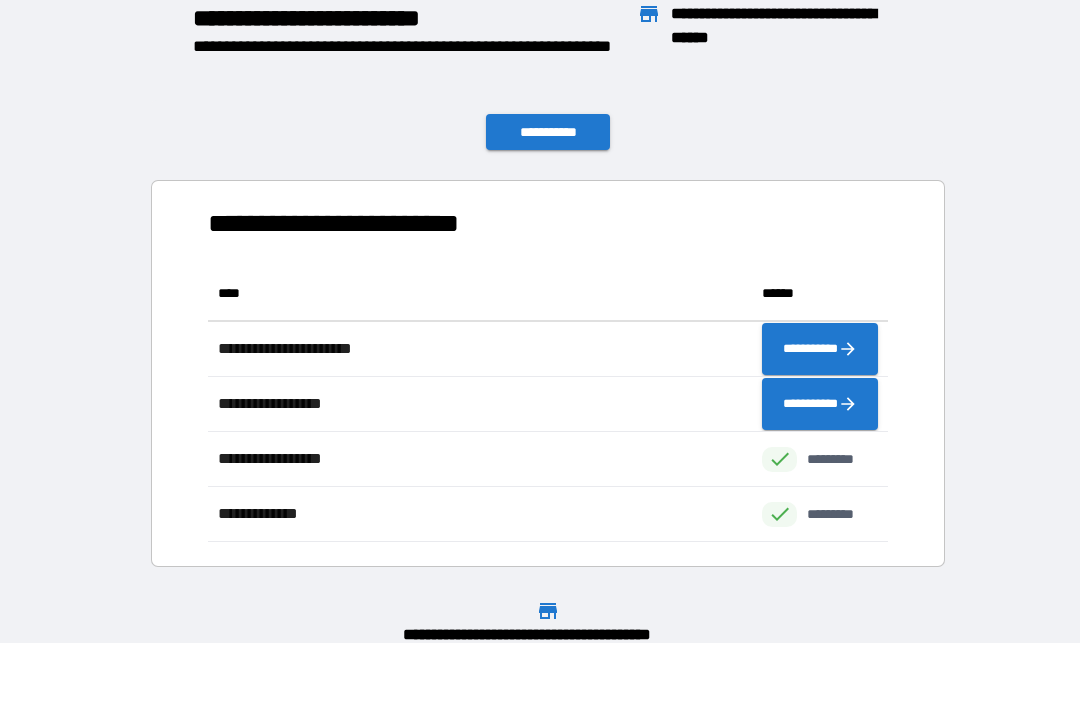 scroll, scrollTop: 276, scrollLeft: 680, axis: both 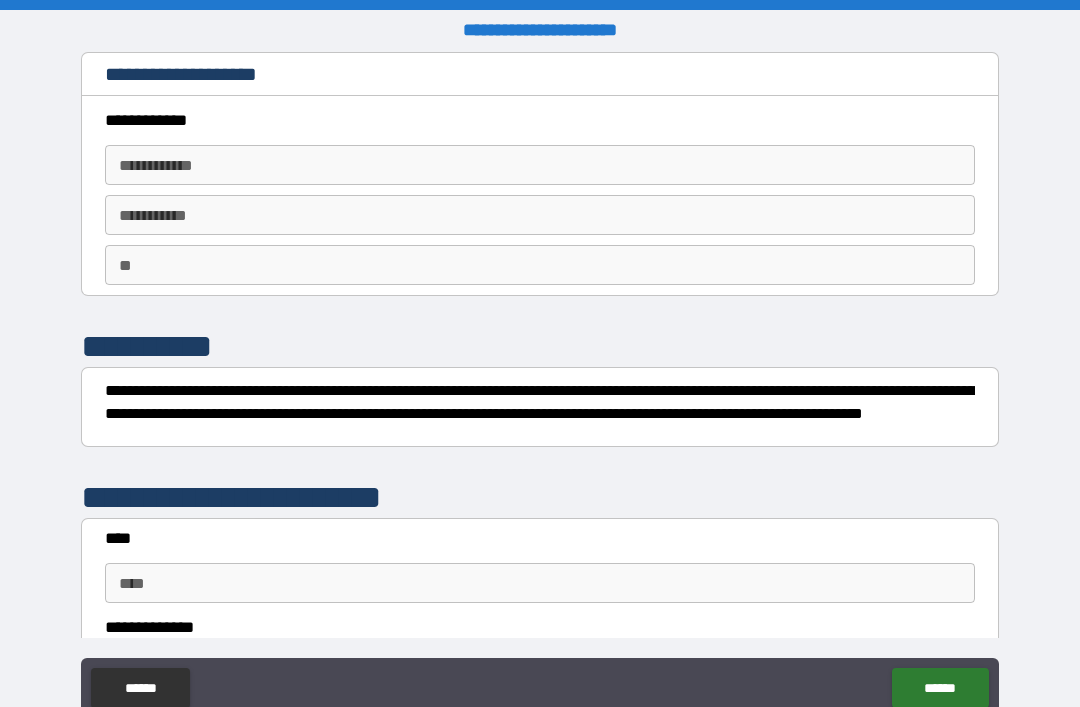 click on "**********" at bounding box center (540, 165) 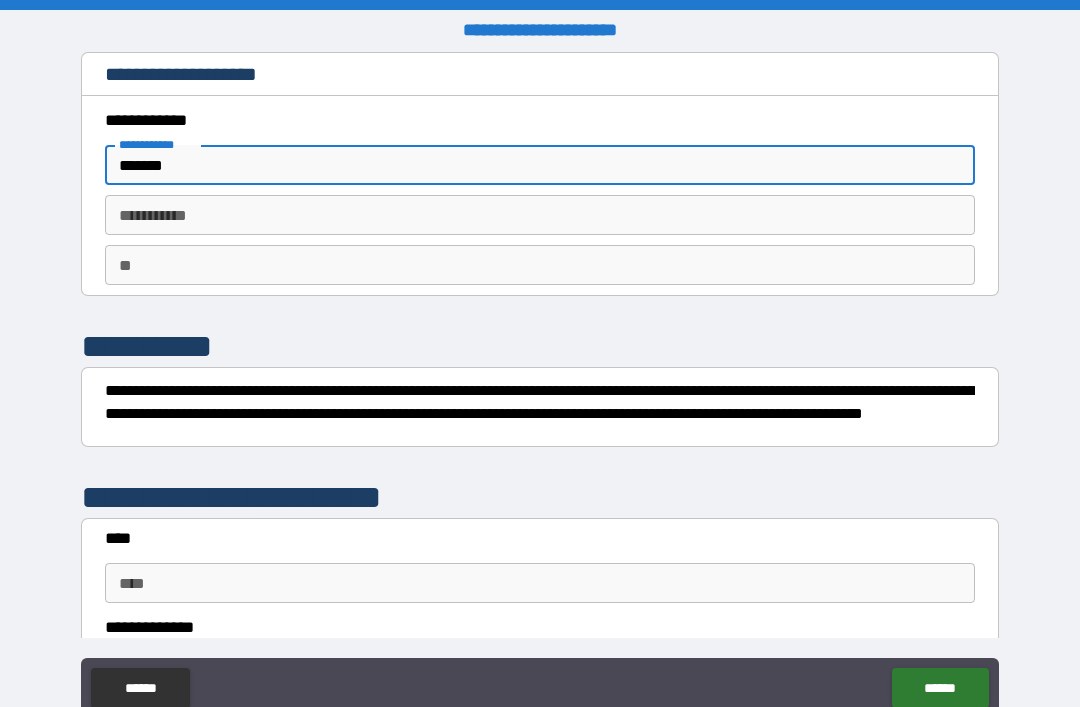 type on "*******" 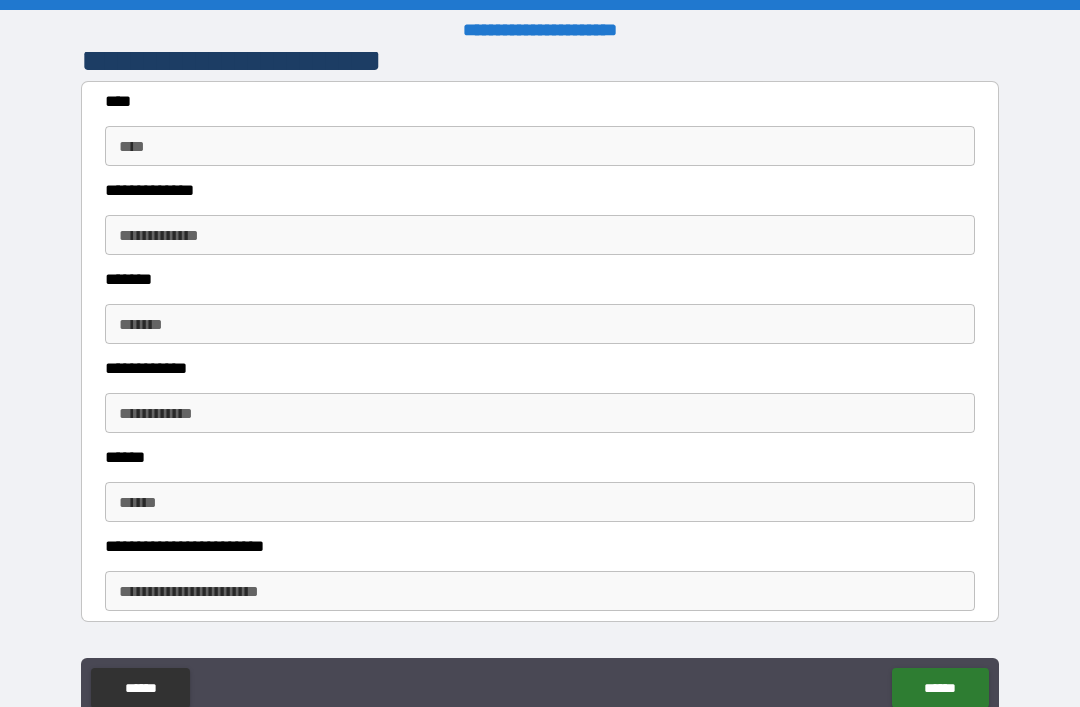 scroll, scrollTop: 435, scrollLeft: 0, axis: vertical 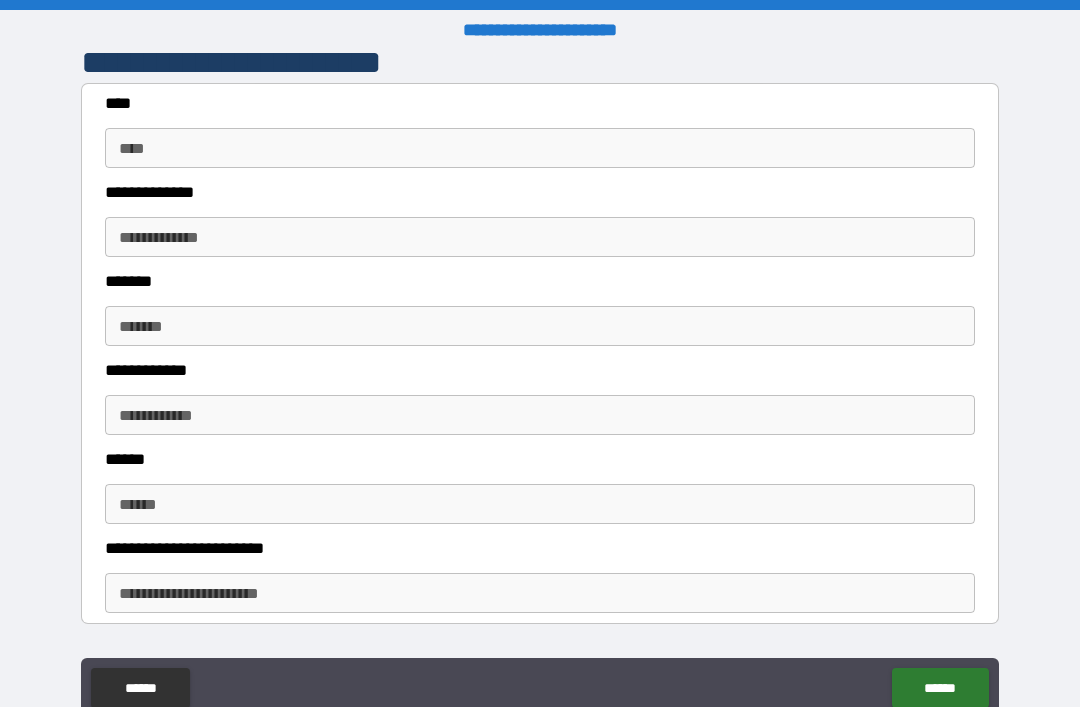 type on "*****" 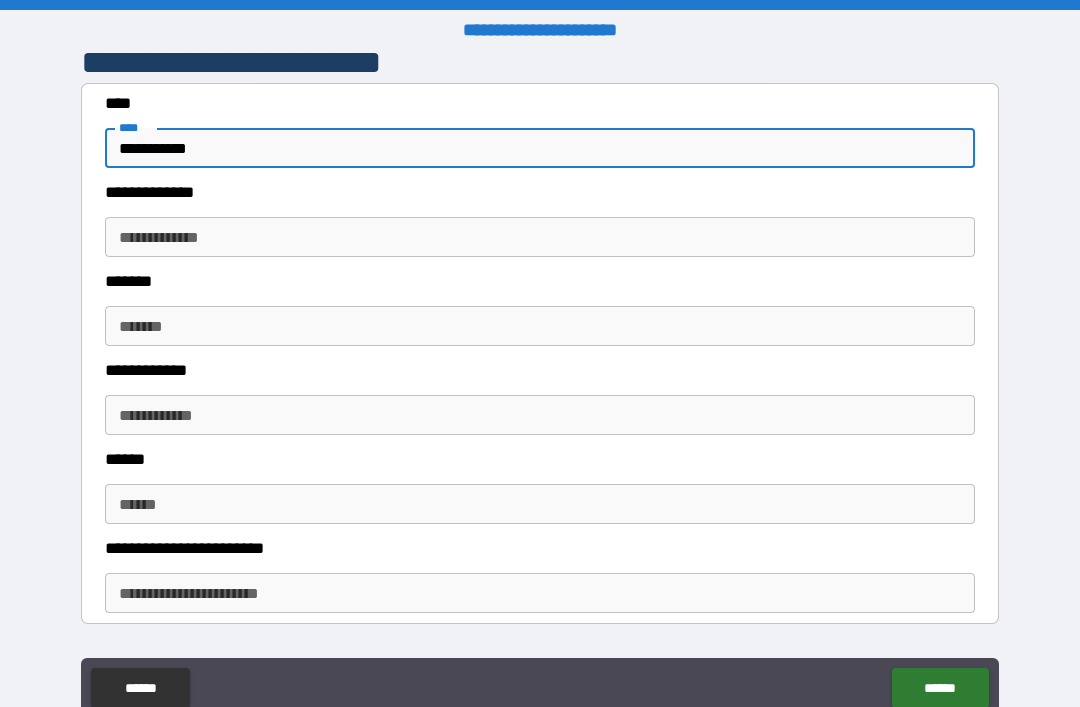 type on "**********" 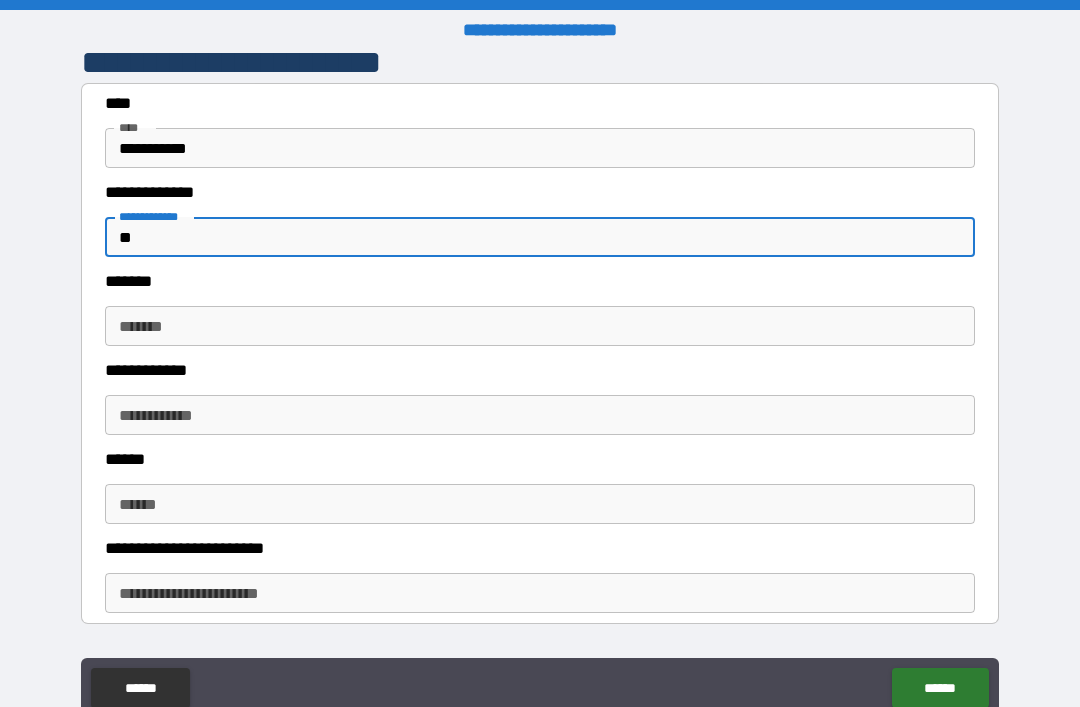 type on "*" 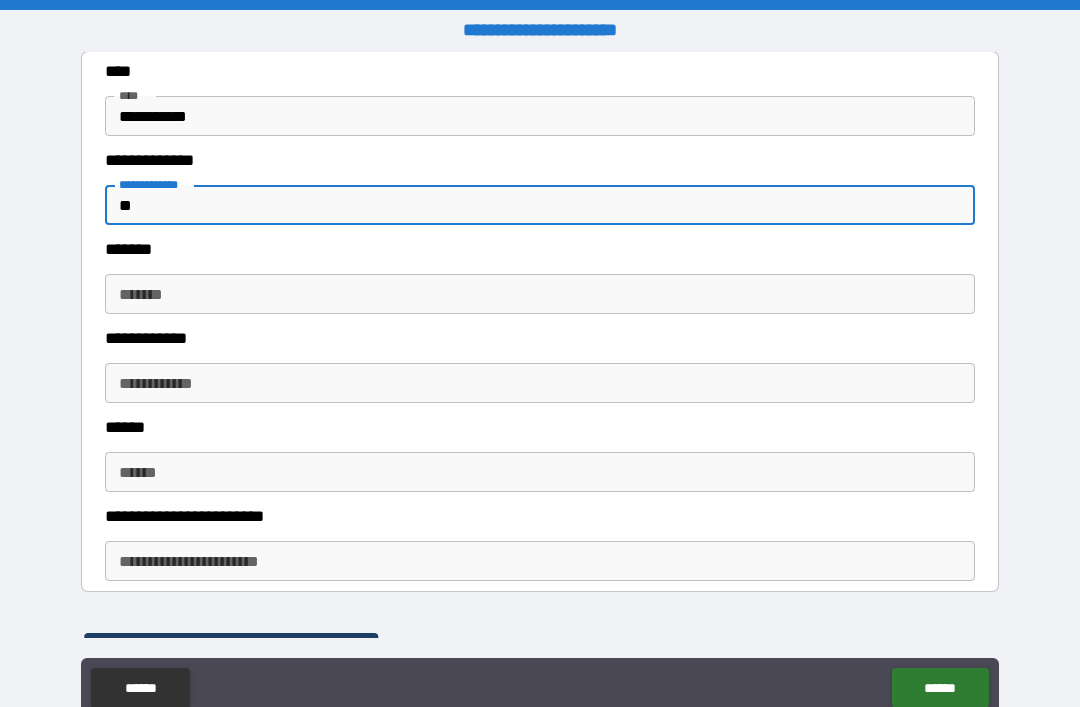 scroll, scrollTop: 468, scrollLeft: 0, axis: vertical 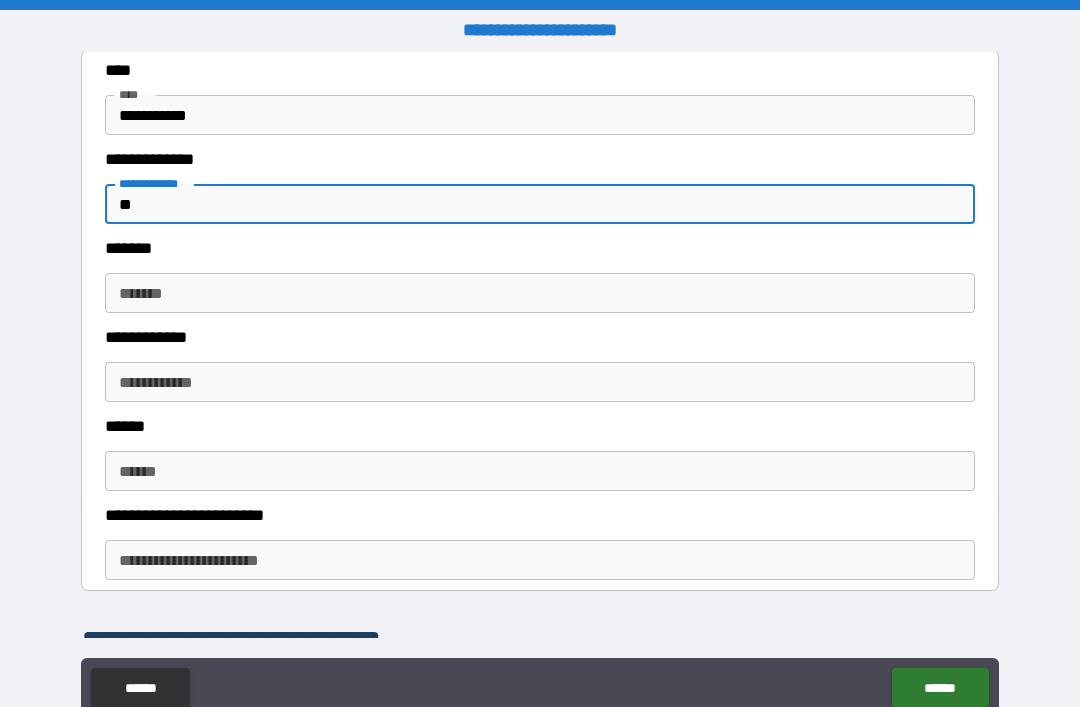 type on "**" 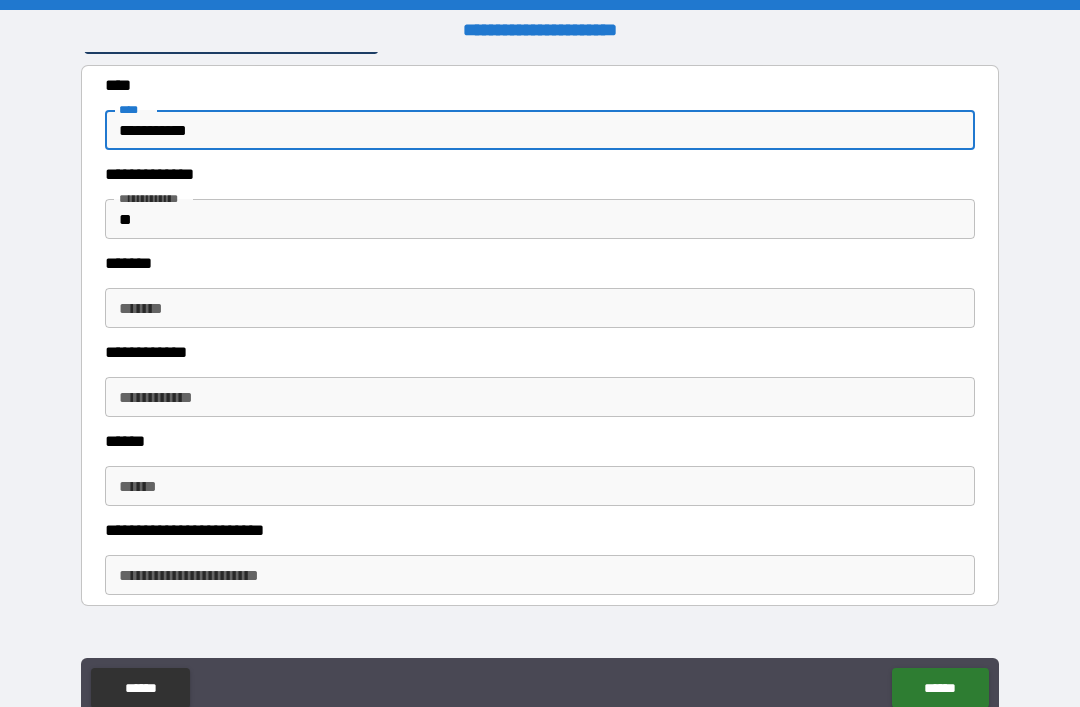 scroll, scrollTop: 452, scrollLeft: 0, axis: vertical 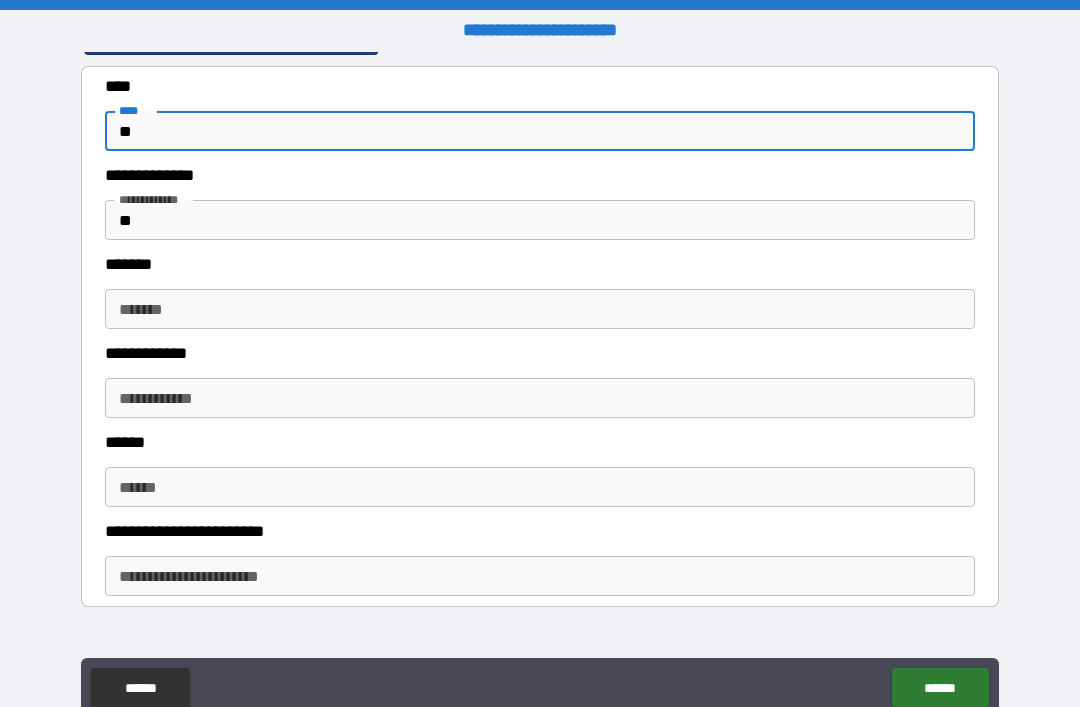 type on "*" 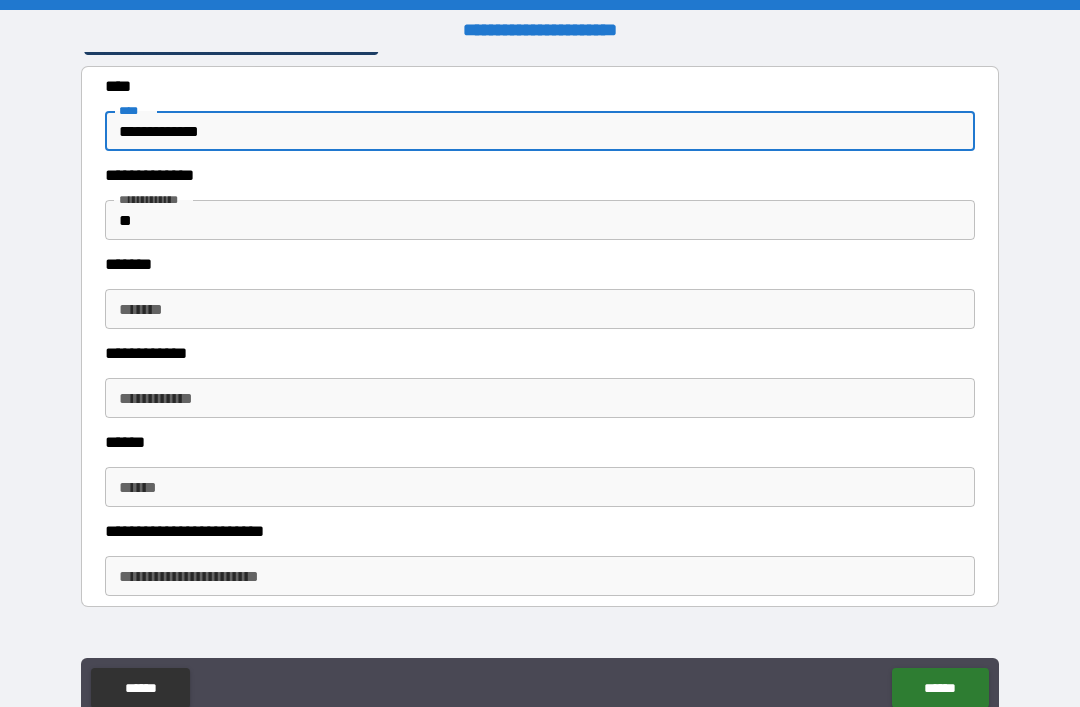 type on "**********" 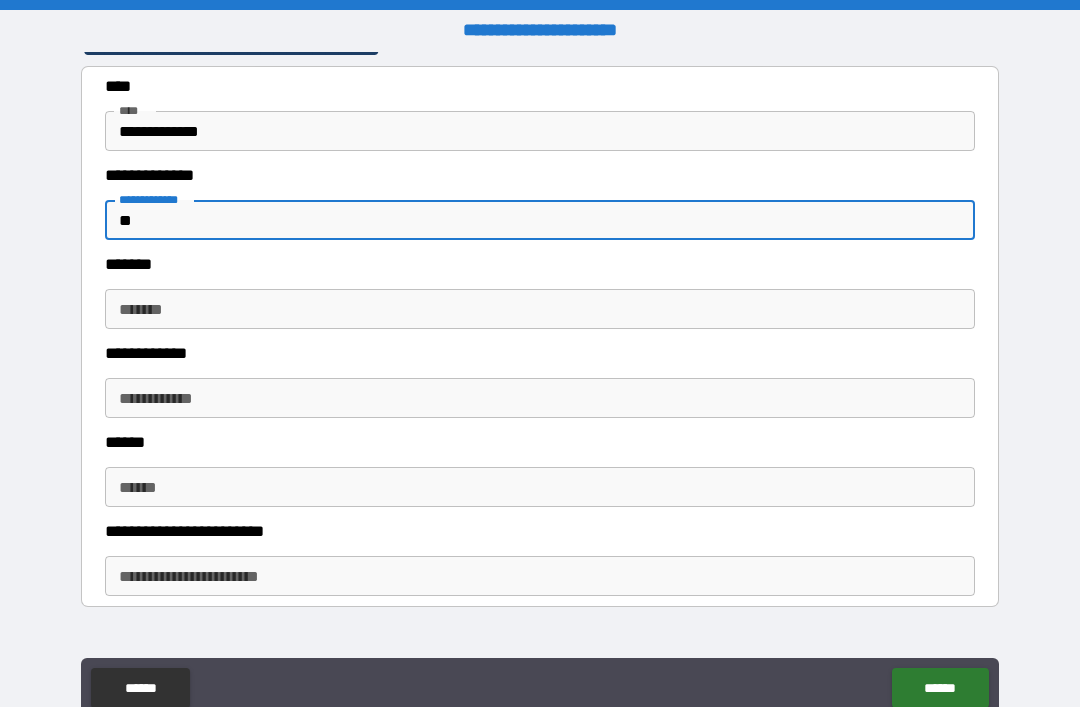 type on "*" 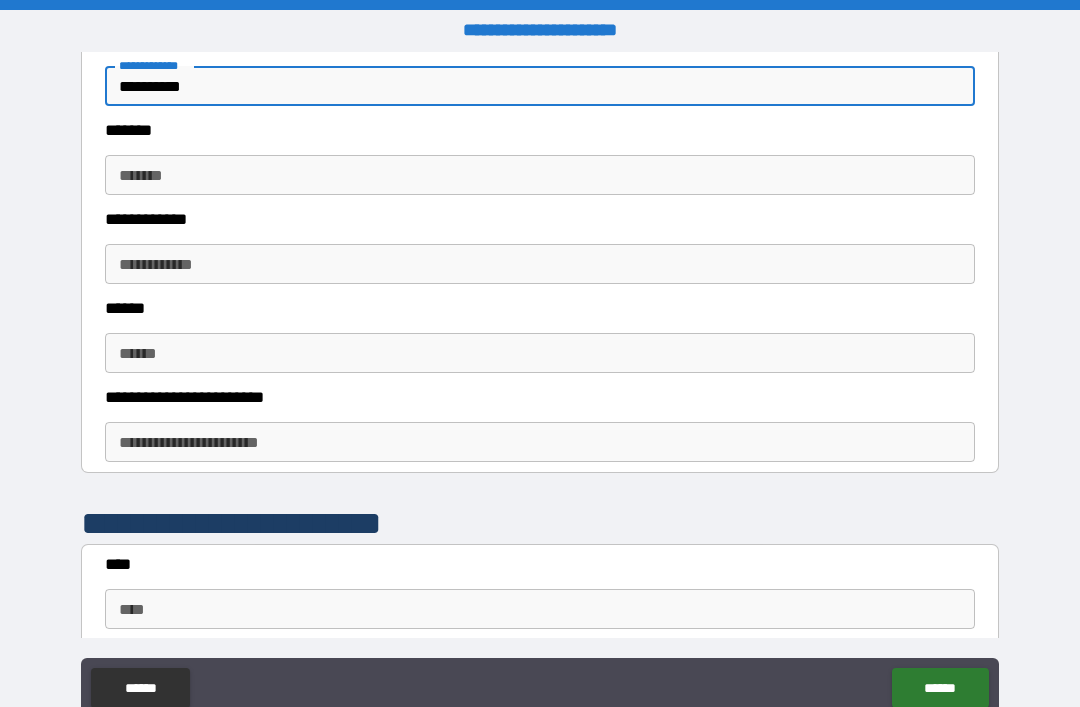 scroll, scrollTop: 588, scrollLeft: 0, axis: vertical 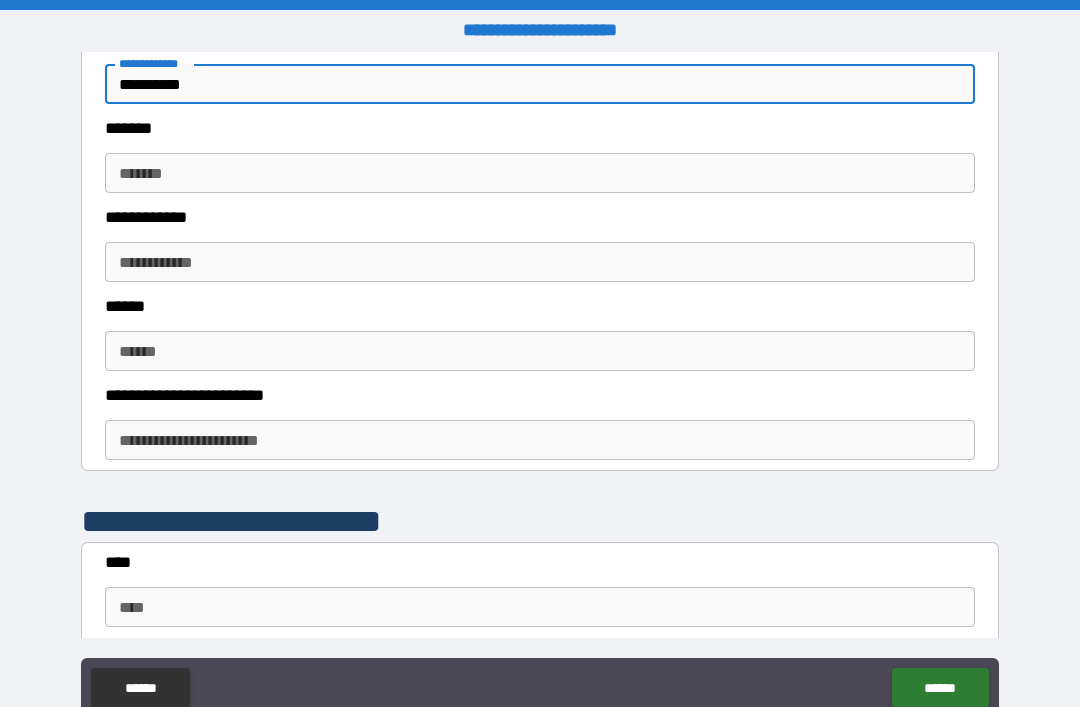 type on "**********" 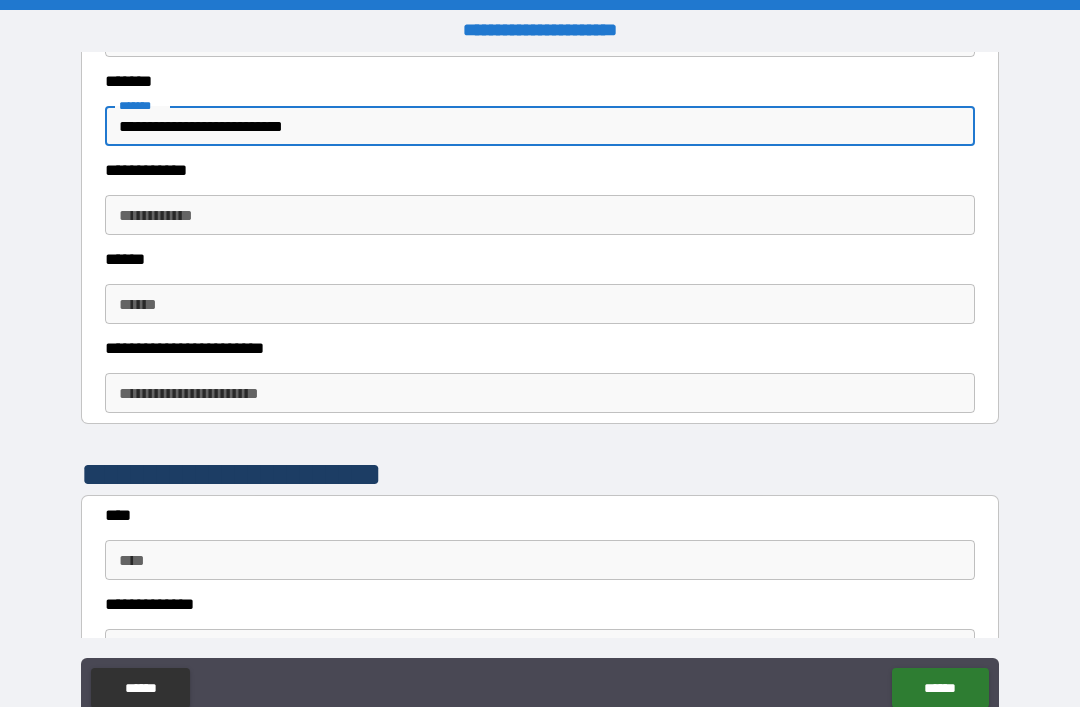 scroll, scrollTop: 647, scrollLeft: 0, axis: vertical 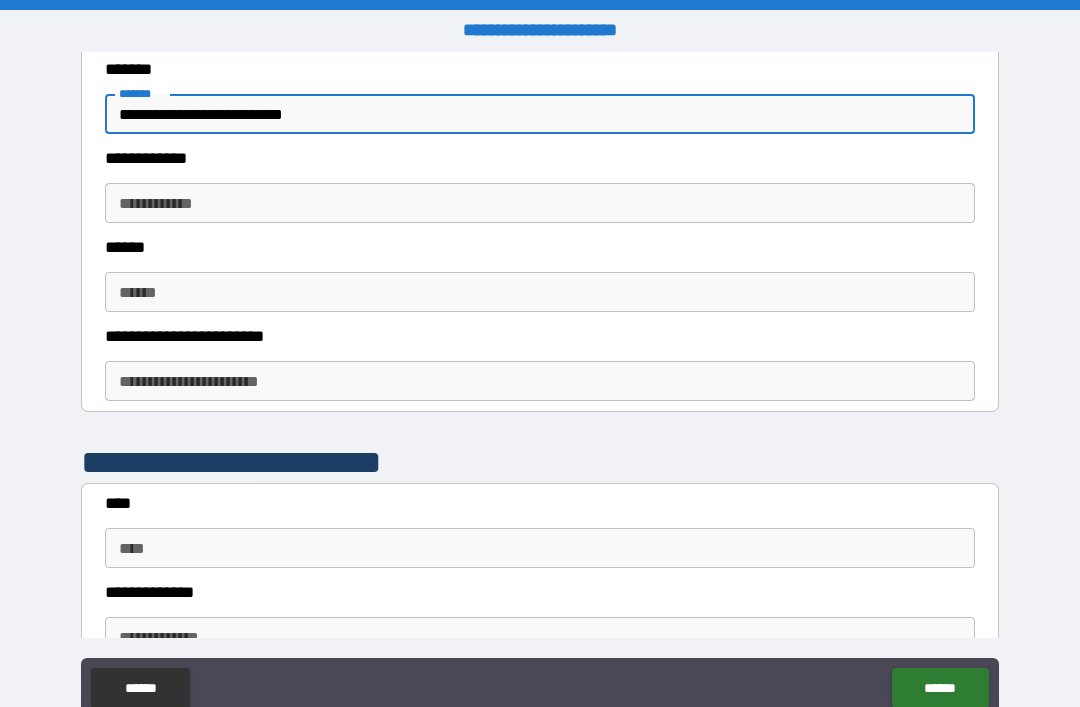 type on "**********" 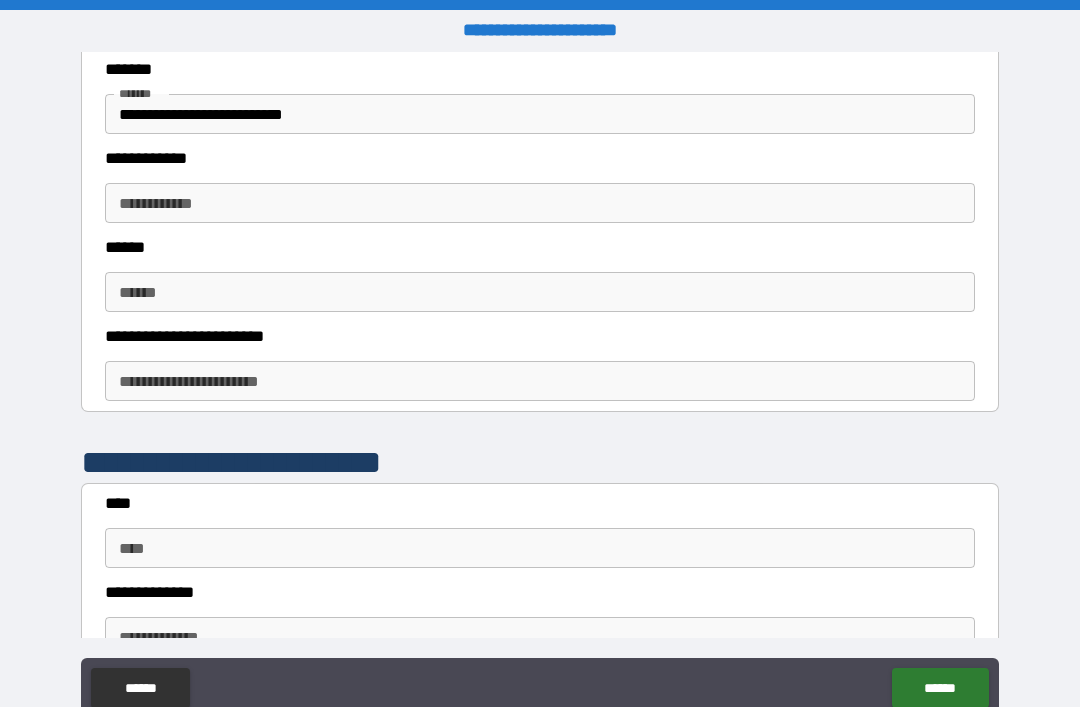 click on "**********" at bounding box center [540, 203] 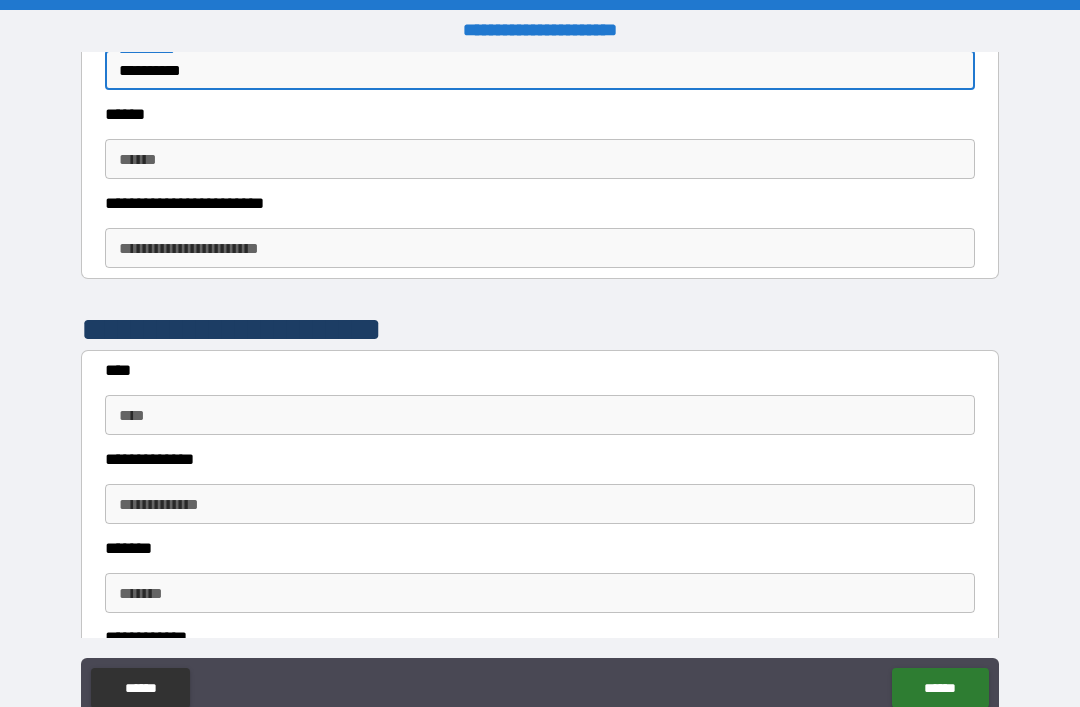scroll, scrollTop: 783, scrollLeft: 0, axis: vertical 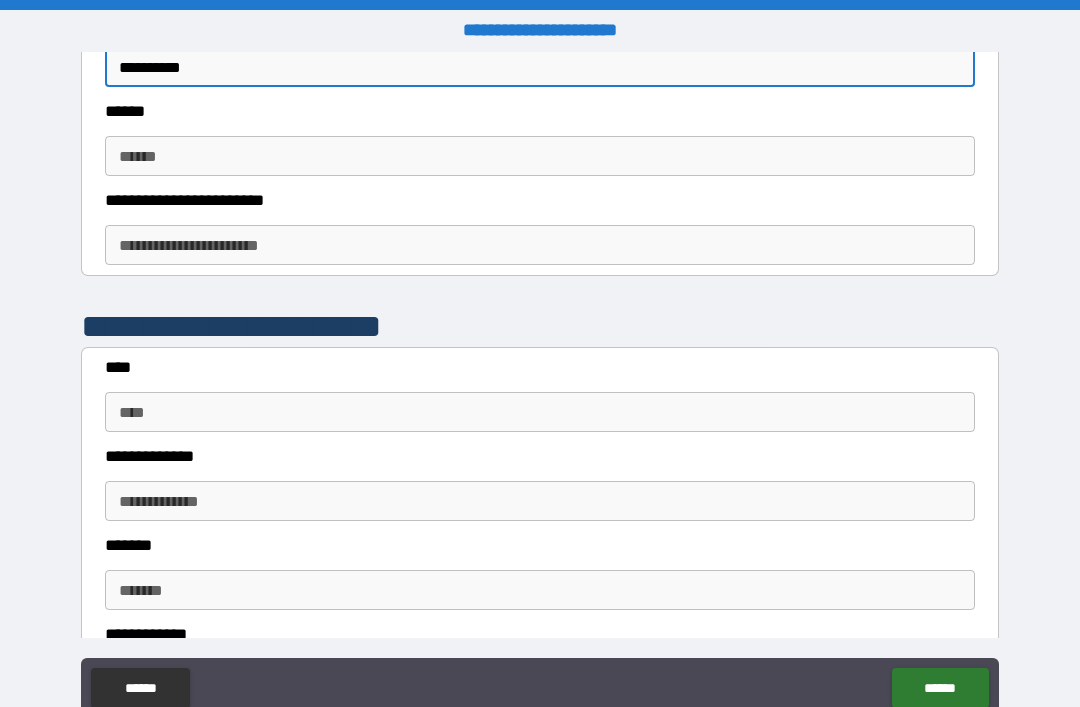 type on "**********" 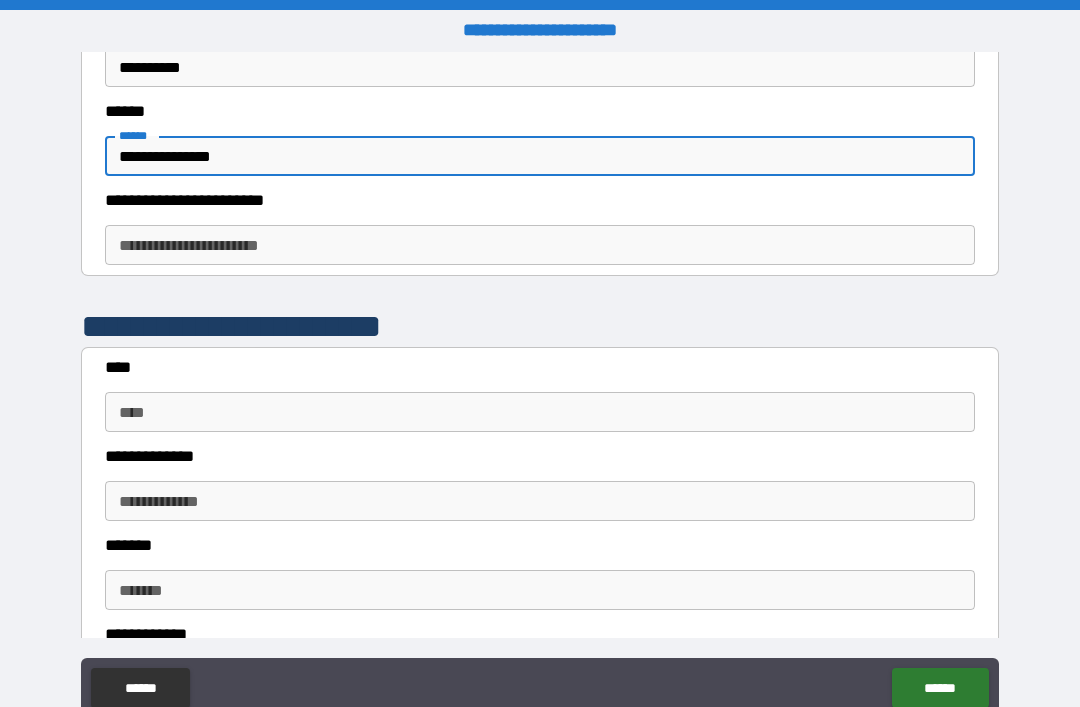 click on "**********" at bounding box center (540, 245) 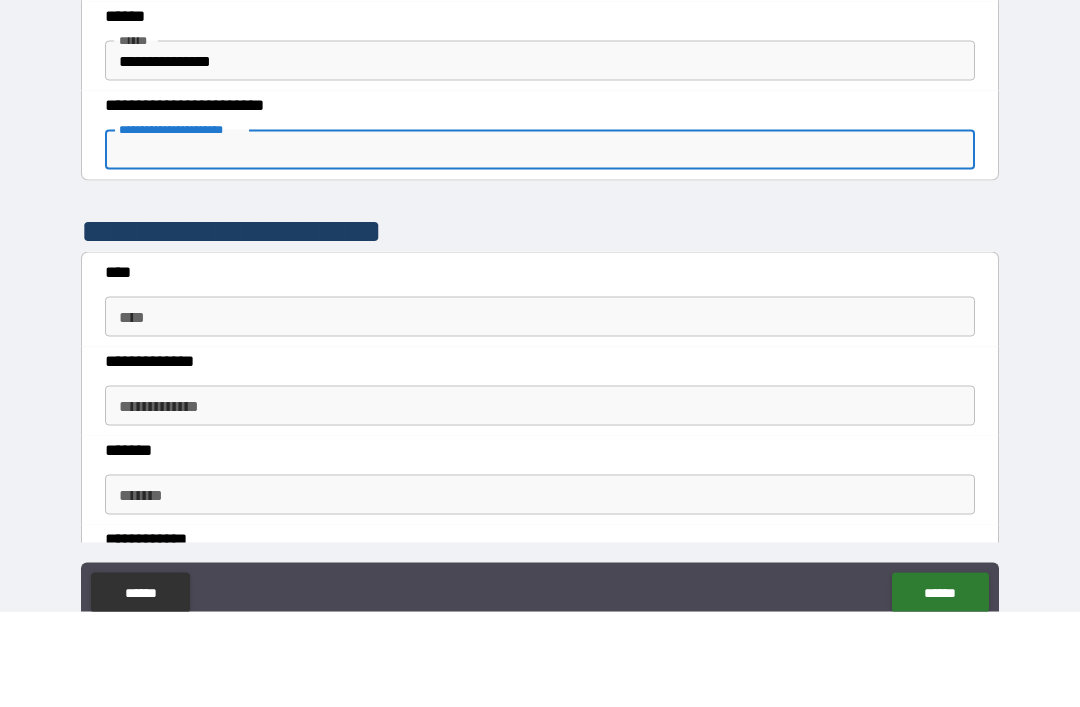 click on "**********" at bounding box center (540, 156) 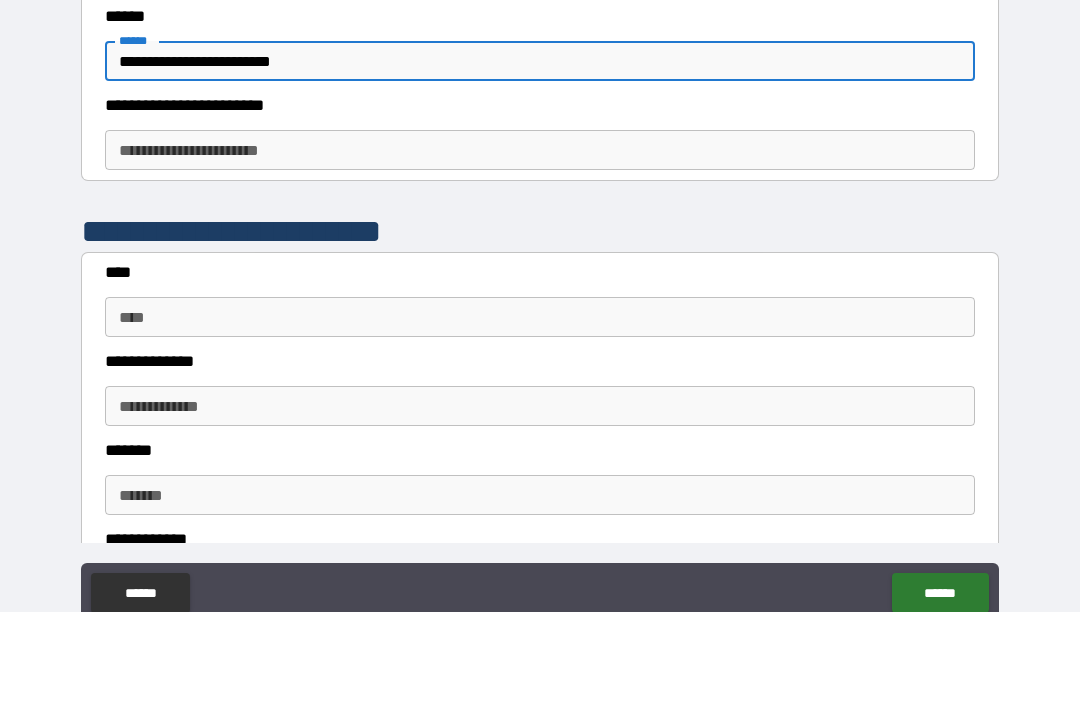 type on "**********" 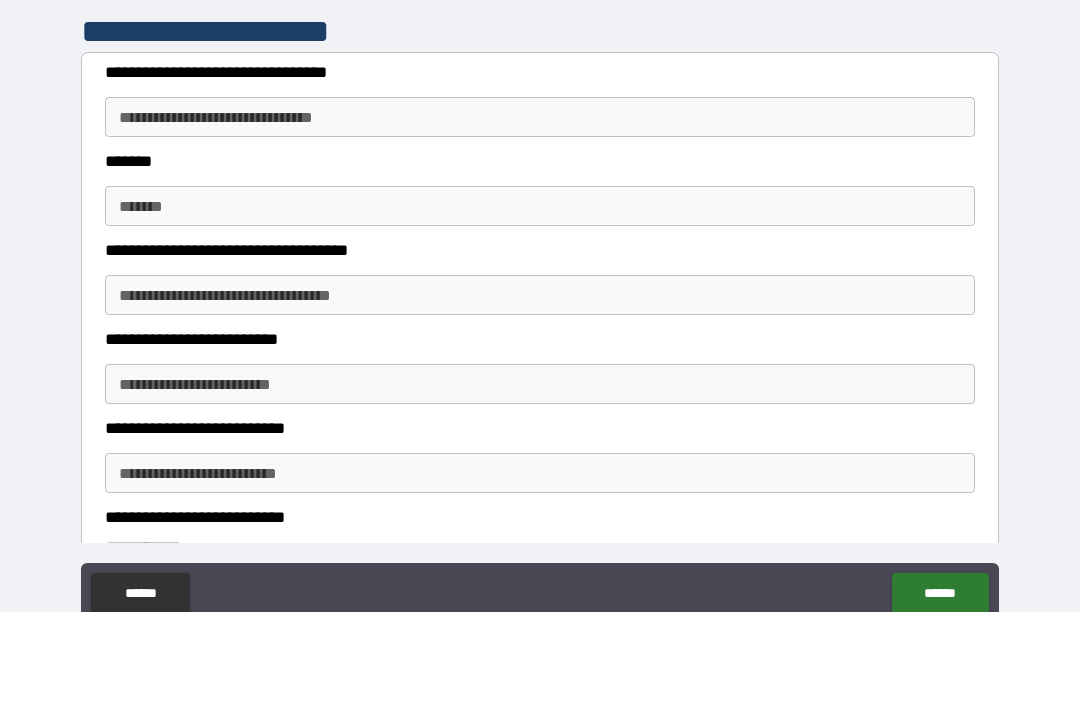 scroll, scrollTop: 1597, scrollLeft: 0, axis: vertical 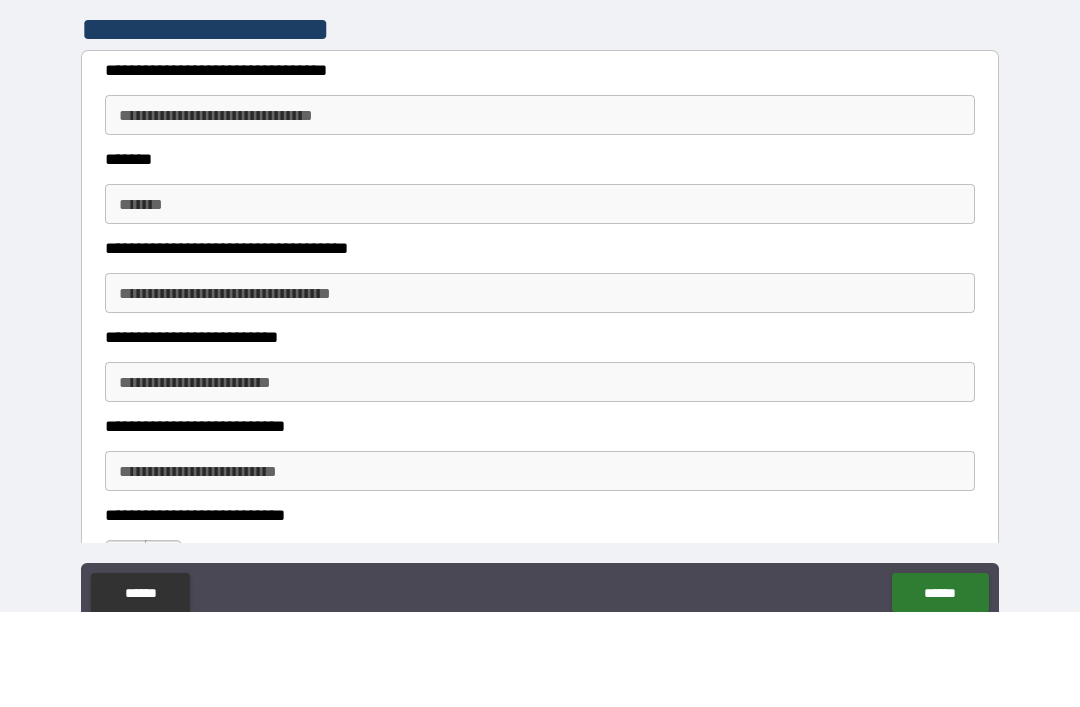 type on "****" 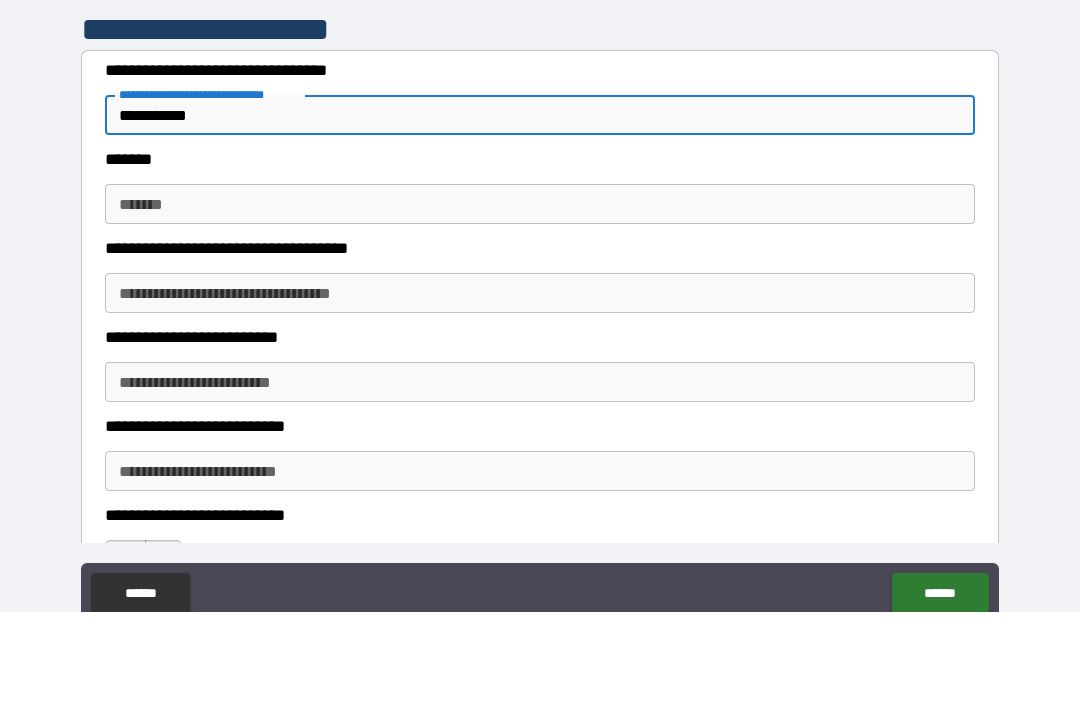 type on "**********" 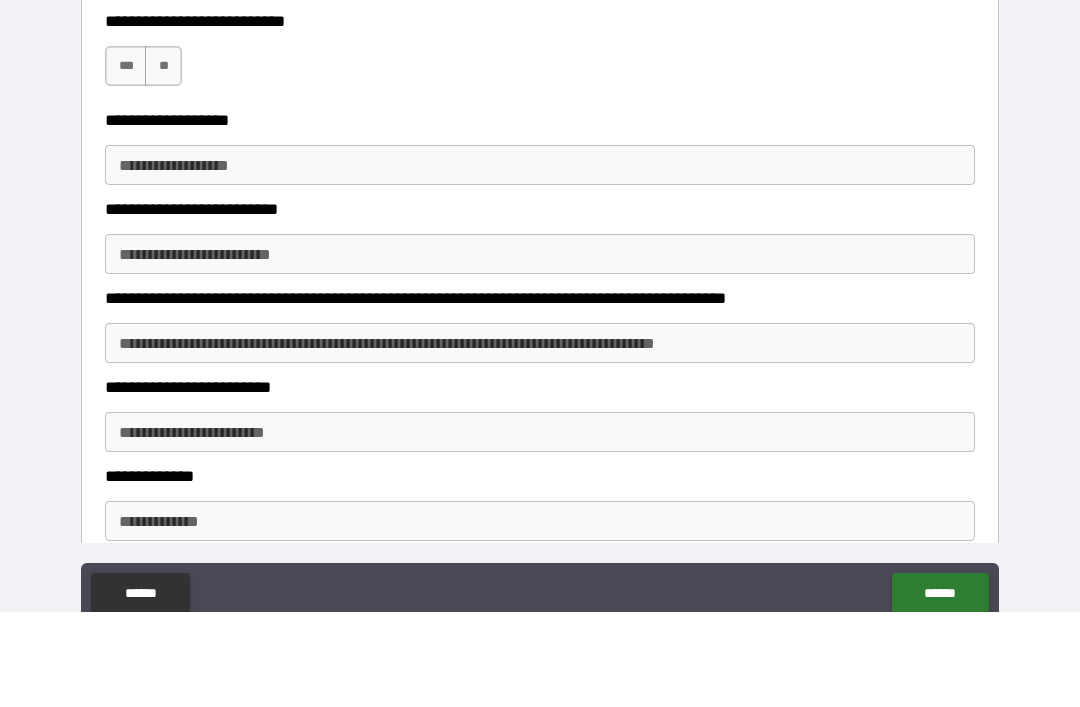 scroll, scrollTop: 2092, scrollLeft: 0, axis: vertical 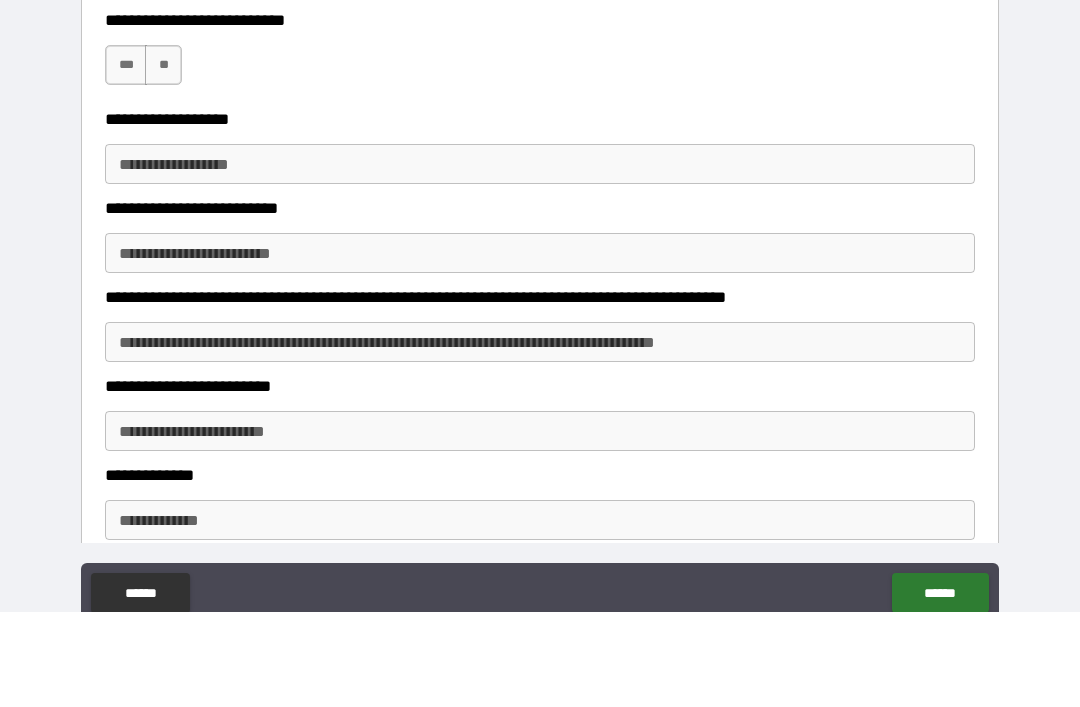 click on "***" at bounding box center [126, 160] 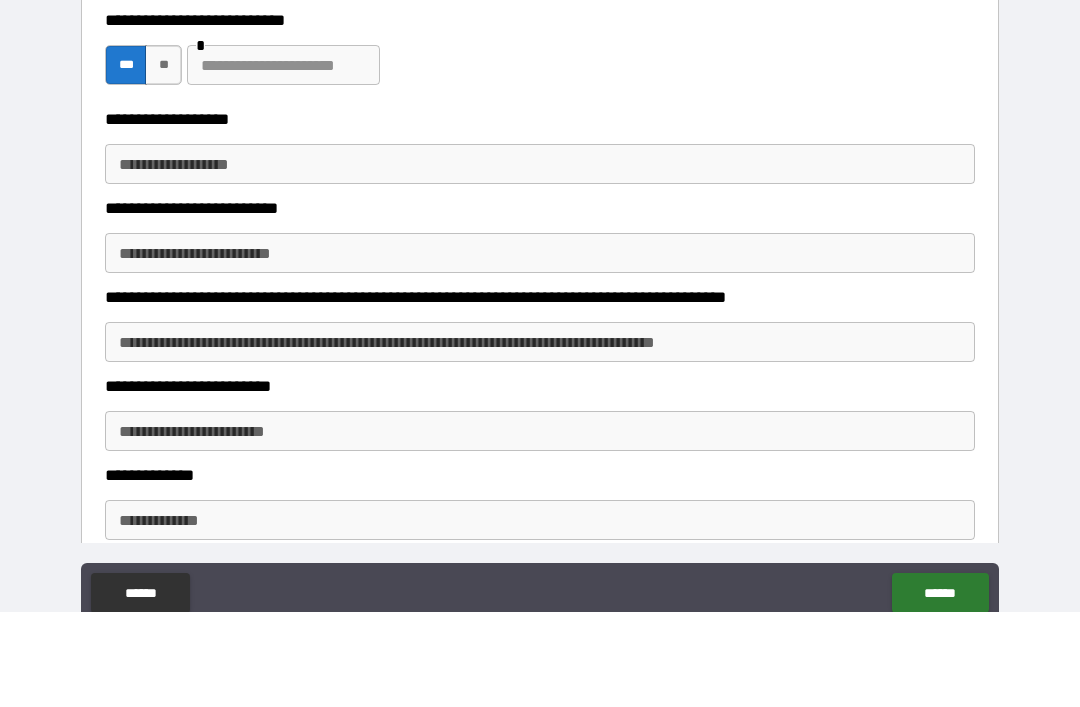 scroll, scrollTop: 64, scrollLeft: 0, axis: vertical 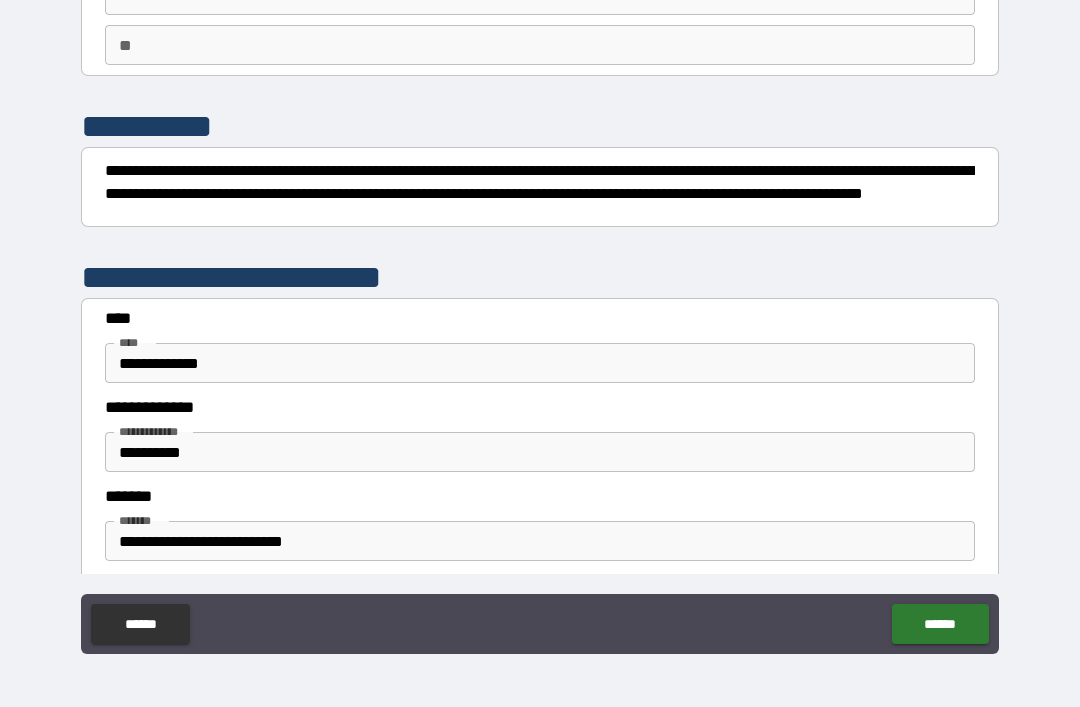 click on "**********" at bounding box center (540, 363) 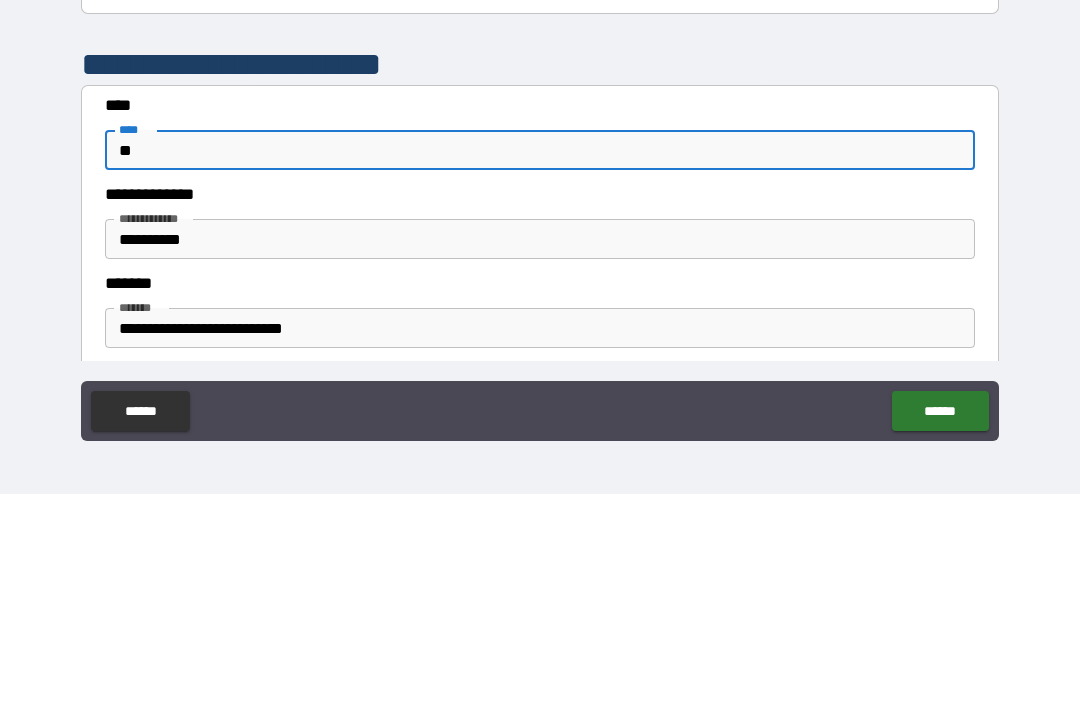 type on "*" 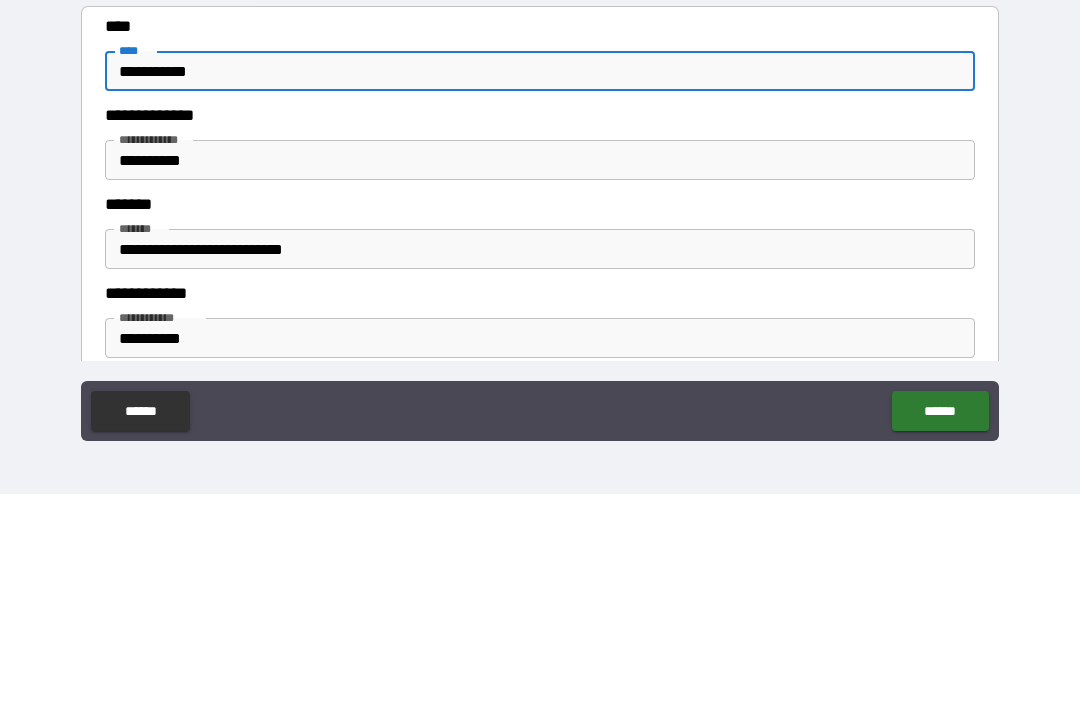 scroll, scrollTop: 236, scrollLeft: 0, axis: vertical 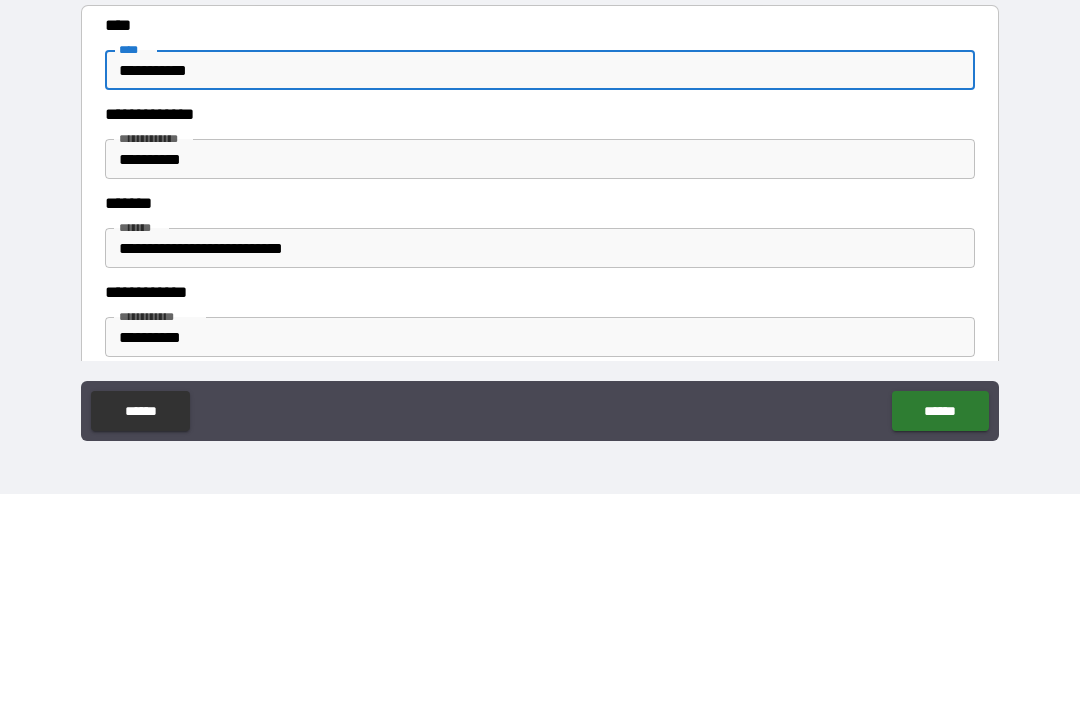 type on "**********" 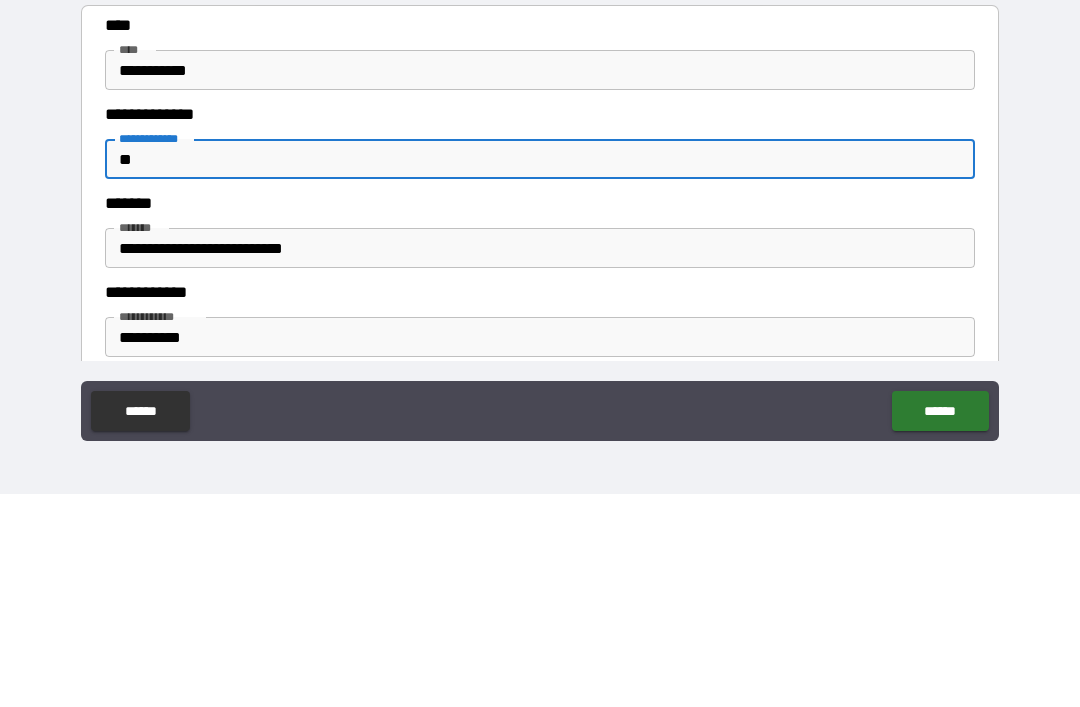 type on "*" 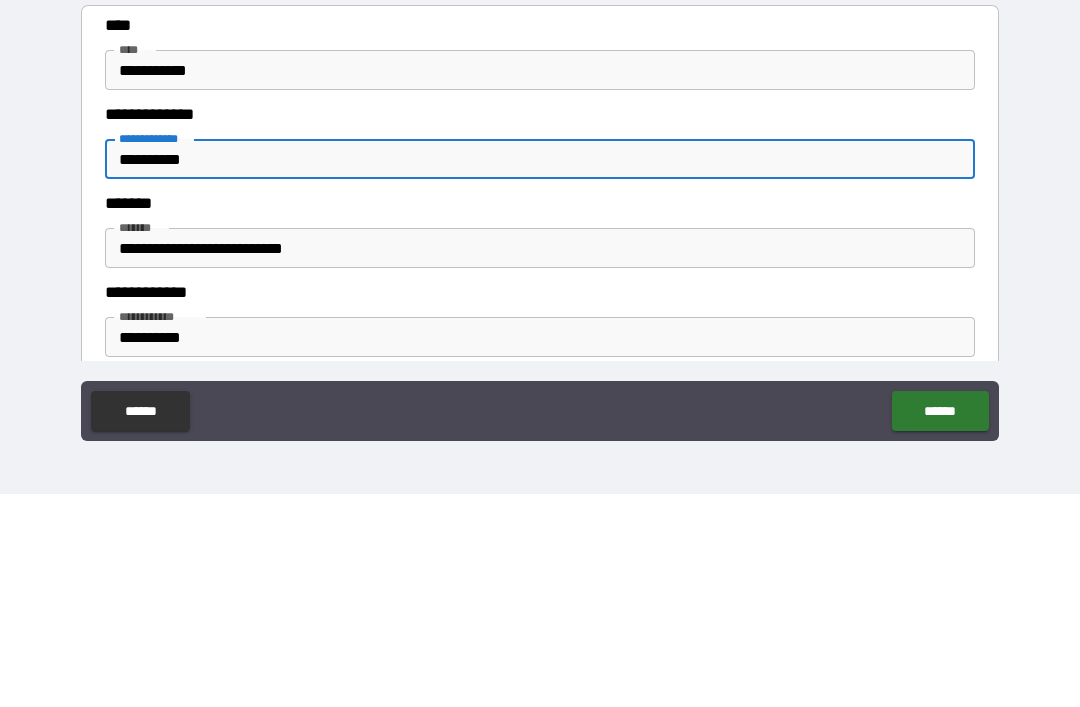 scroll, scrollTop: 299, scrollLeft: 0, axis: vertical 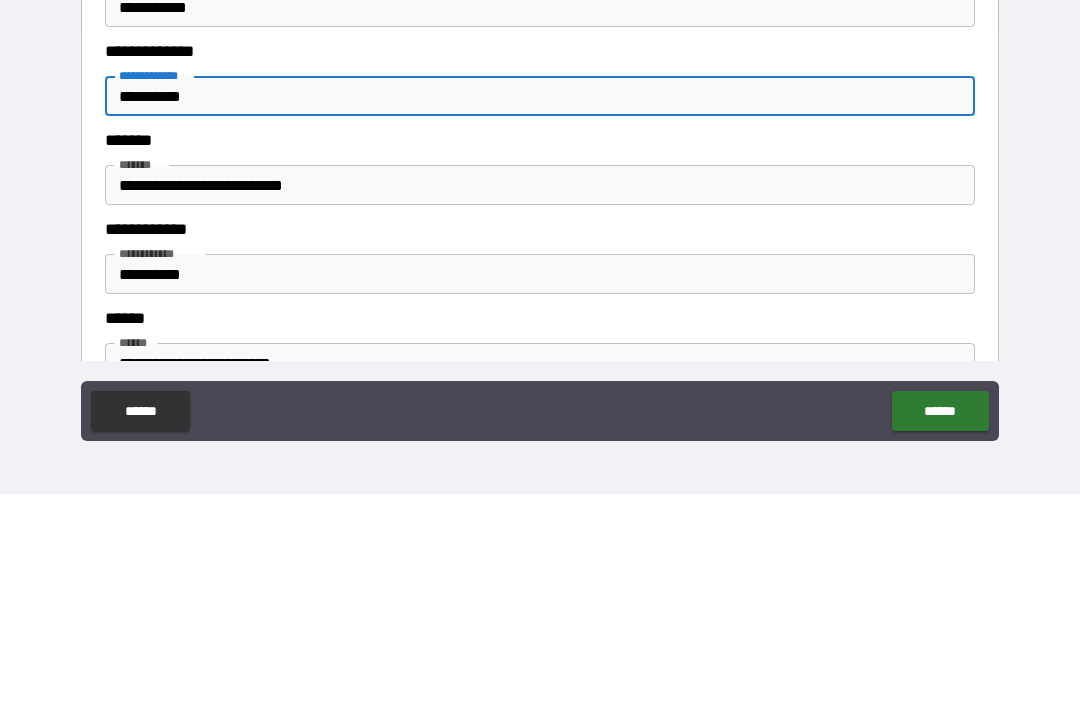 type on "**********" 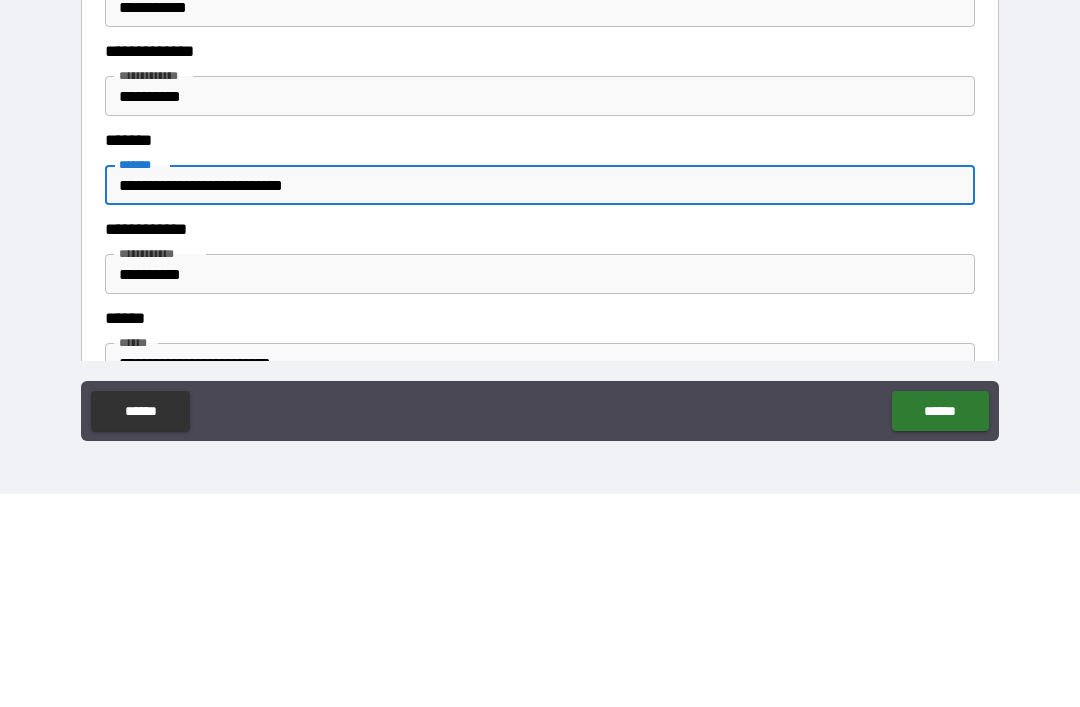click on "**********" at bounding box center (540, 398) 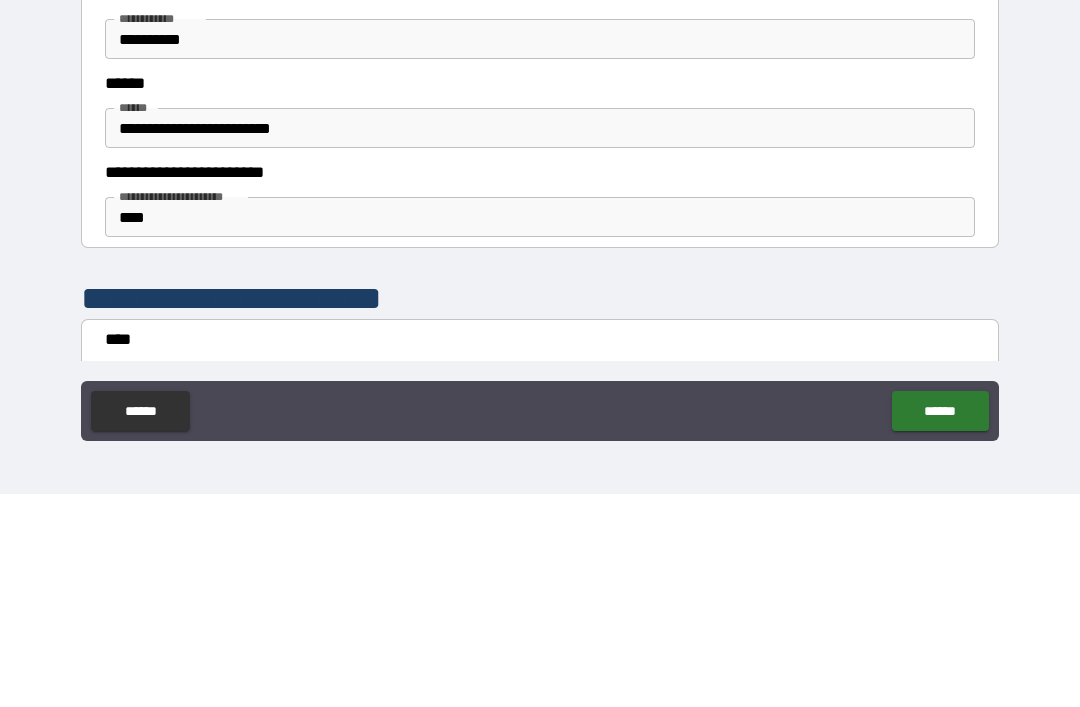 scroll, scrollTop: 547, scrollLeft: 0, axis: vertical 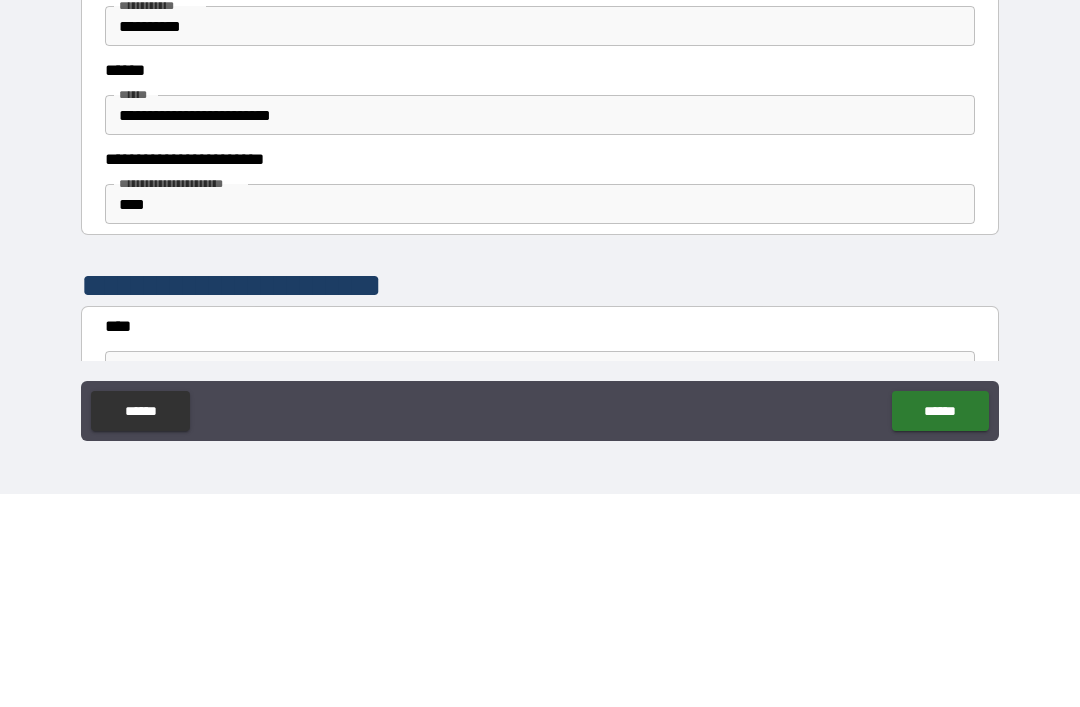 type on "**********" 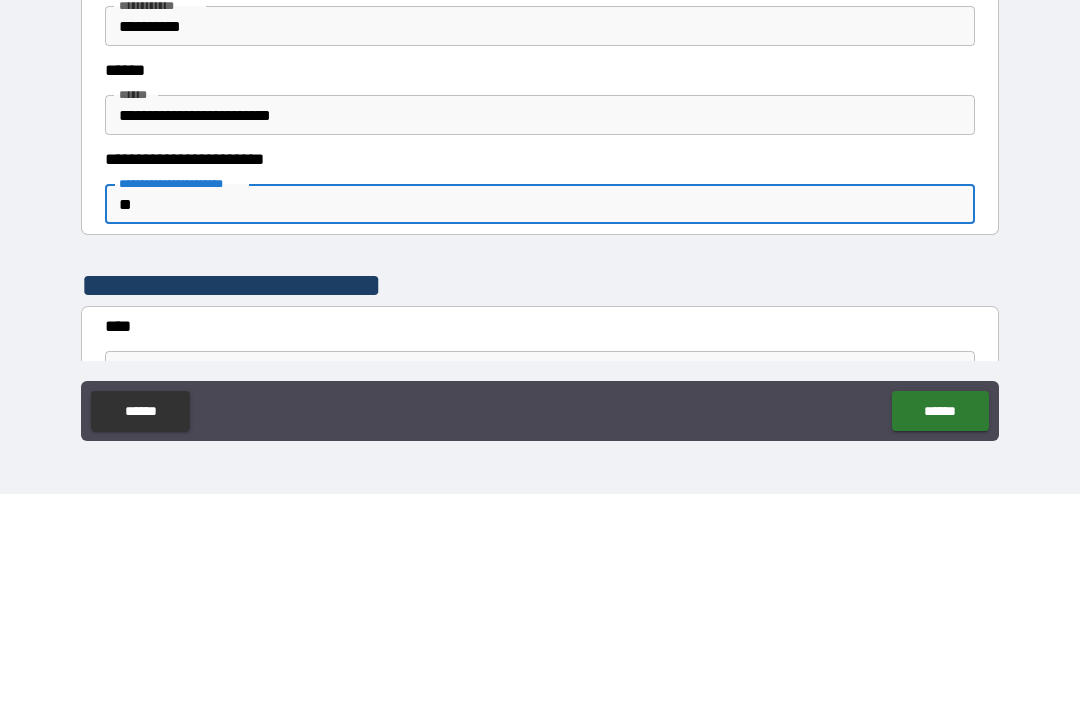 type on "*" 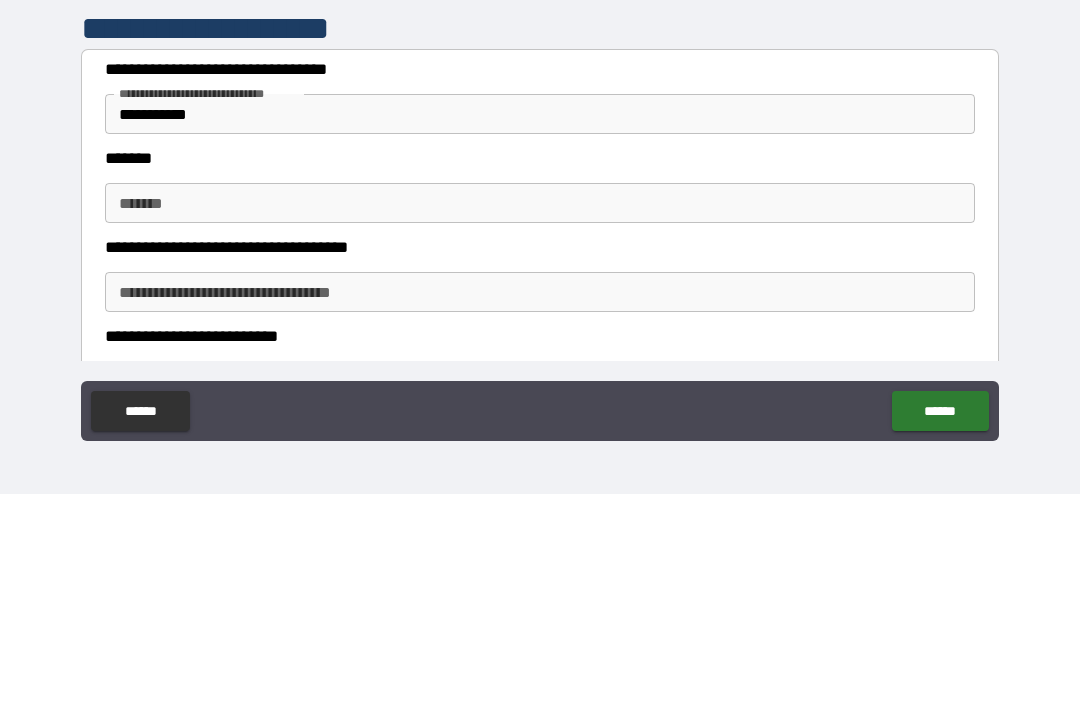 scroll, scrollTop: 1418, scrollLeft: 0, axis: vertical 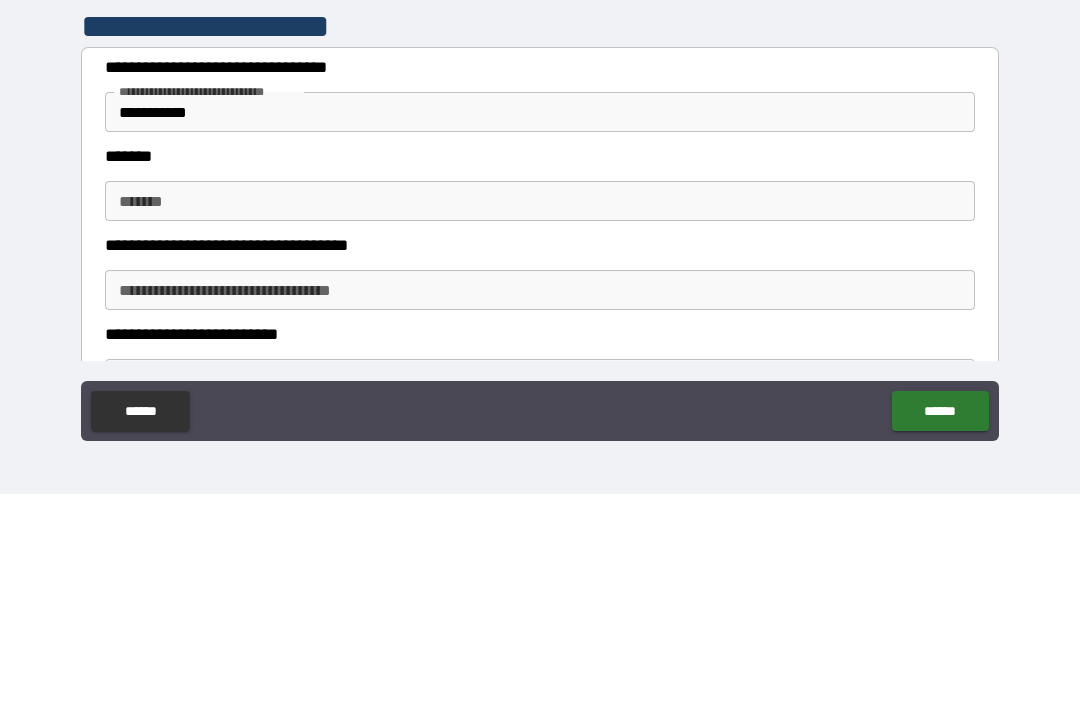 type on "******" 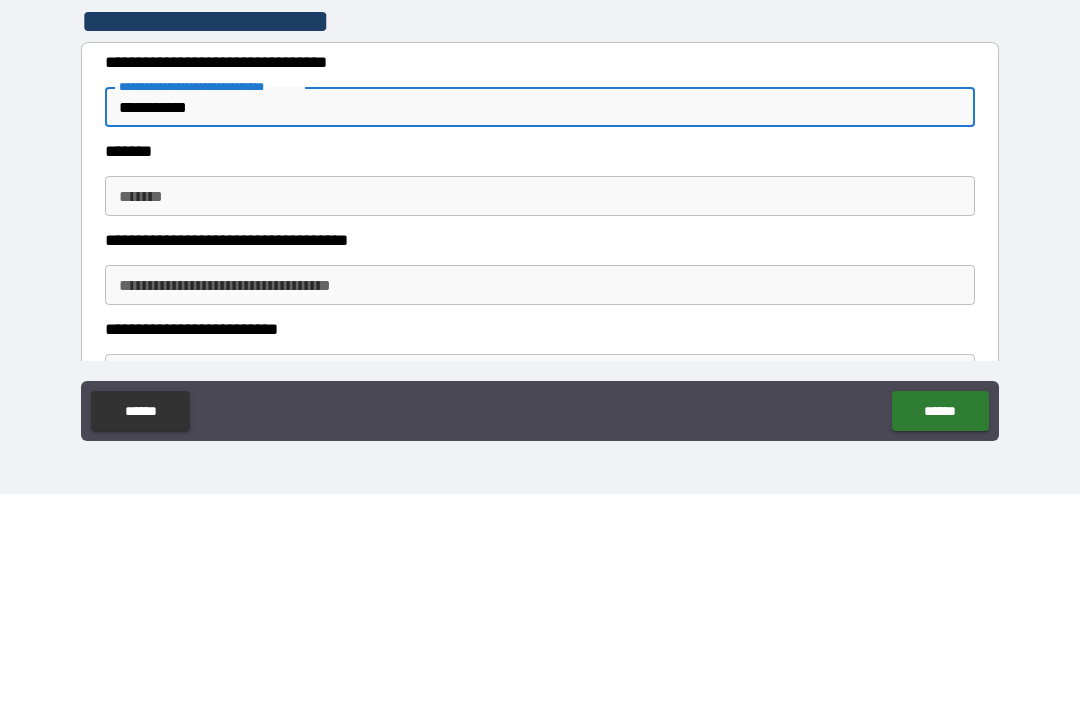 scroll, scrollTop: 1453, scrollLeft: 0, axis: vertical 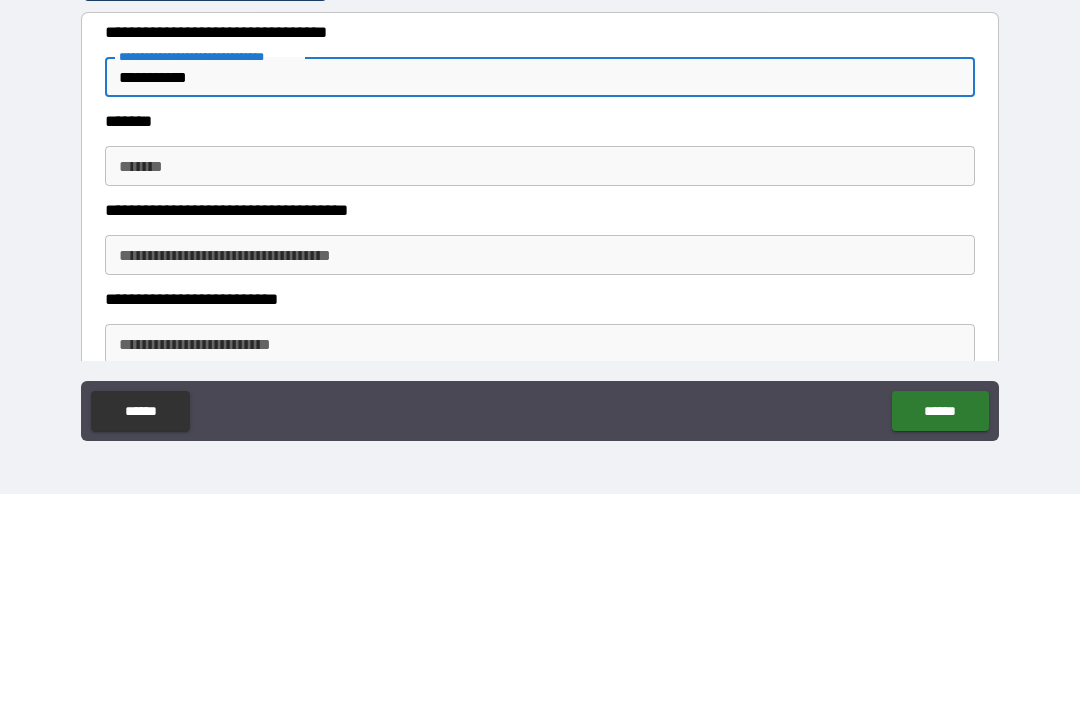 type on "**********" 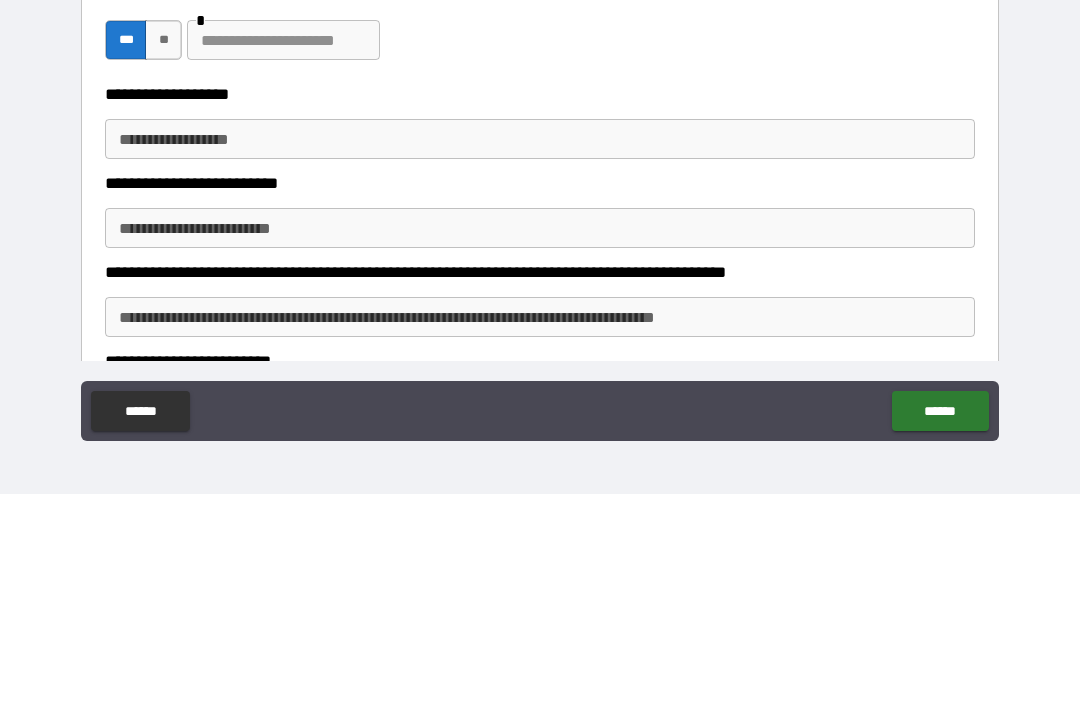 scroll, scrollTop: 1934, scrollLeft: 0, axis: vertical 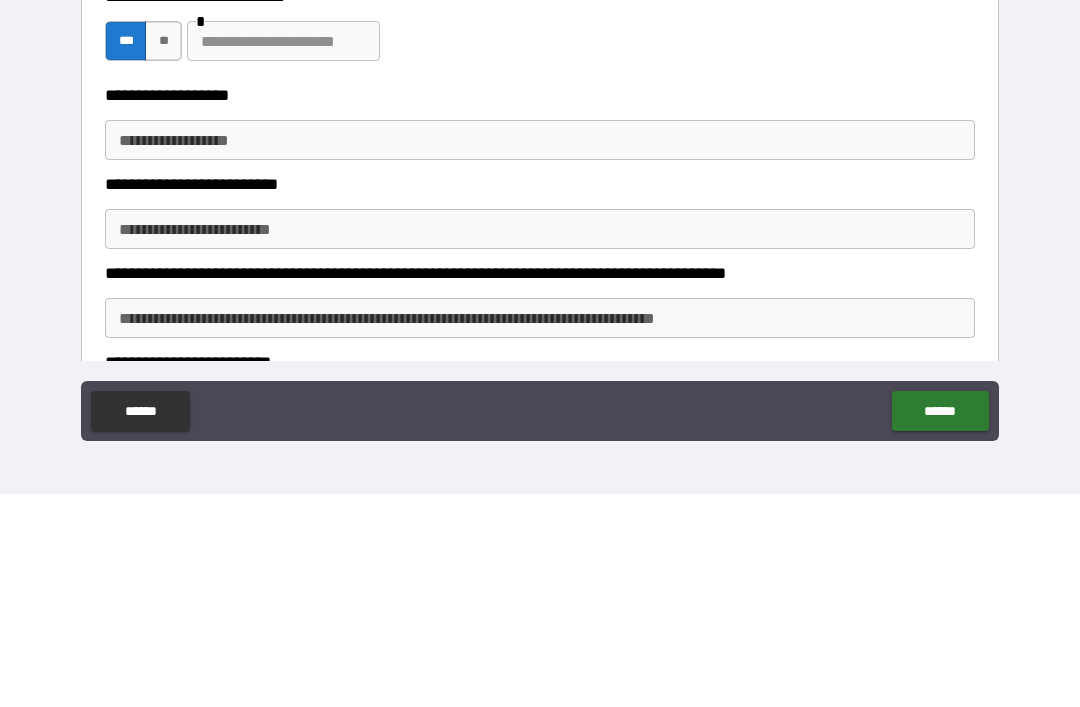 type on "**********" 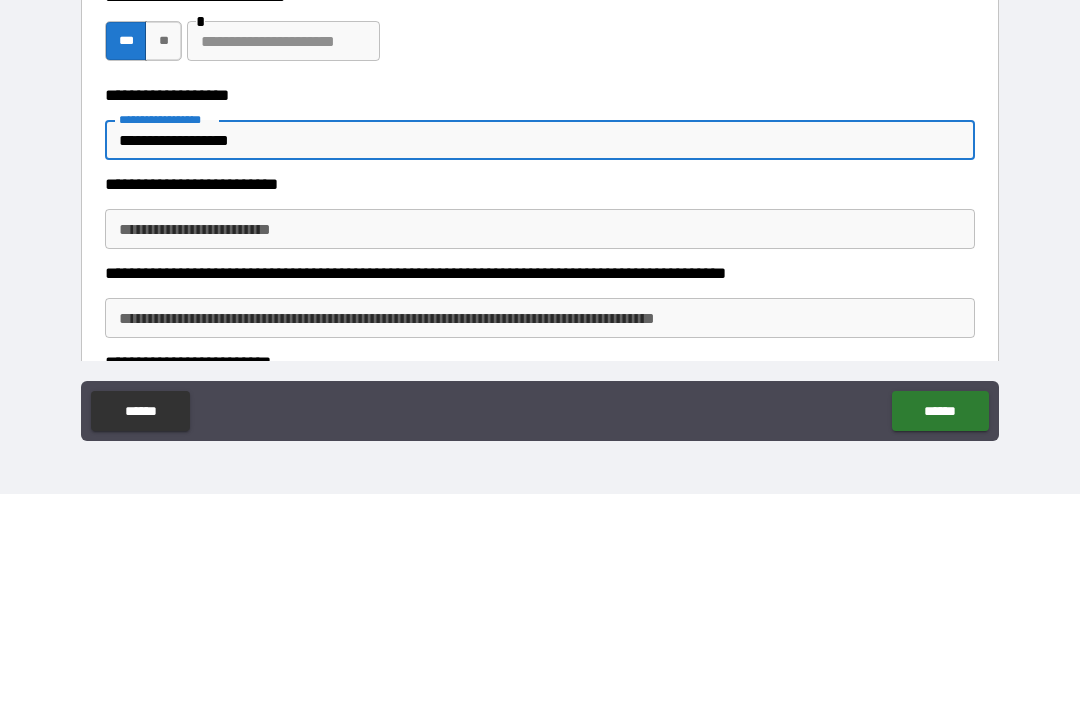 click on "**********" at bounding box center (540, 353) 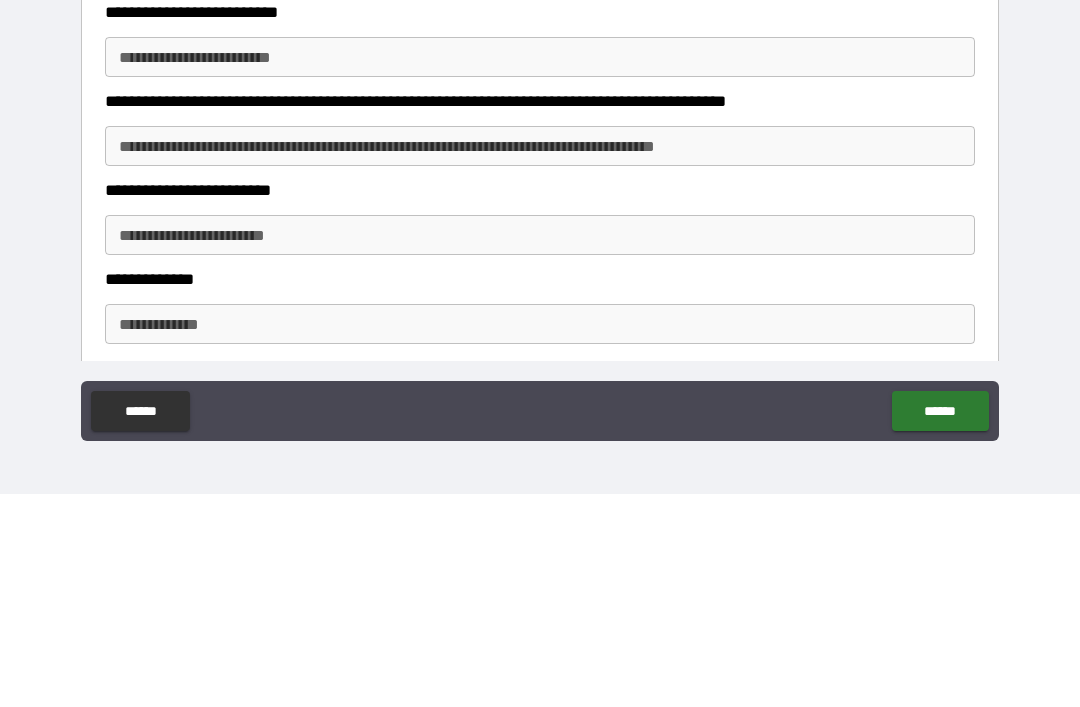 scroll, scrollTop: 2116, scrollLeft: 0, axis: vertical 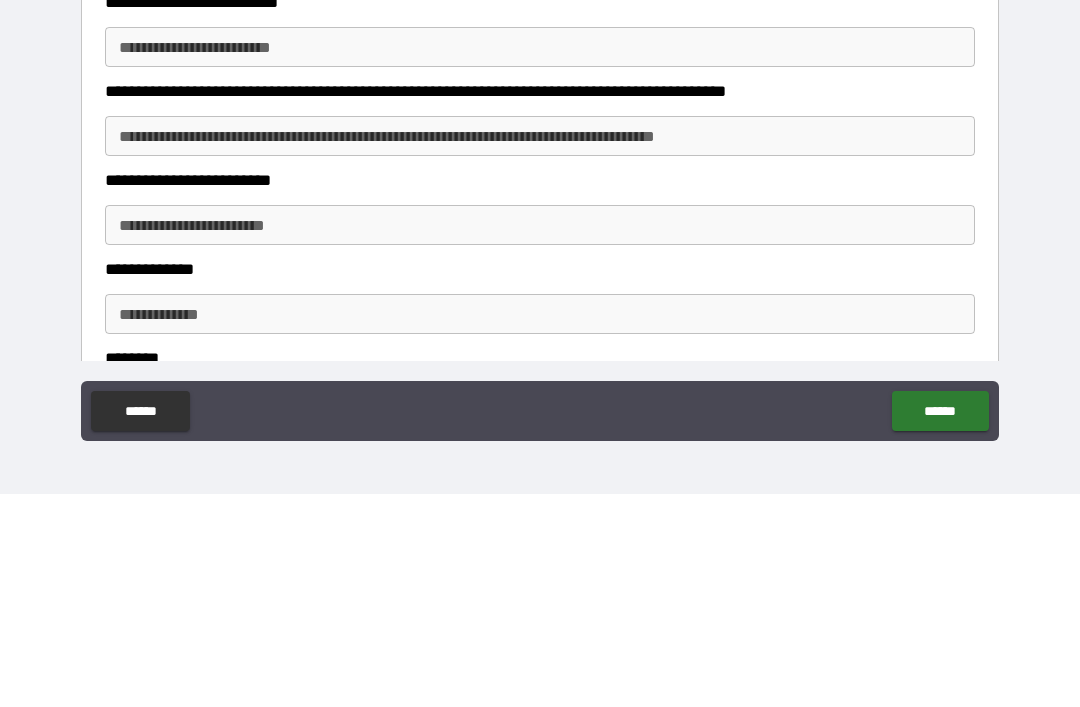 type on "**********" 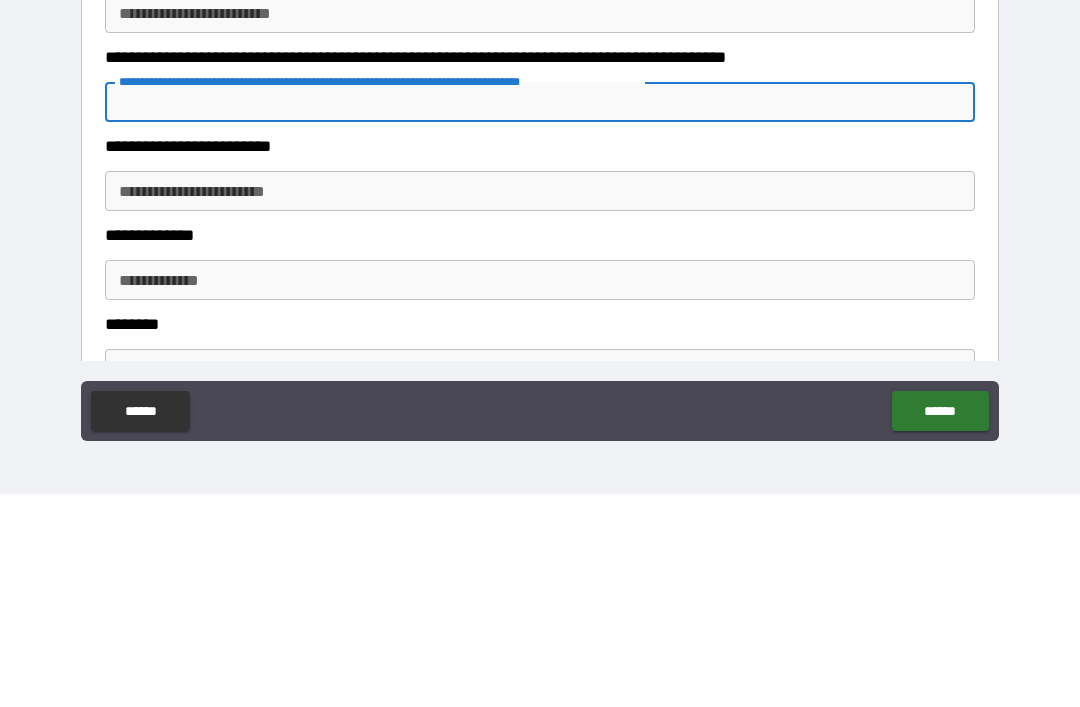 scroll, scrollTop: 2148, scrollLeft: 0, axis: vertical 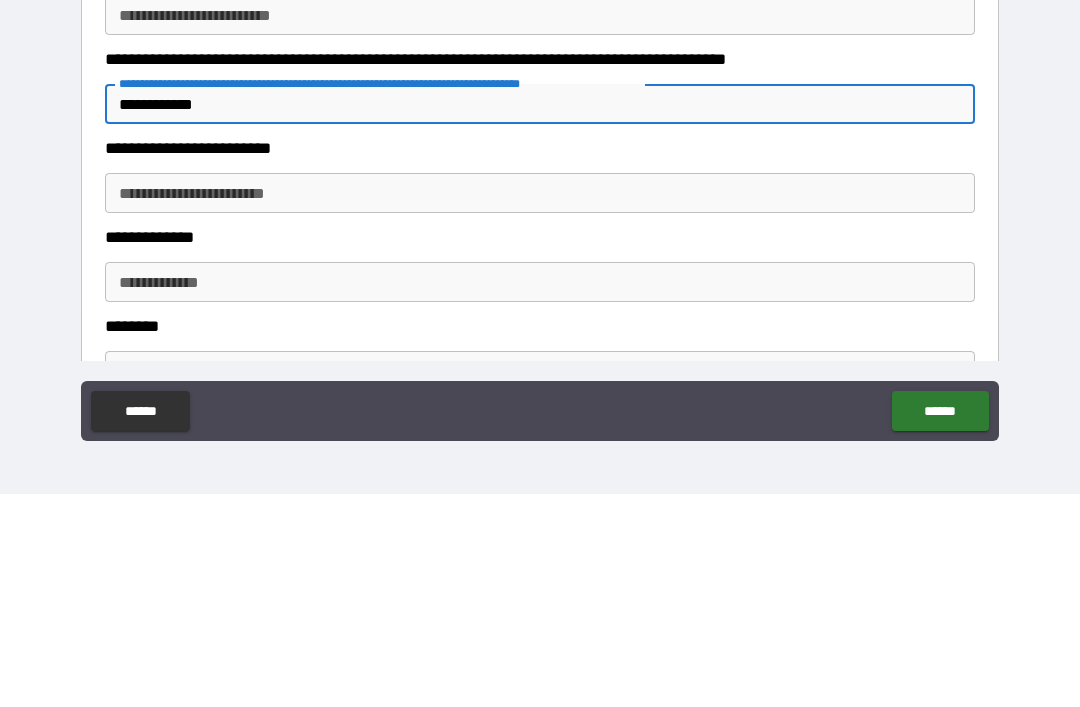 type on "**********" 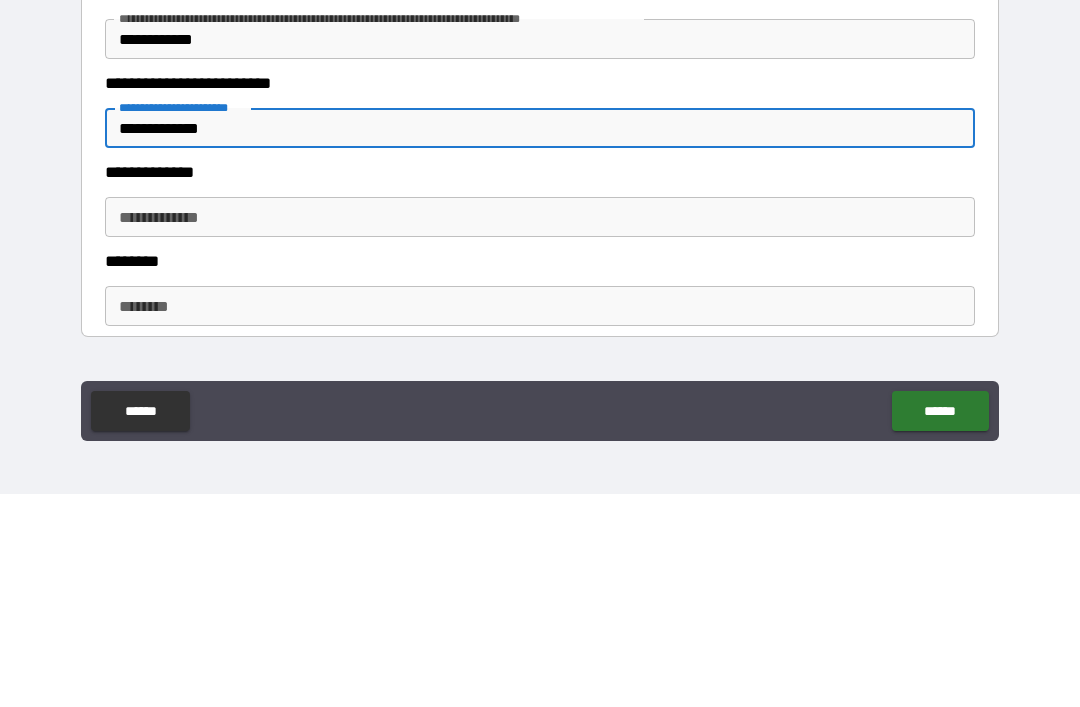 scroll, scrollTop: 2212, scrollLeft: 0, axis: vertical 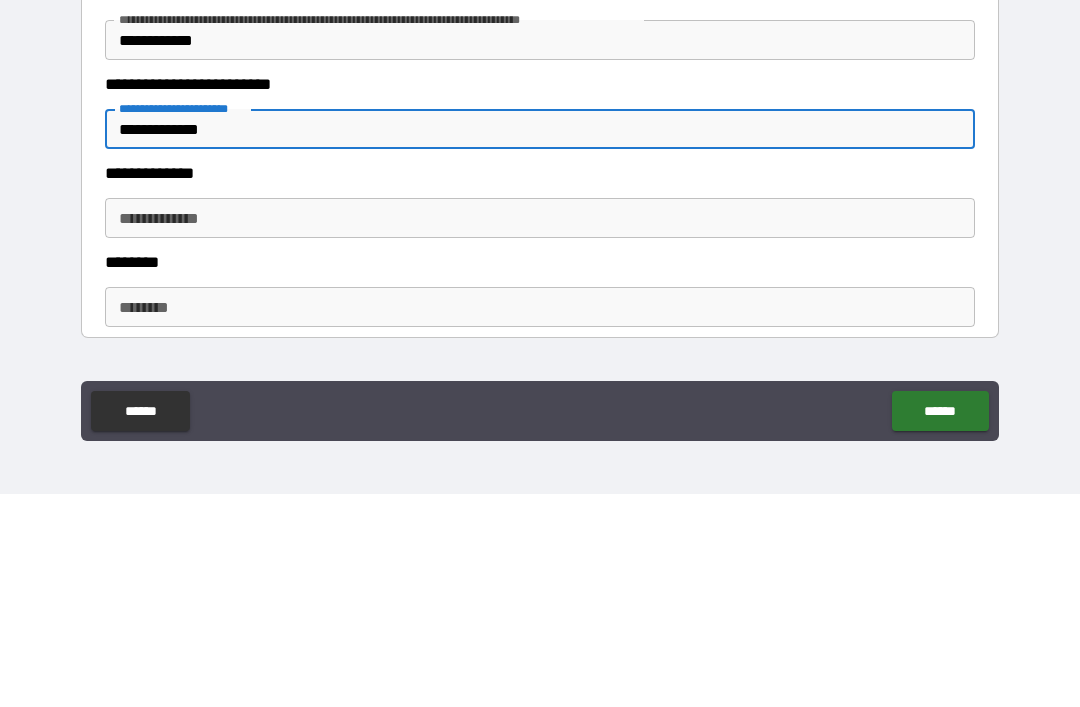 type on "**********" 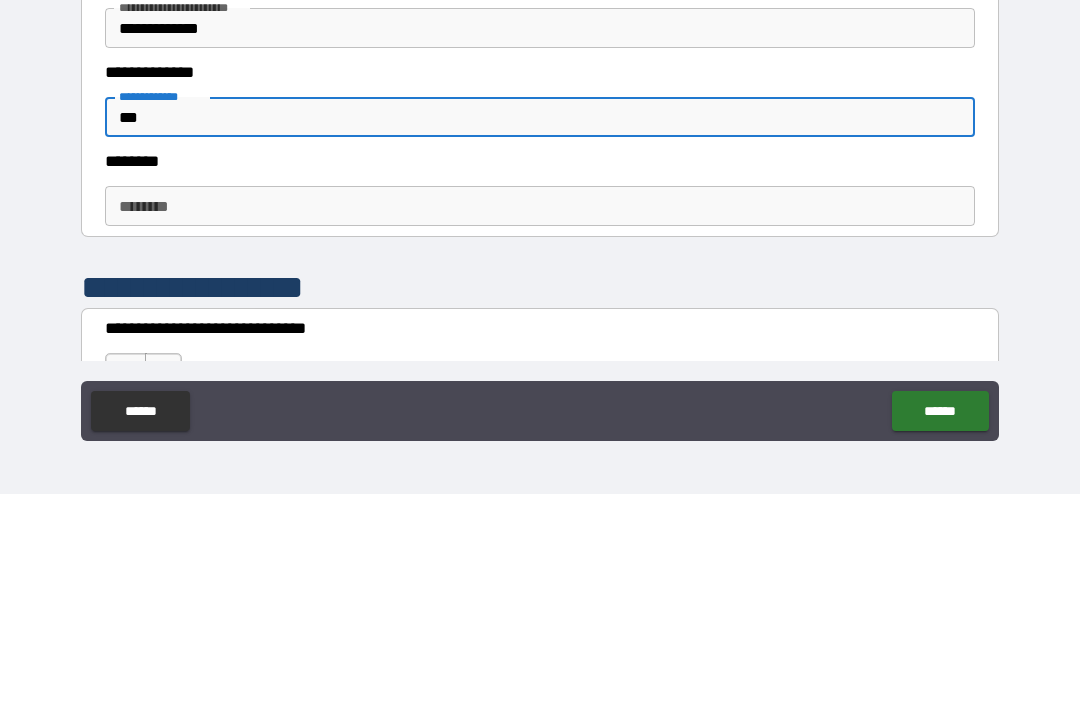 scroll, scrollTop: 2318, scrollLeft: 0, axis: vertical 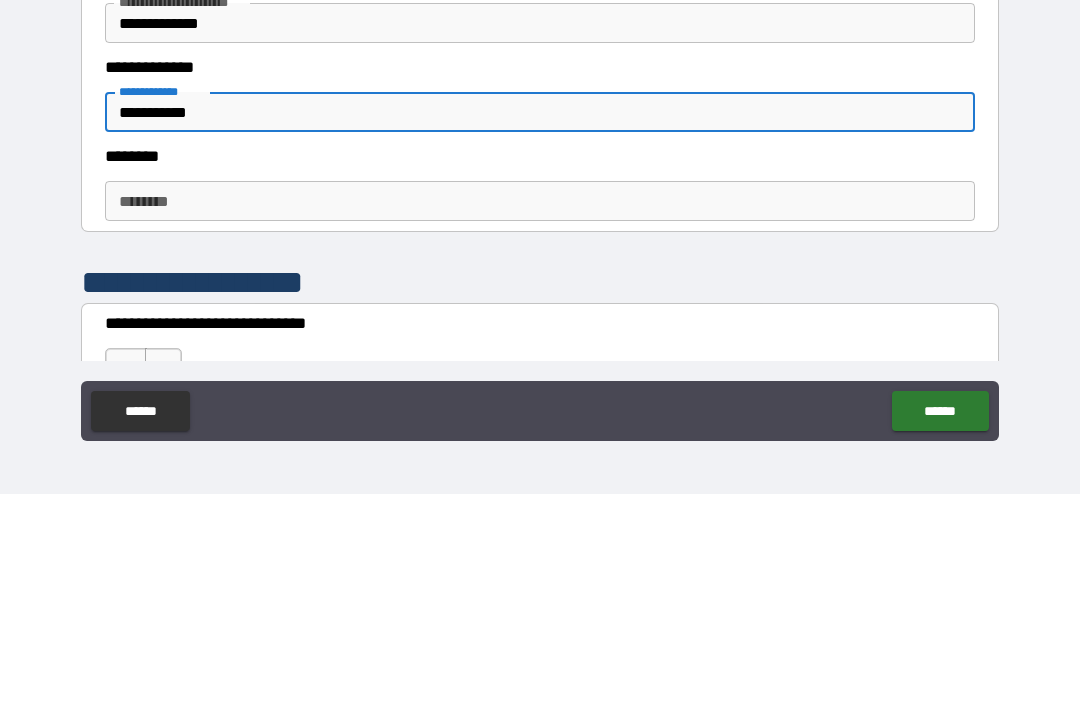 click on "**********" at bounding box center (540, 325) 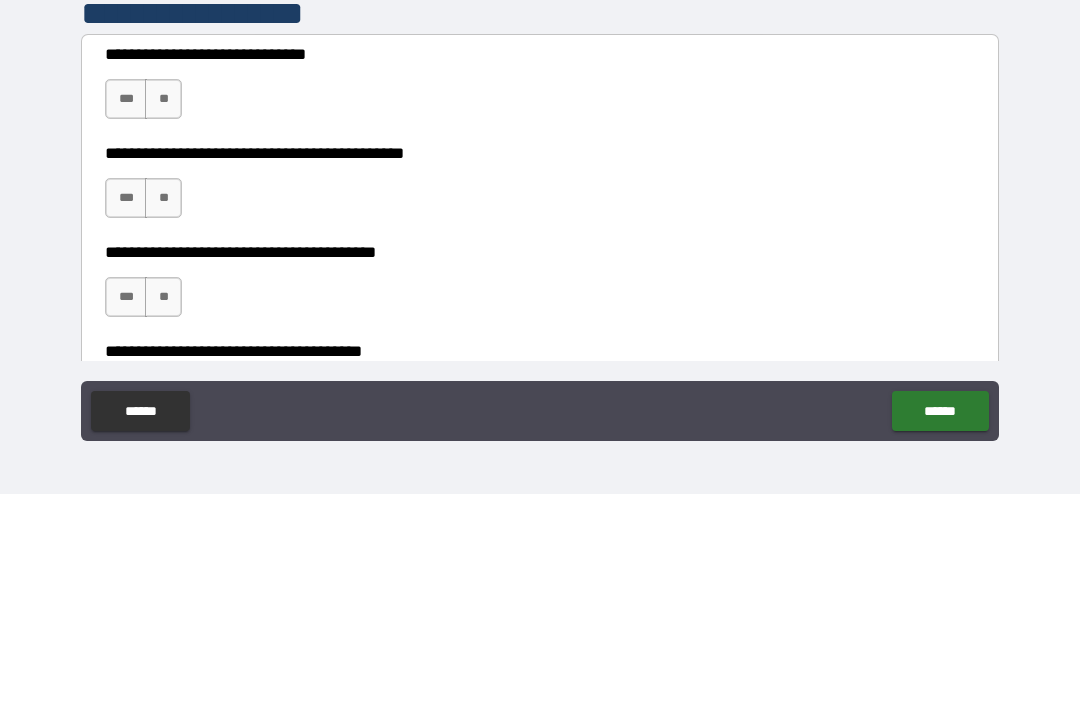 scroll, scrollTop: 2586, scrollLeft: 0, axis: vertical 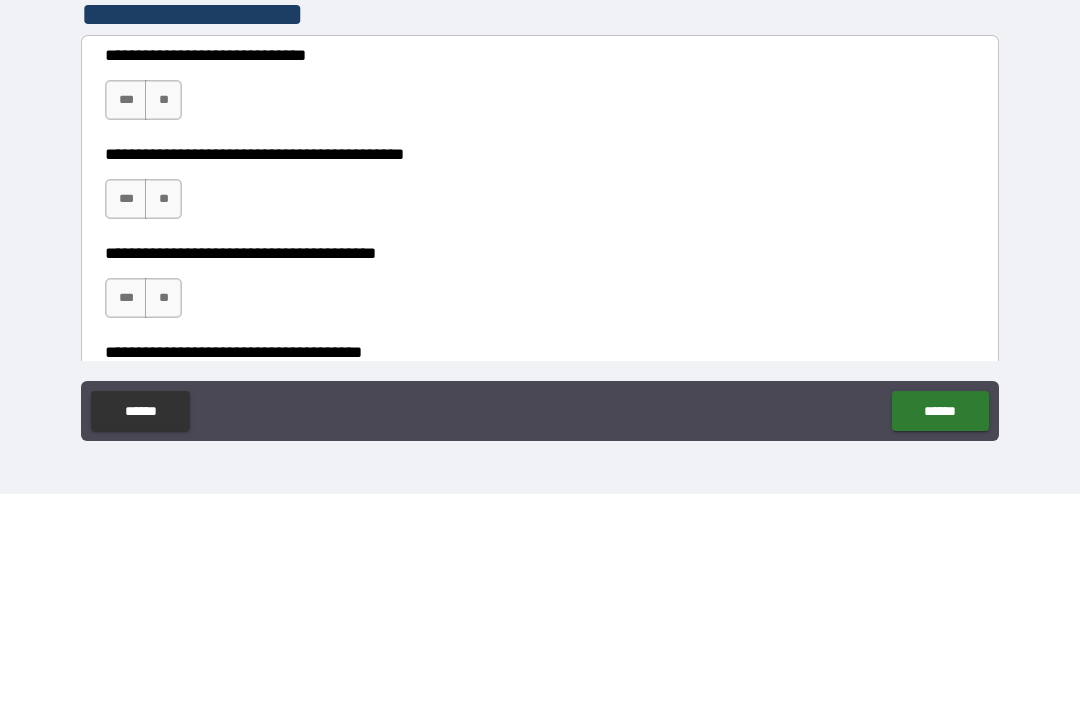 type on "**********" 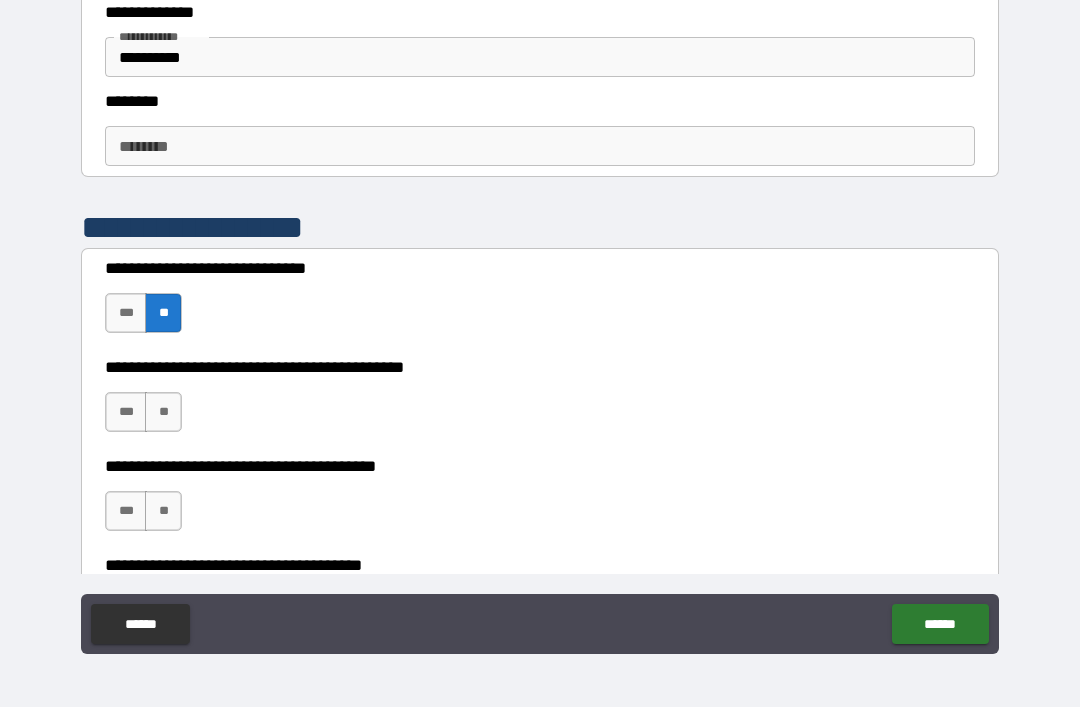 click on "***" at bounding box center [126, 412] 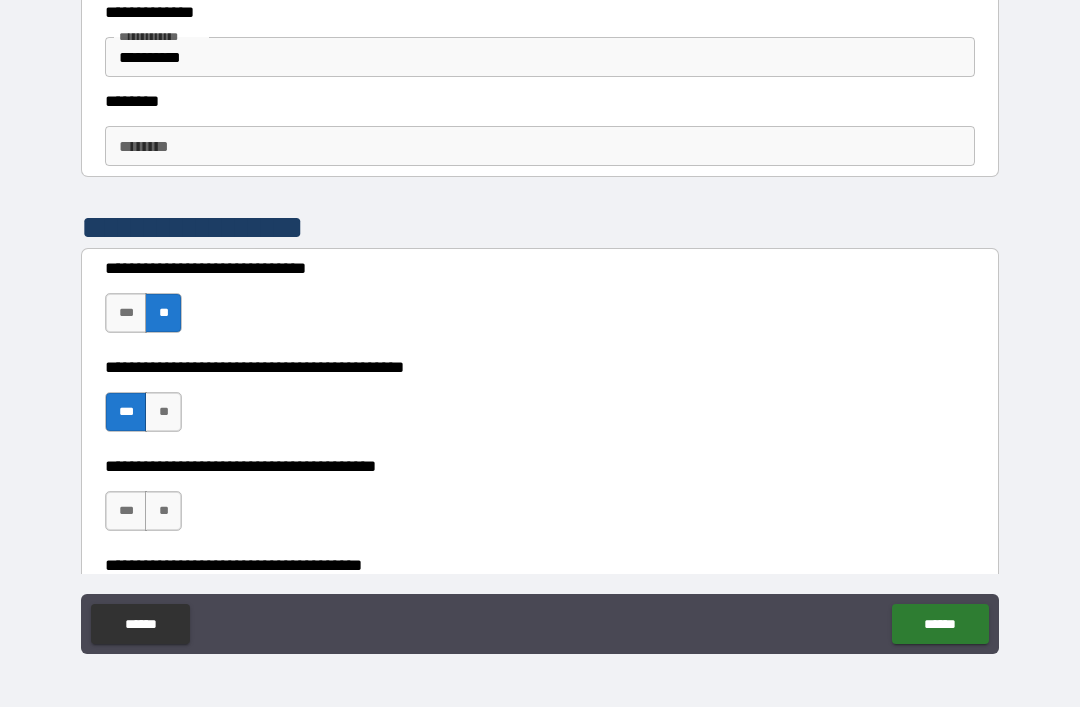 scroll, scrollTop: 2681, scrollLeft: 0, axis: vertical 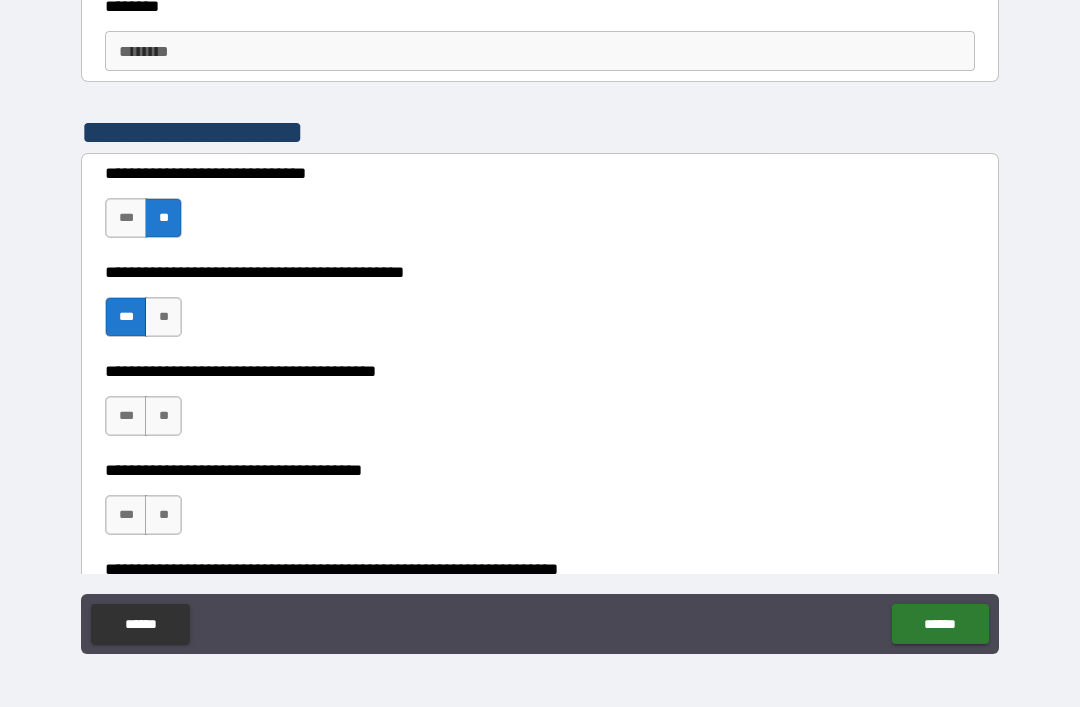 click on "***" at bounding box center (126, 416) 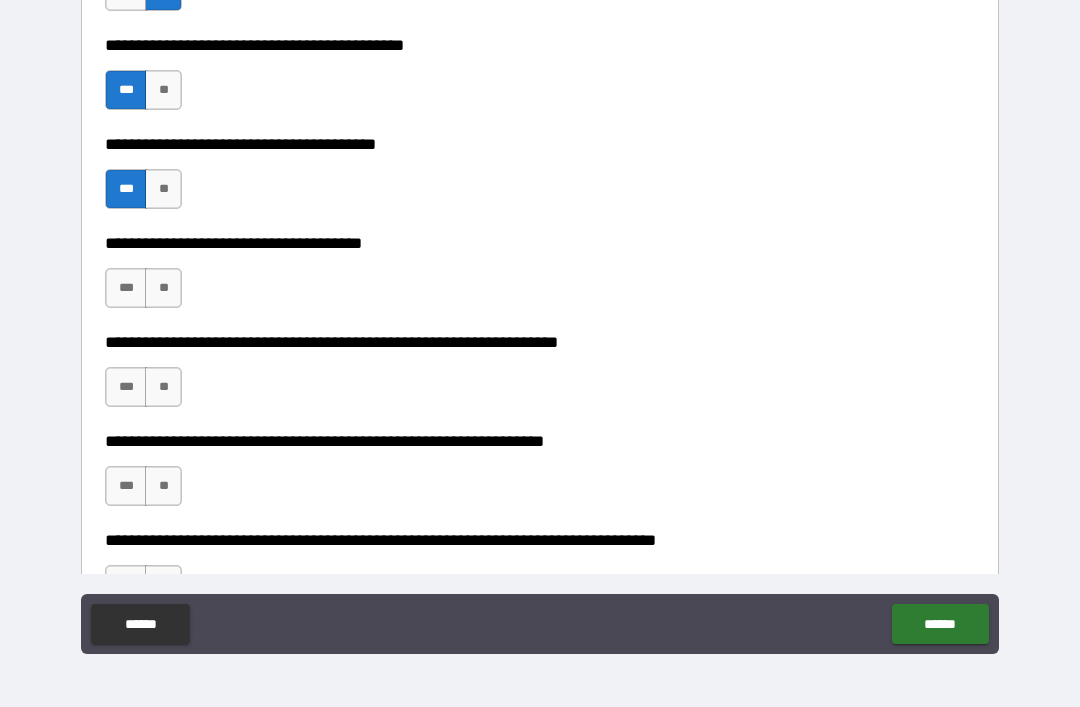scroll, scrollTop: 2922, scrollLeft: 0, axis: vertical 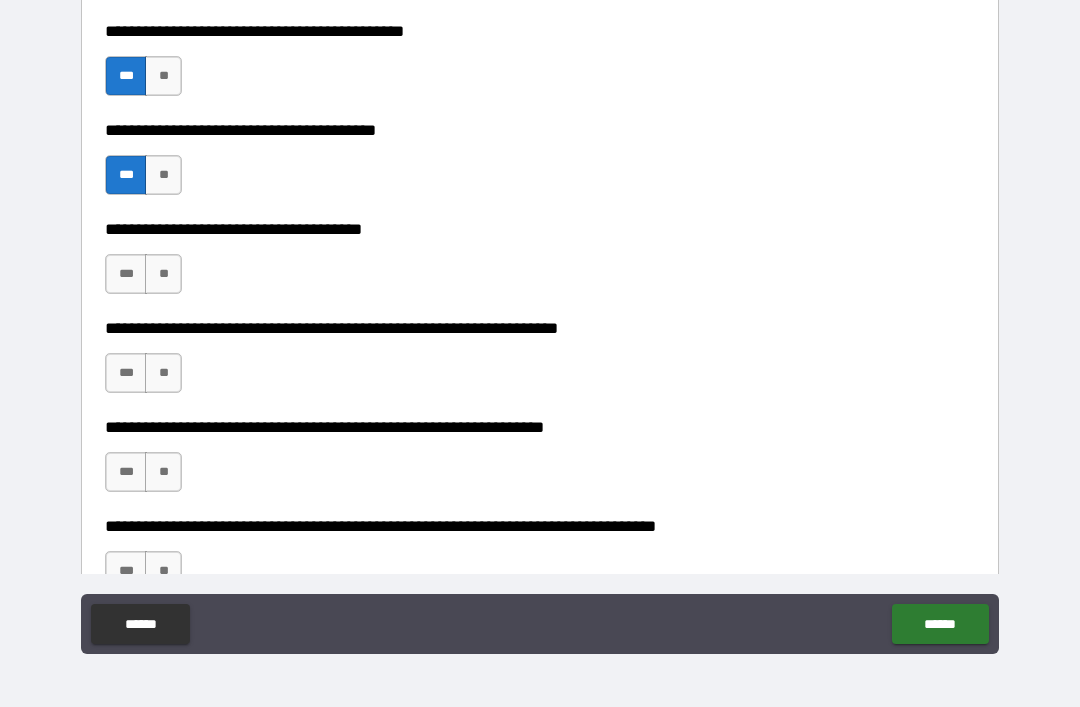 click on "**" at bounding box center (163, 274) 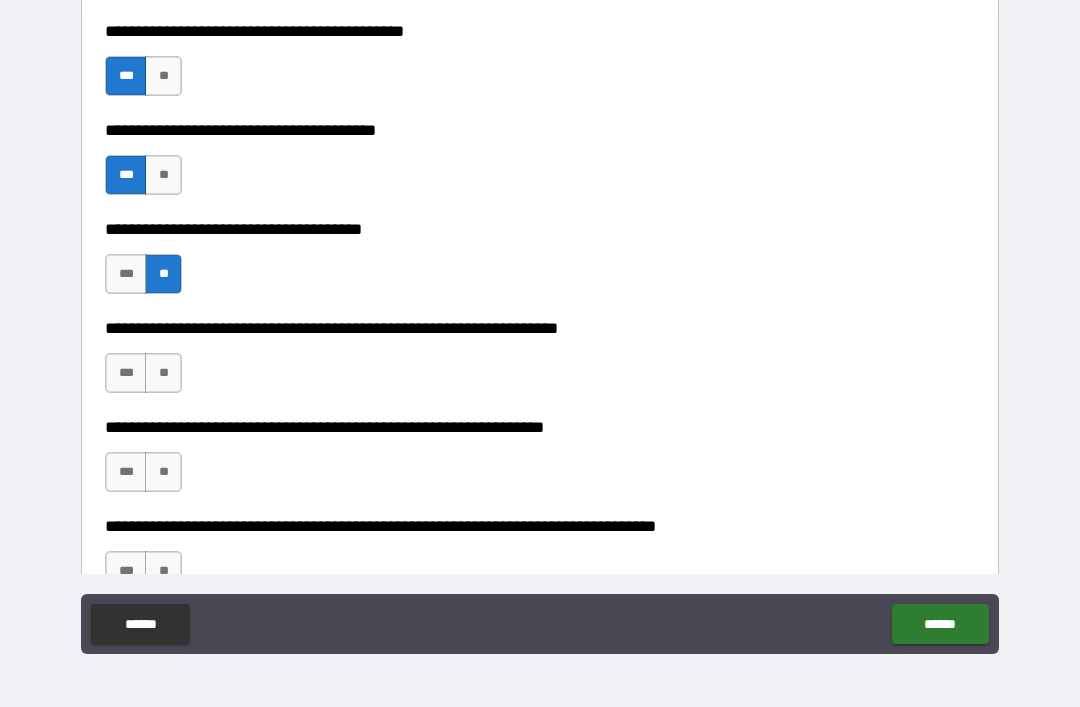 click on "***" at bounding box center (126, 373) 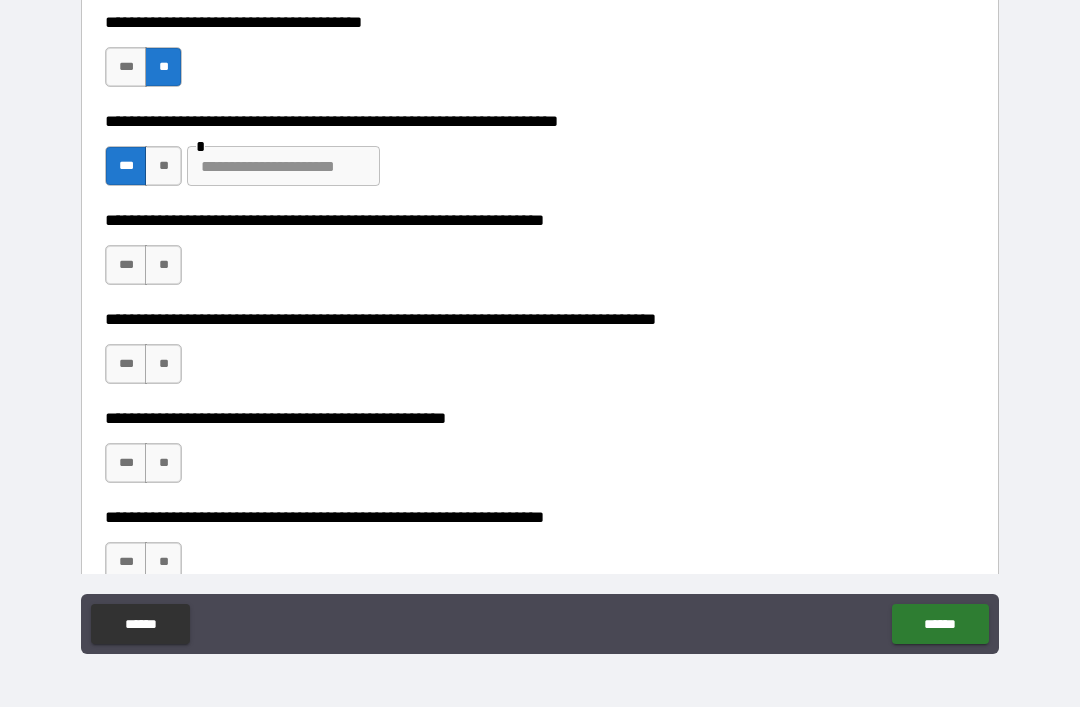 scroll, scrollTop: 3148, scrollLeft: 0, axis: vertical 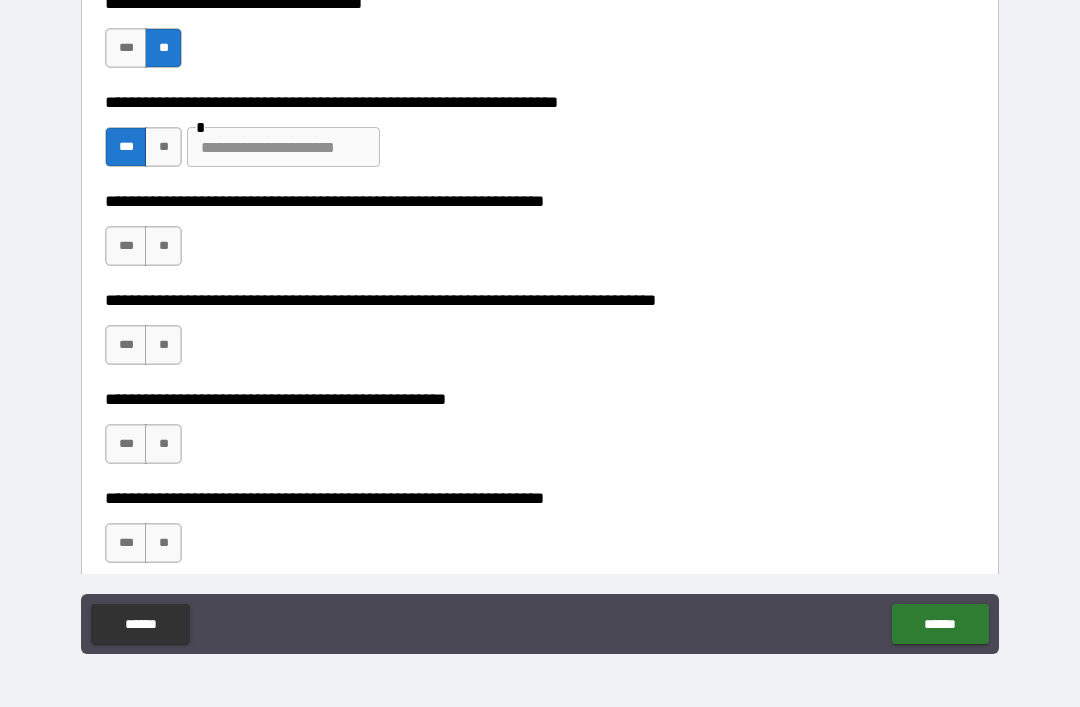 click on "**" at bounding box center [163, 246] 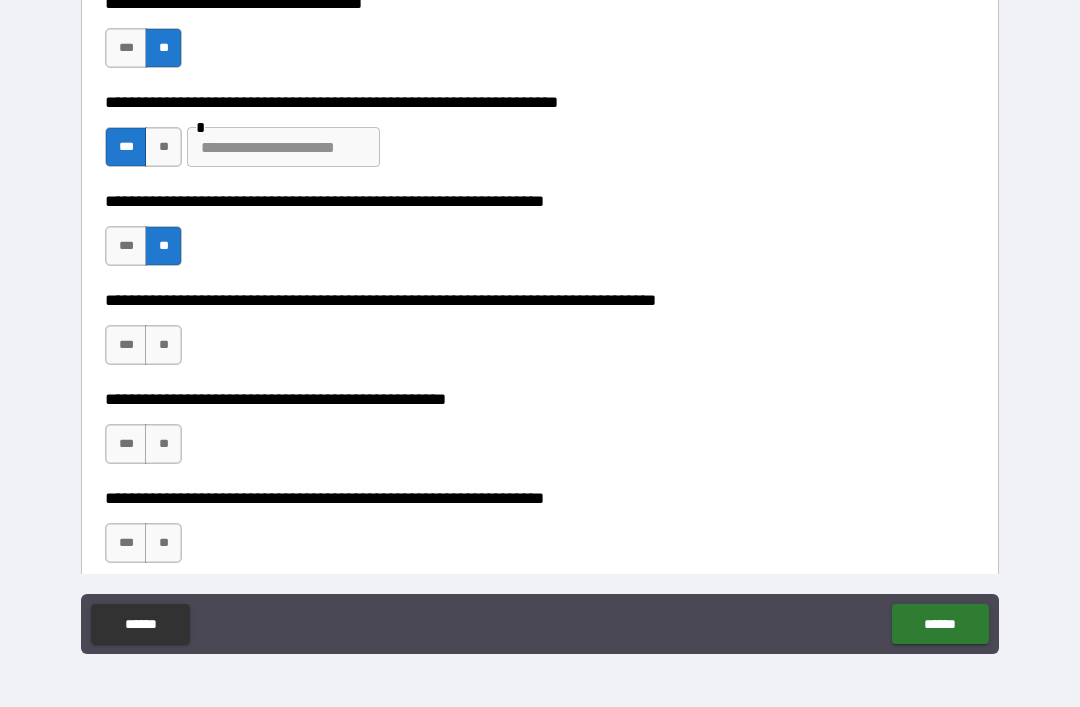click on "***" at bounding box center [126, 345] 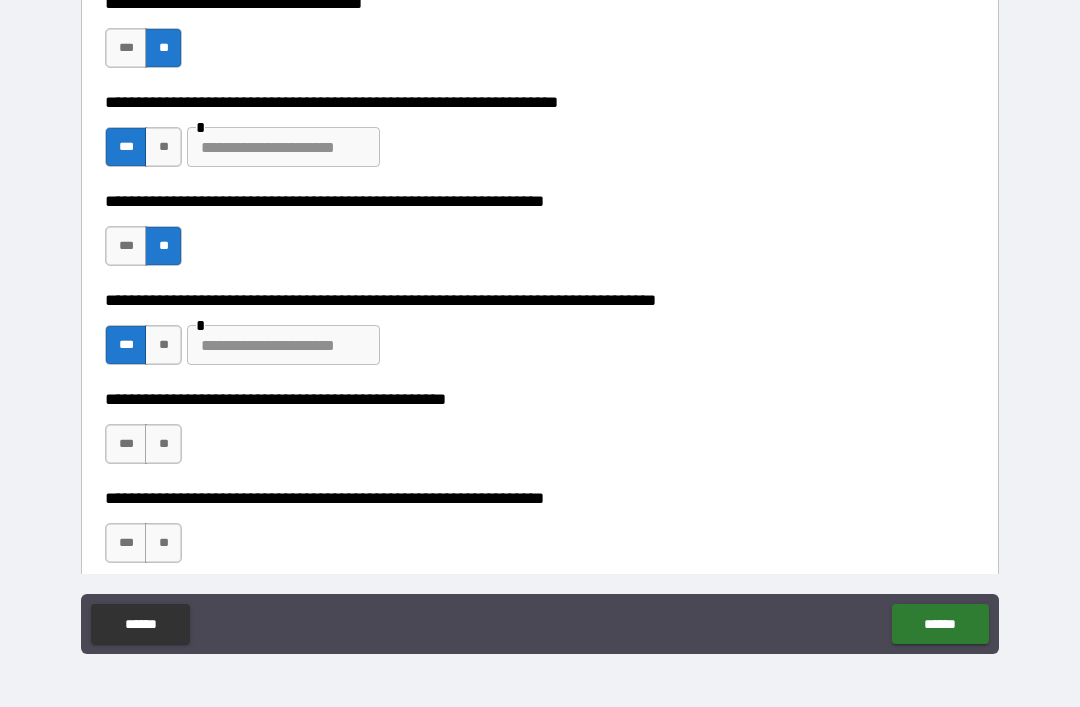 click at bounding box center [283, 345] 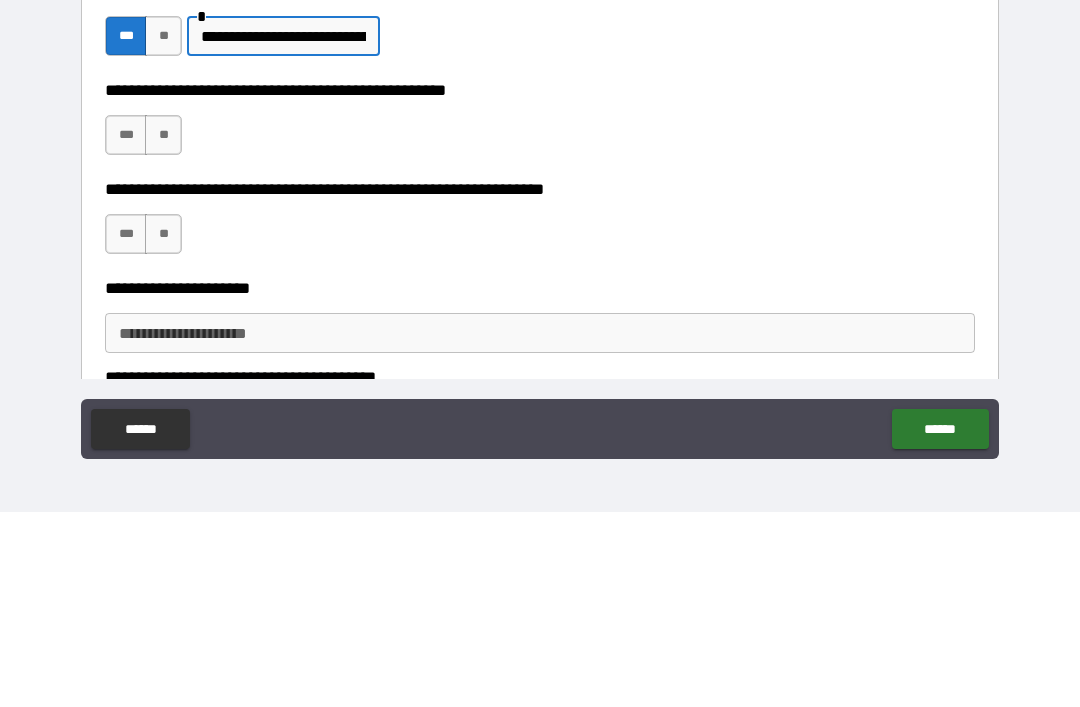 scroll, scrollTop: 3275, scrollLeft: 0, axis: vertical 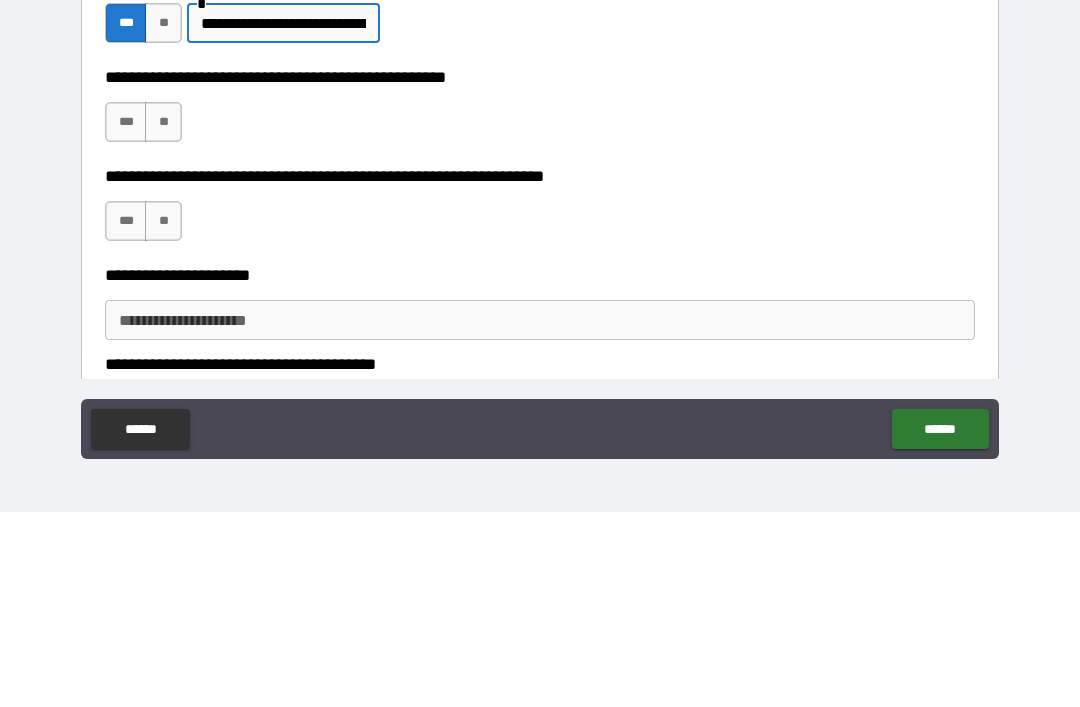 type on "**********" 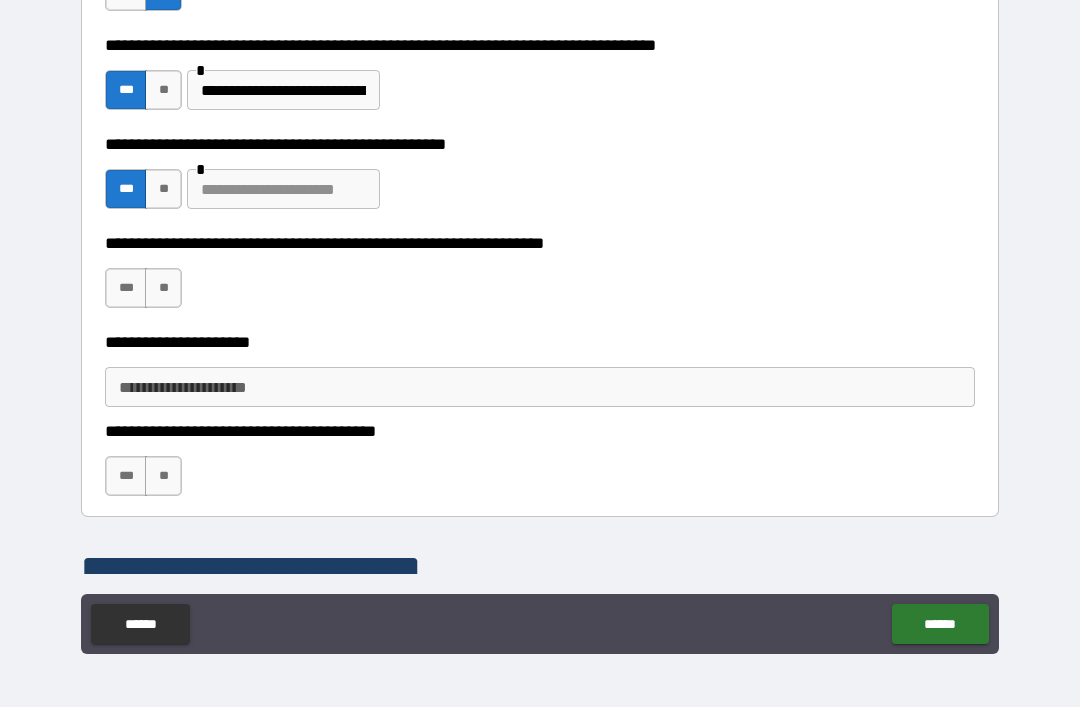 scroll, scrollTop: 3406, scrollLeft: 0, axis: vertical 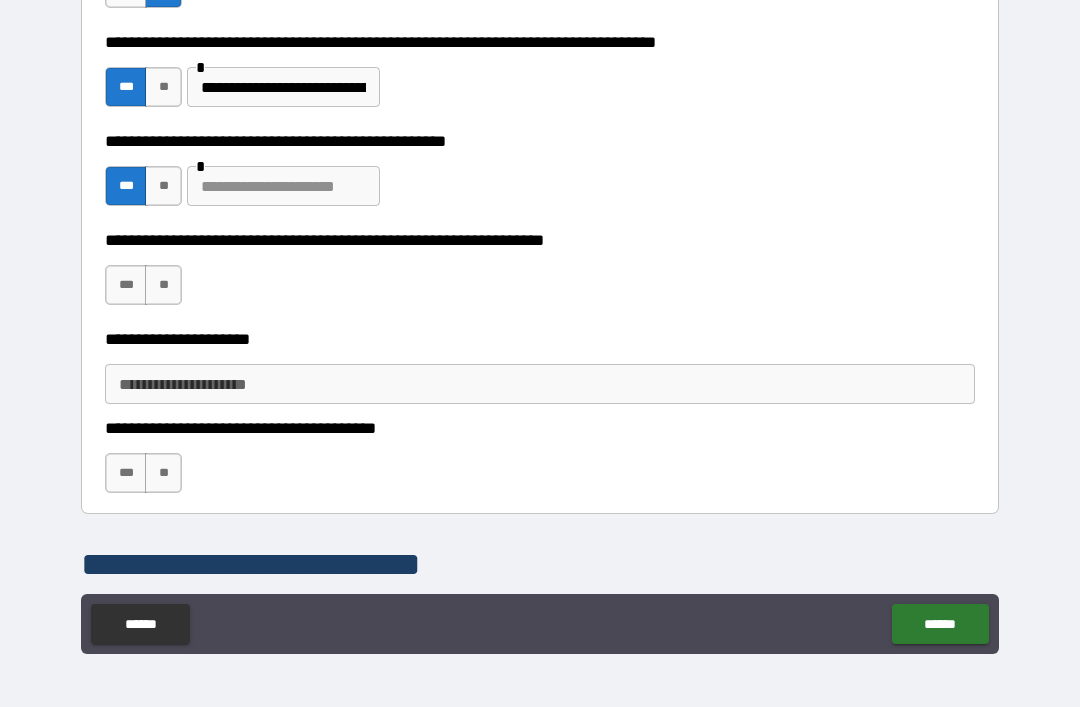 click at bounding box center (283, 186) 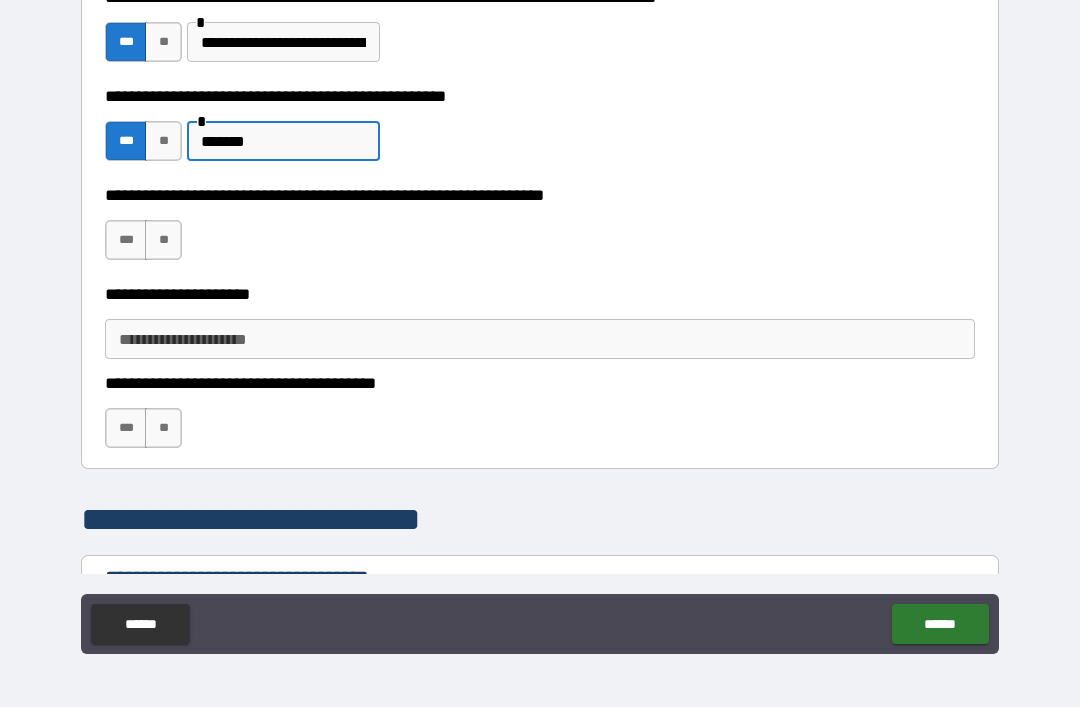 scroll, scrollTop: 3510, scrollLeft: 0, axis: vertical 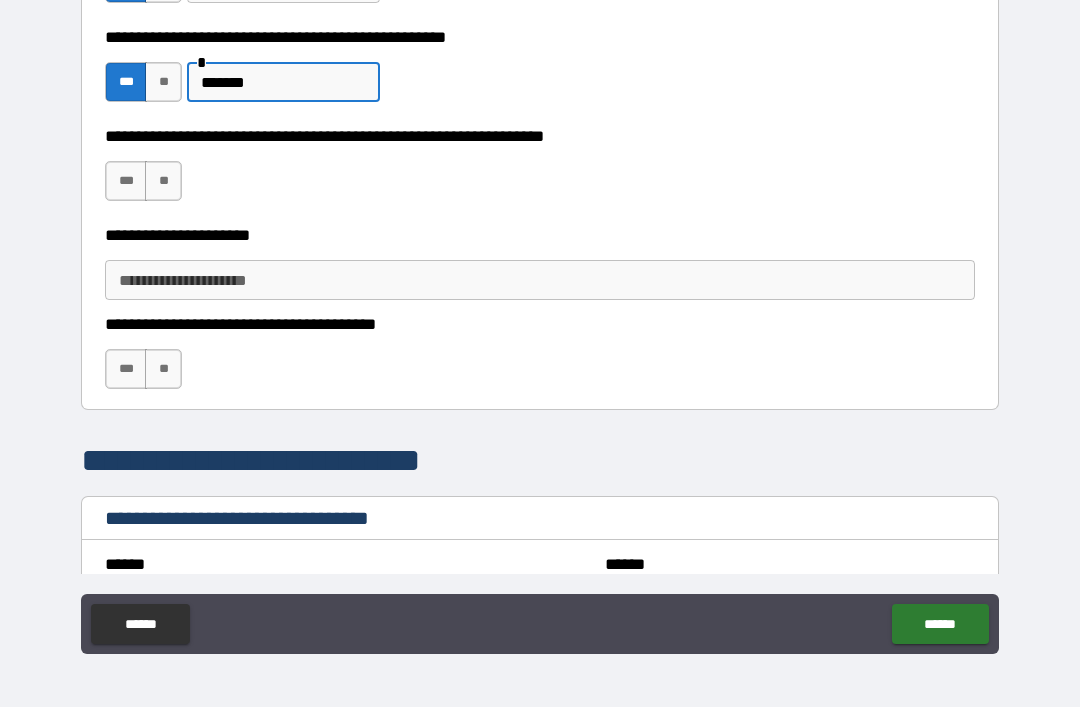 type on "*******" 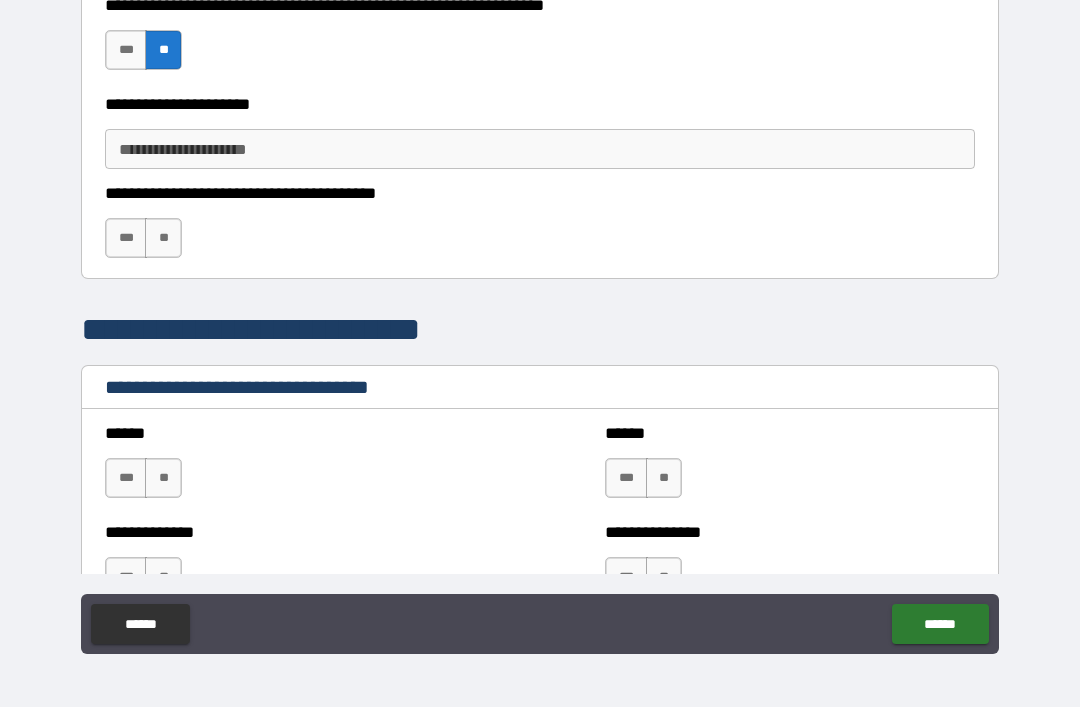 scroll, scrollTop: 3658, scrollLeft: 0, axis: vertical 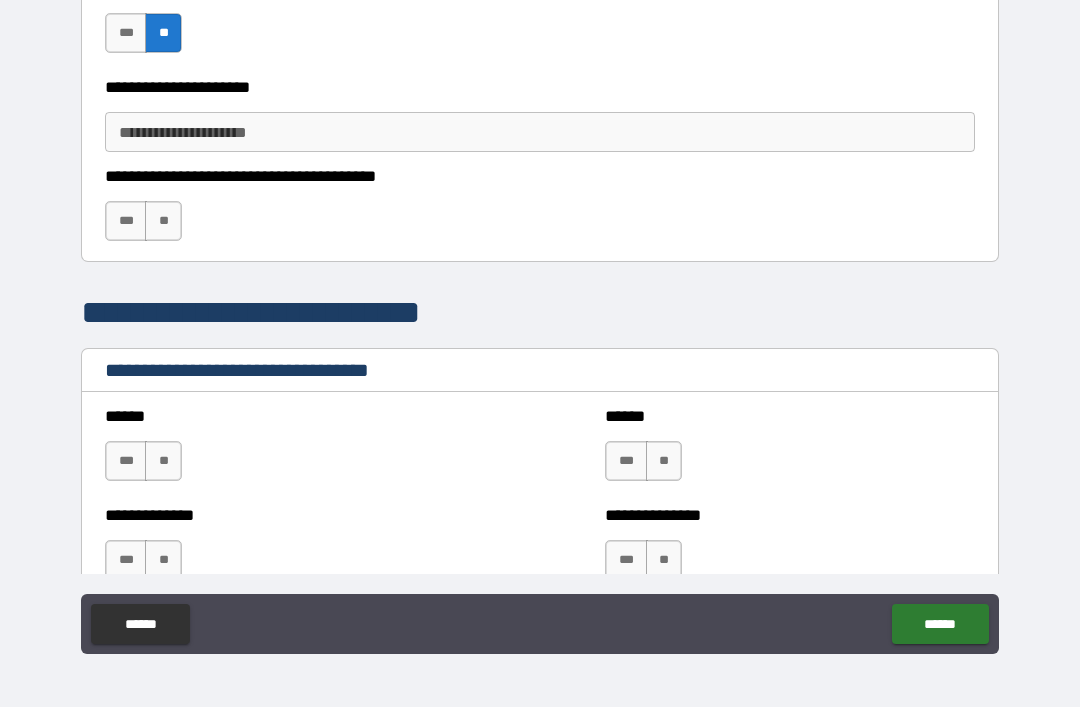 click on "**" at bounding box center (163, 221) 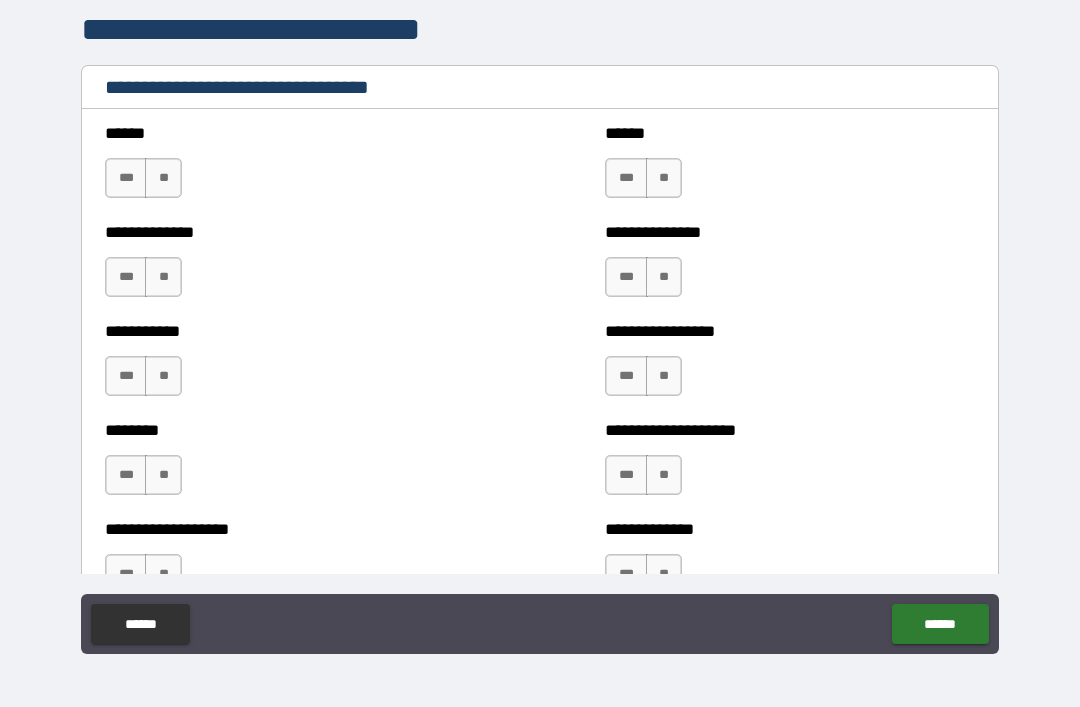 scroll, scrollTop: 3943, scrollLeft: 0, axis: vertical 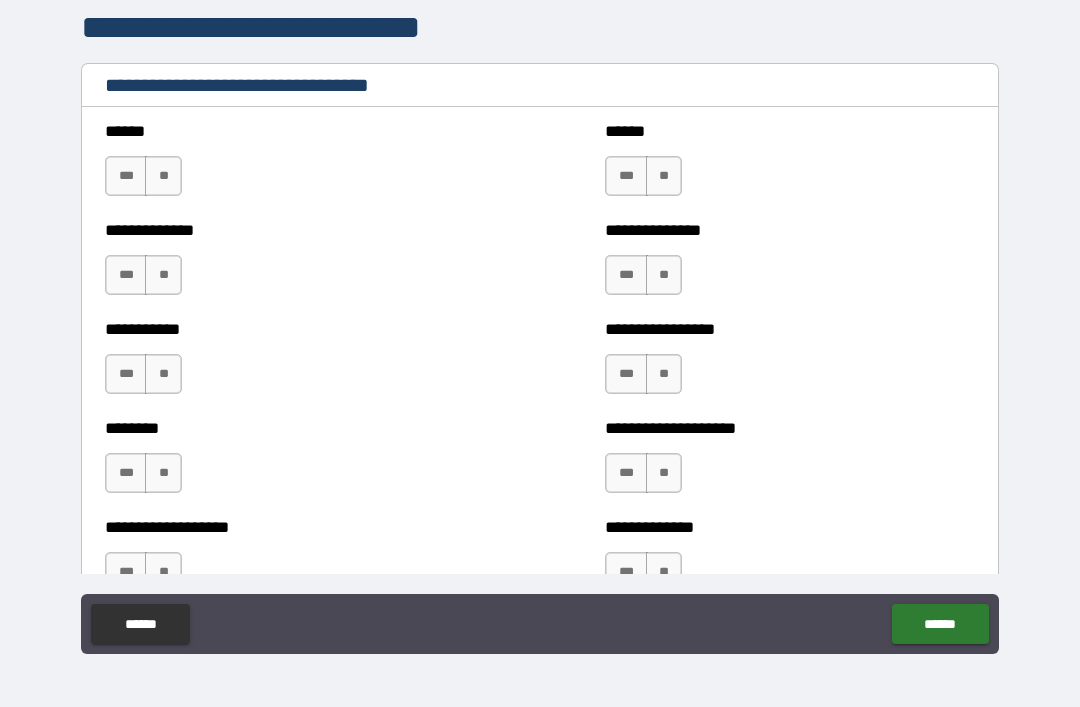 click on "**" at bounding box center (163, 176) 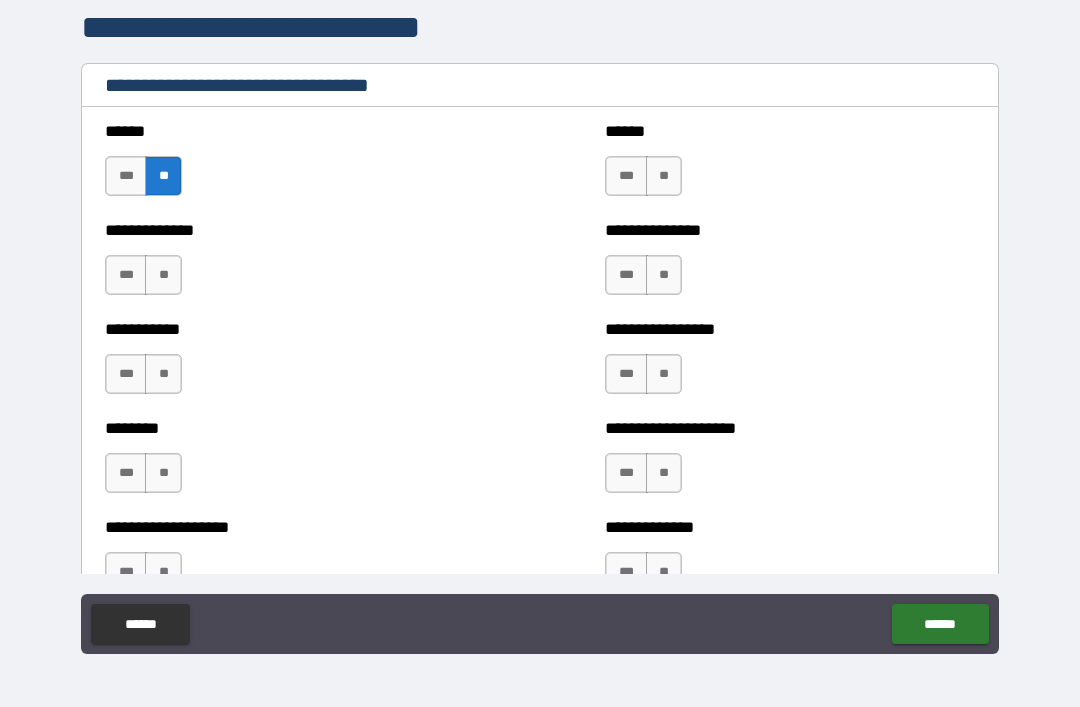 click on "**" at bounding box center (163, 275) 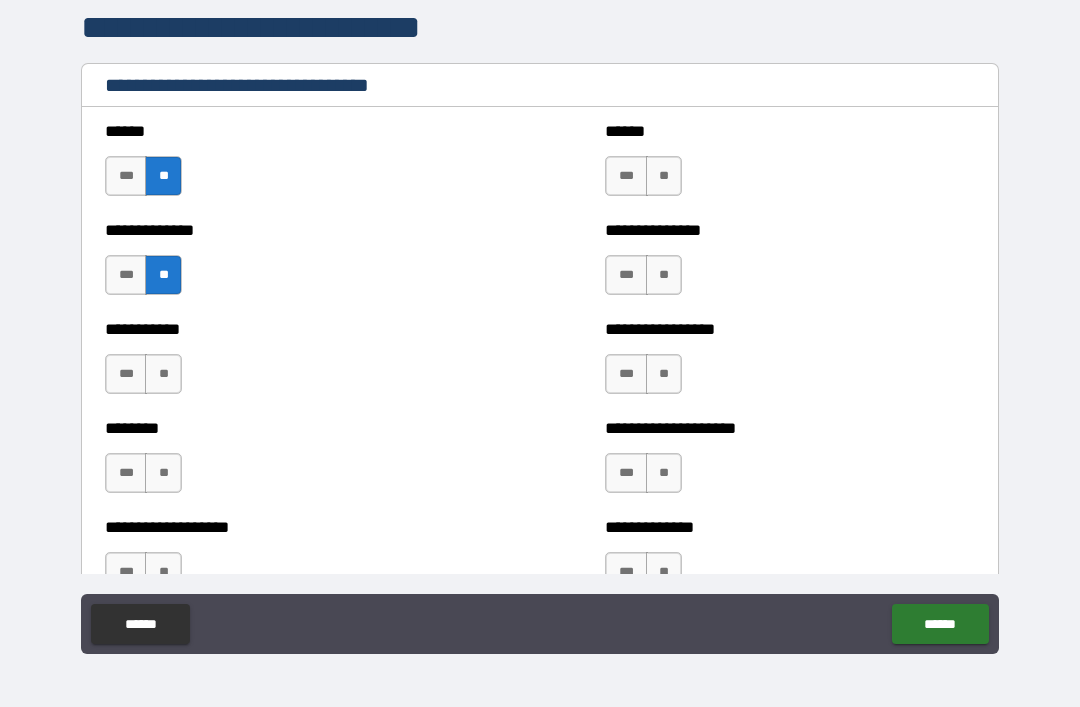click on "**" at bounding box center (163, 374) 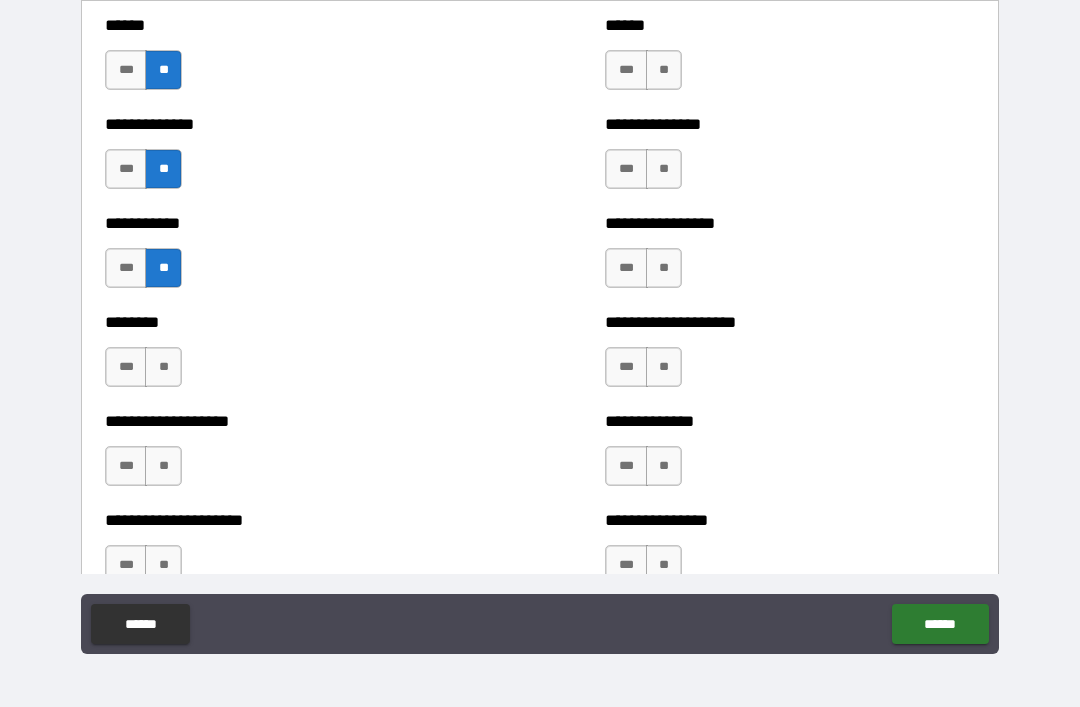 scroll, scrollTop: 4108, scrollLeft: 0, axis: vertical 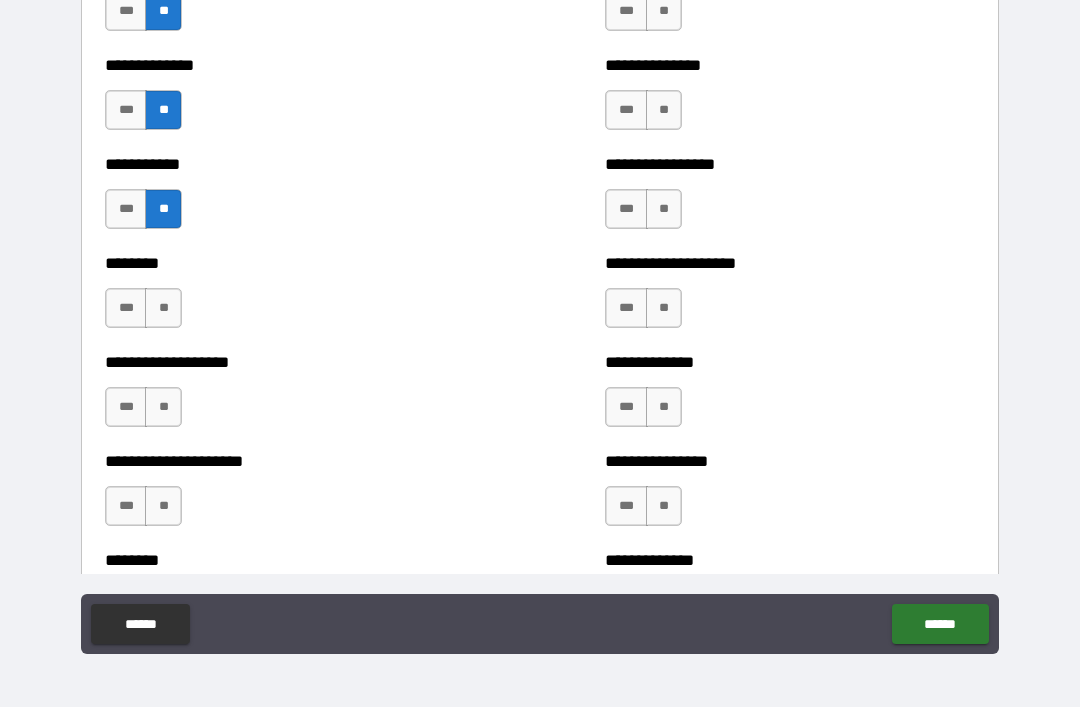 click on "**" at bounding box center (163, 308) 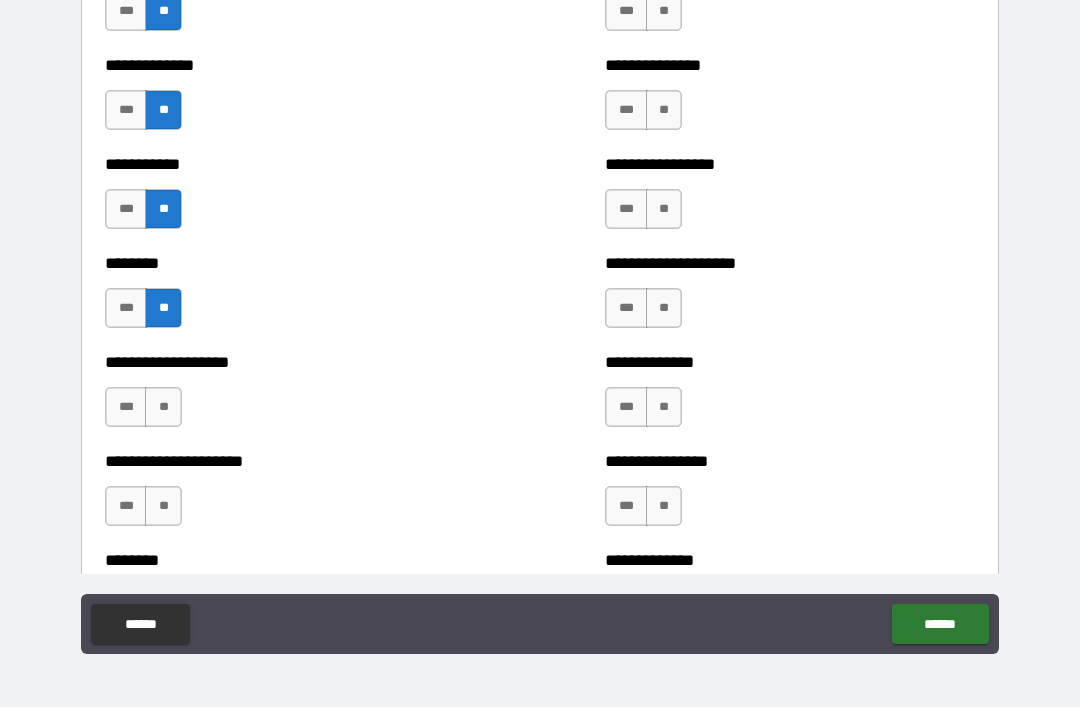 click on "**" at bounding box center (163, 407) 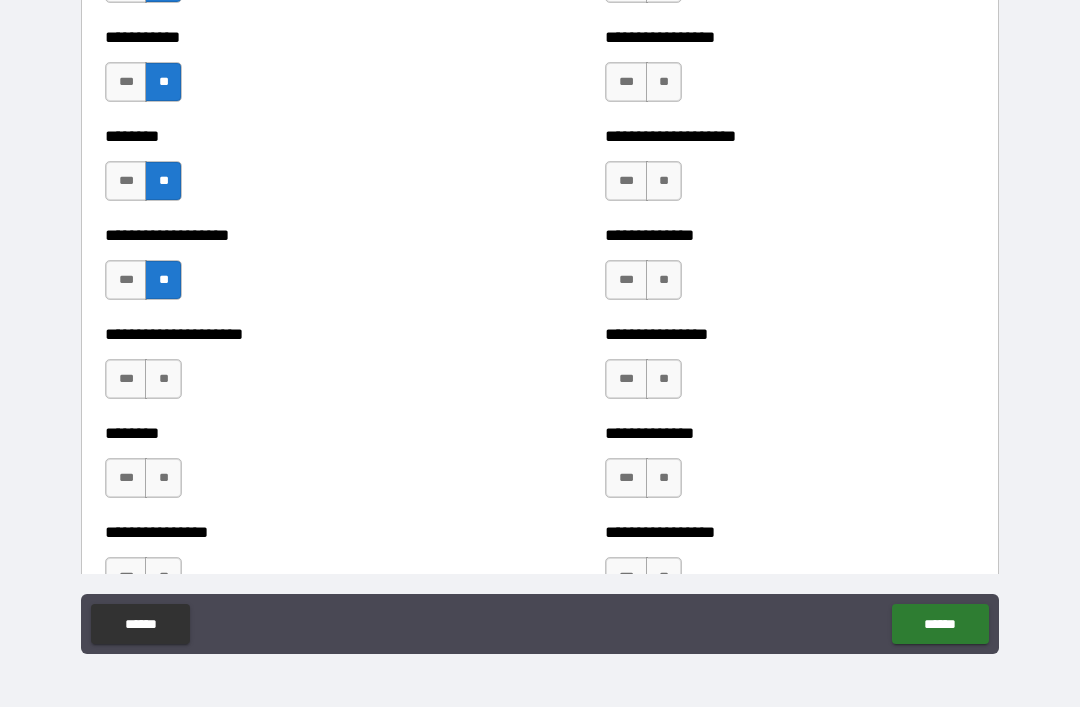 scroll, scrollTop: 4256, scrollLeft: 0, axis: vertical 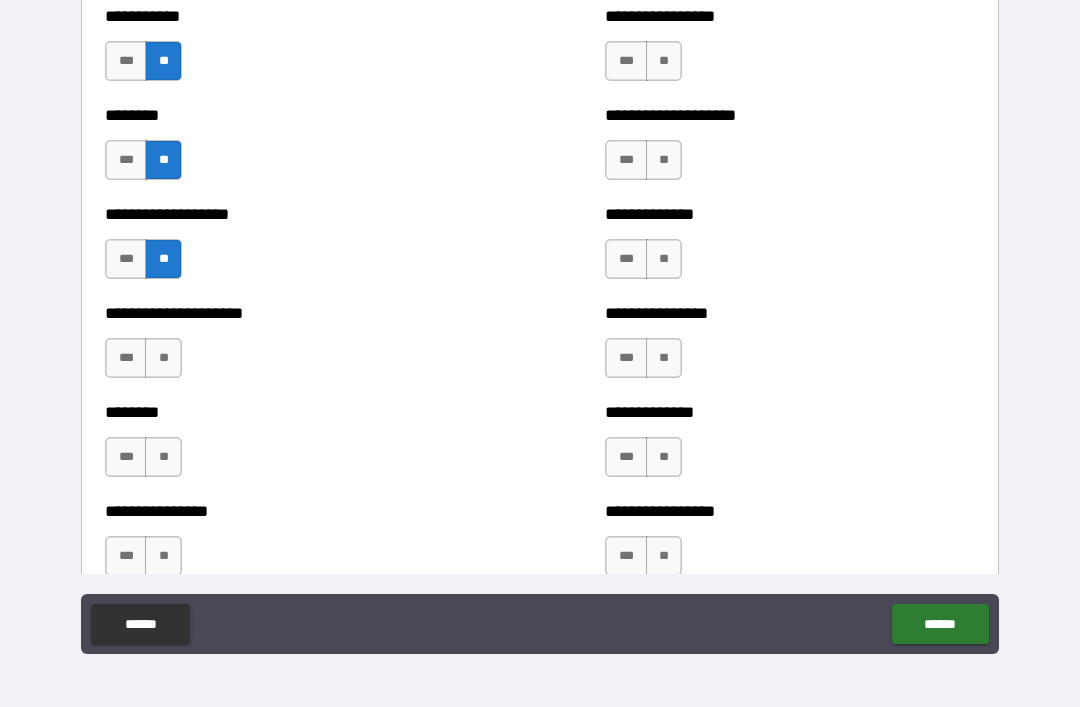 click on "**" at bounding box center (163, 358) 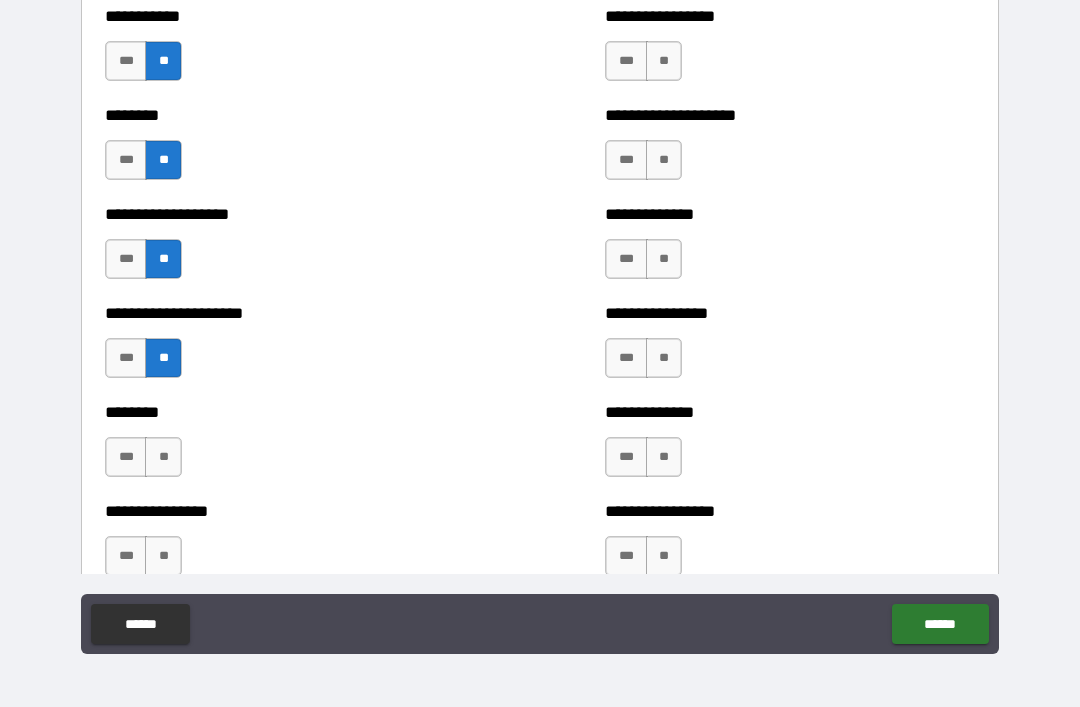 click on "**" at bounding box center (163, 457) 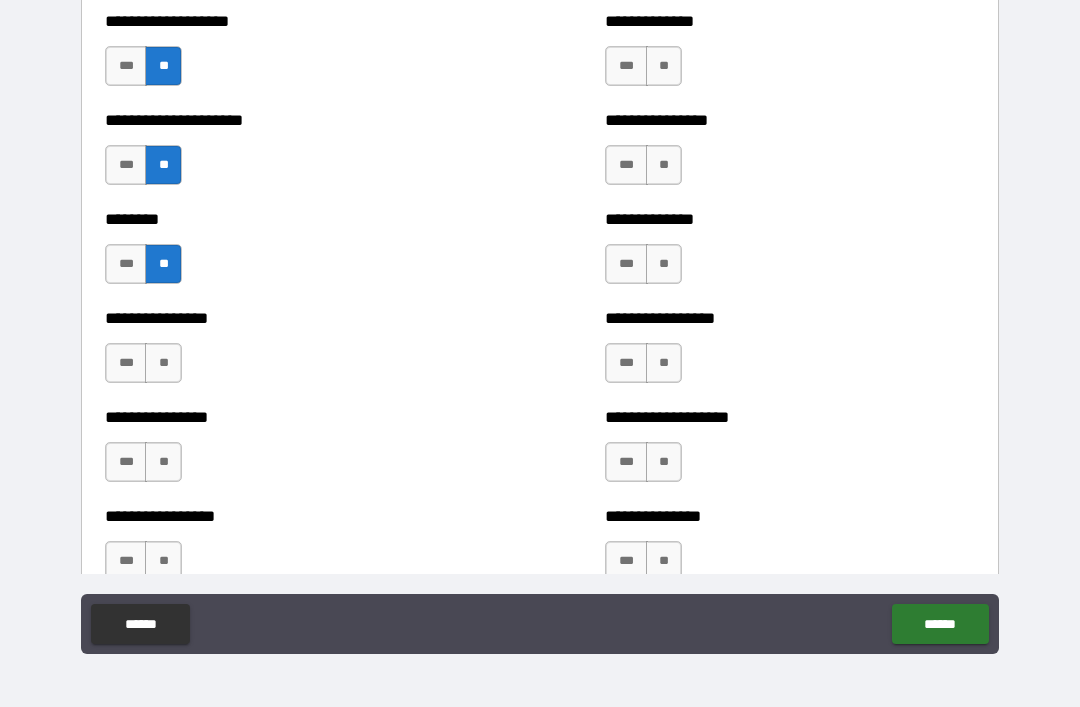 click on "**" at bounding box center [163, 363] 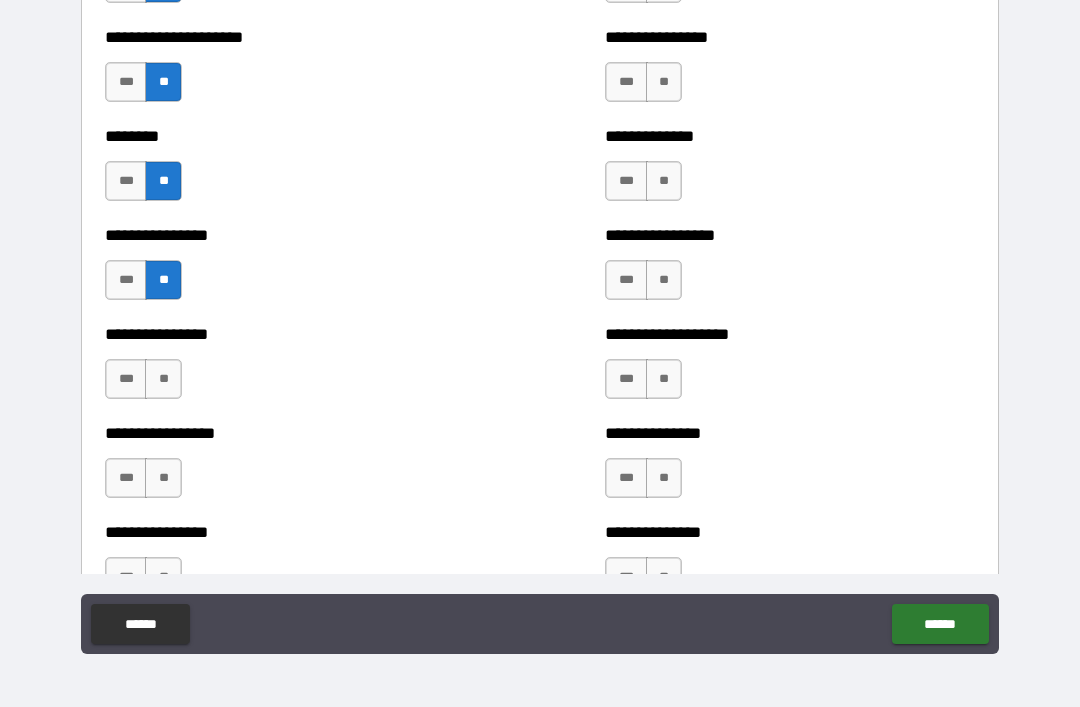 click on "**" at bounding box center (163, 379) 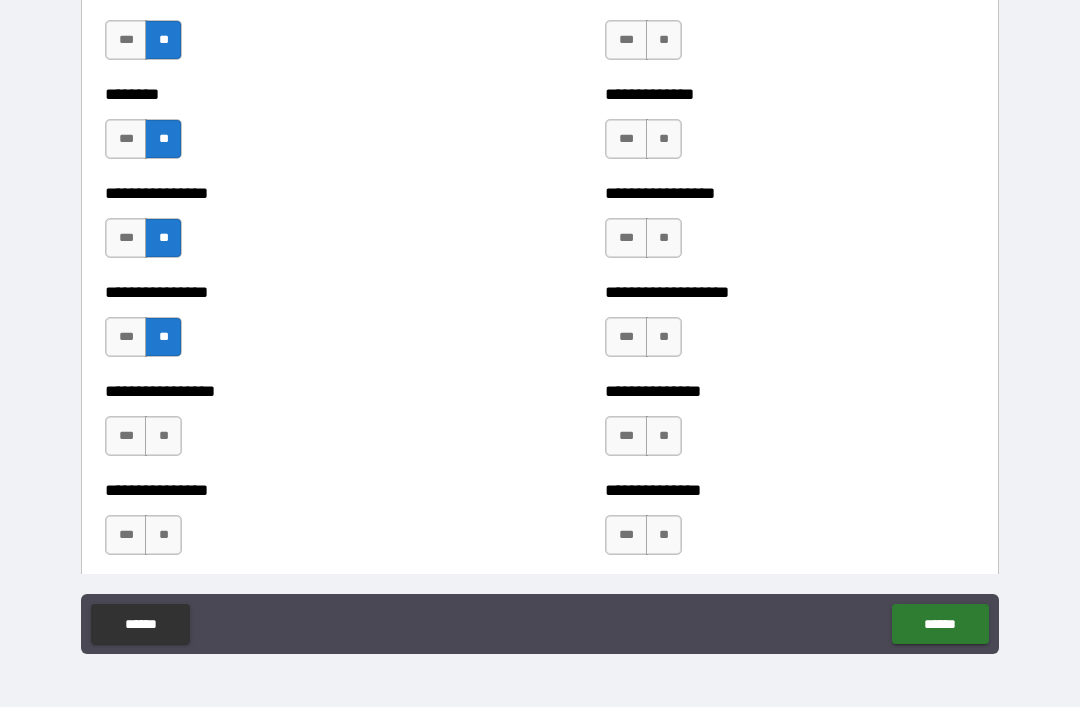 scroll, scrollTop: 4642, scrollLeft: 0, axis: vertical 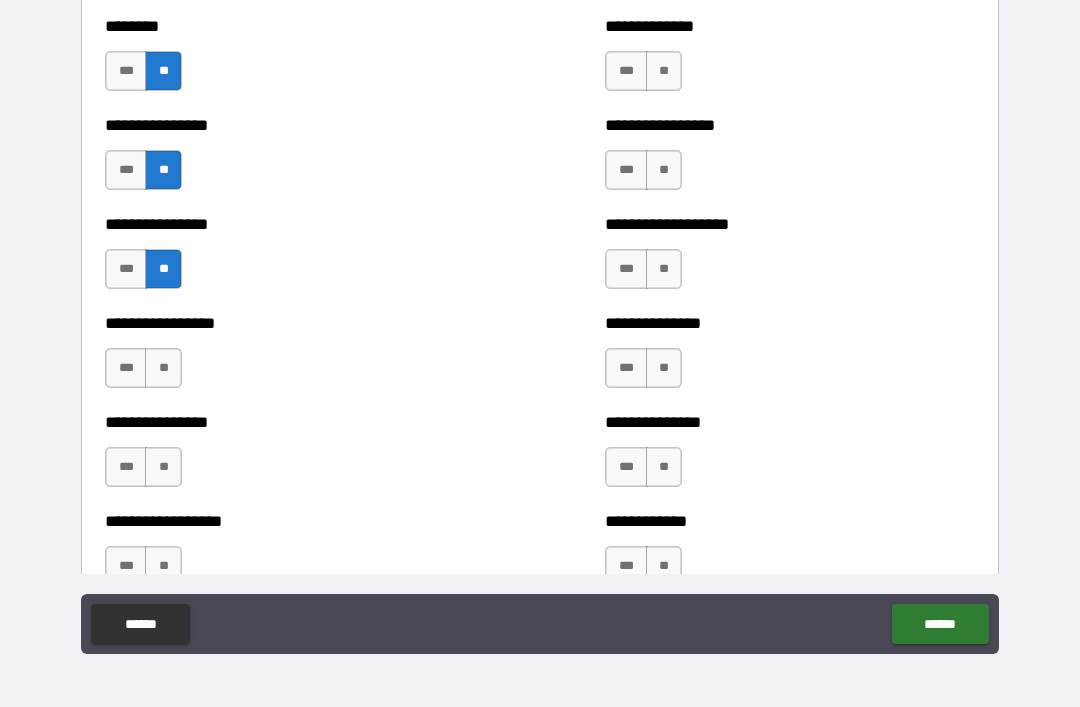 click on "***" at bounding box center [126, 368] 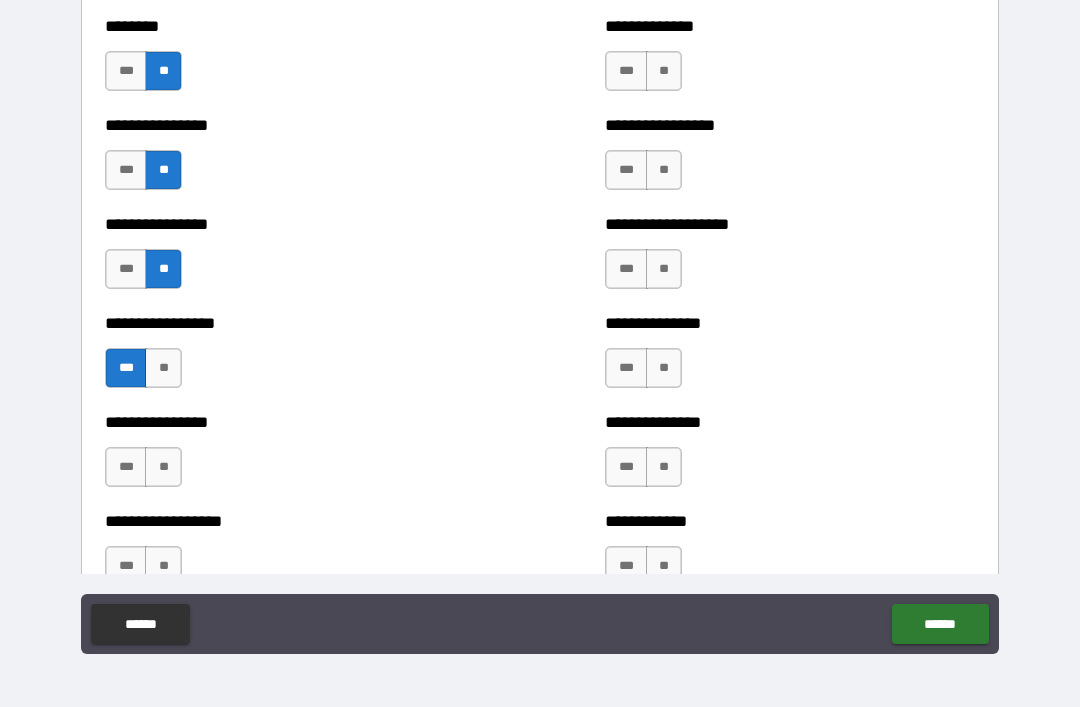 click on "**" at bounding box center [163, 368] 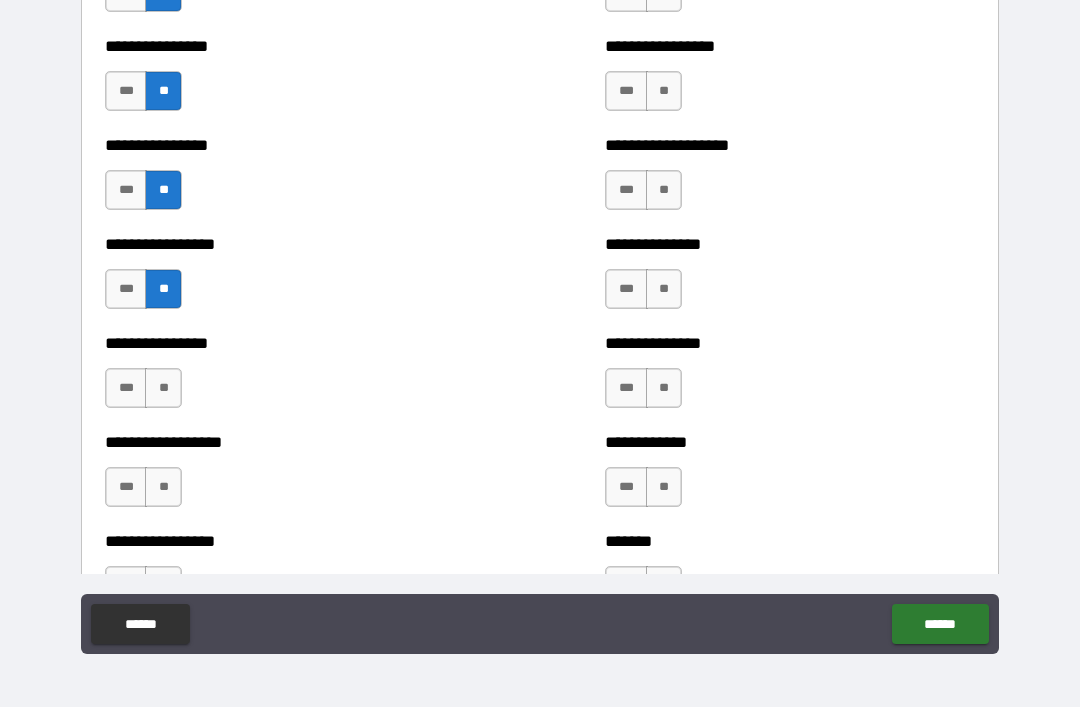 scroll, scrollTop: 4726, scrollLeft: 0, axis: vertical 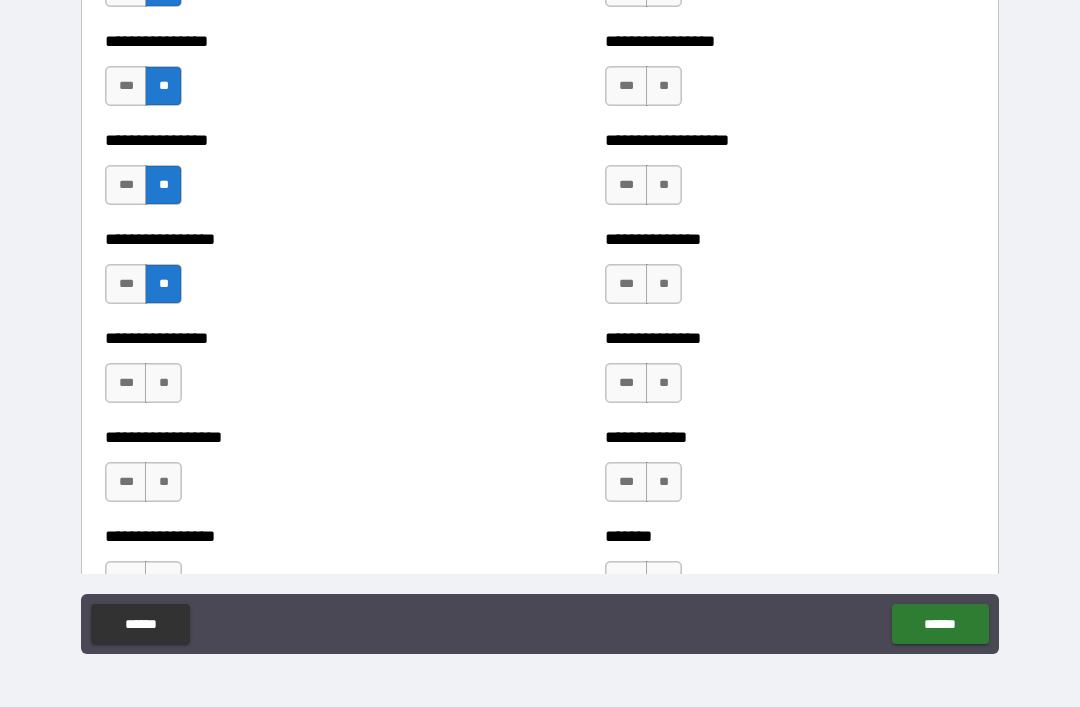 click on "**" at bounding box center [163, 383] 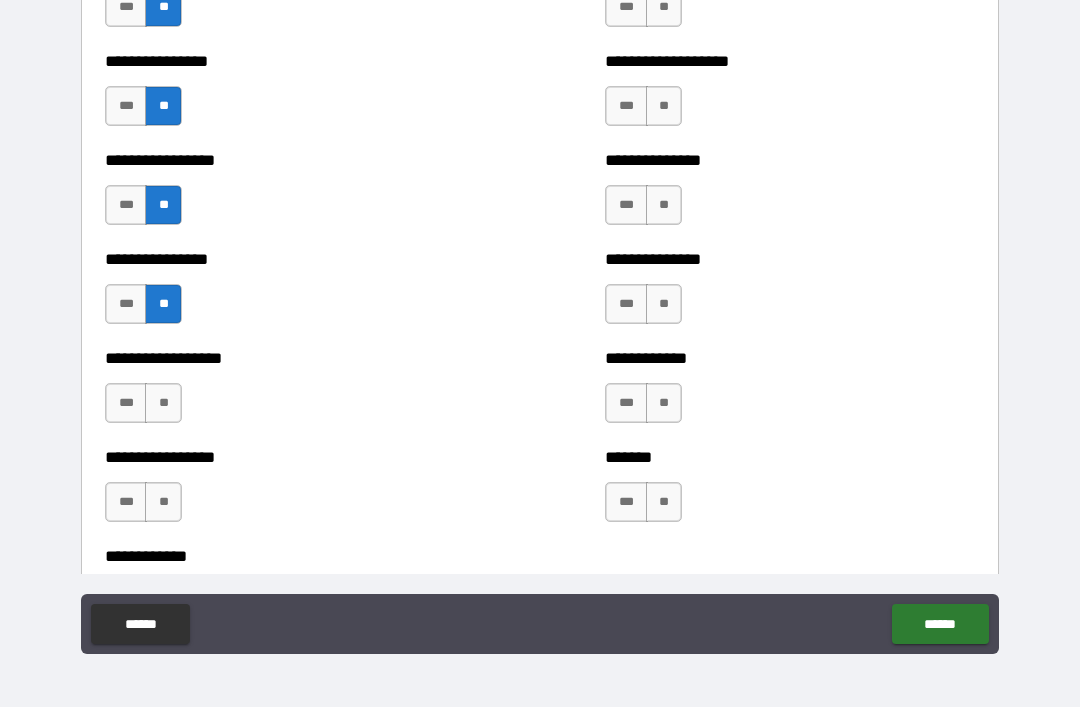 scroll, scrollTop: 4828, scrollLeft: 0, axis: vertical 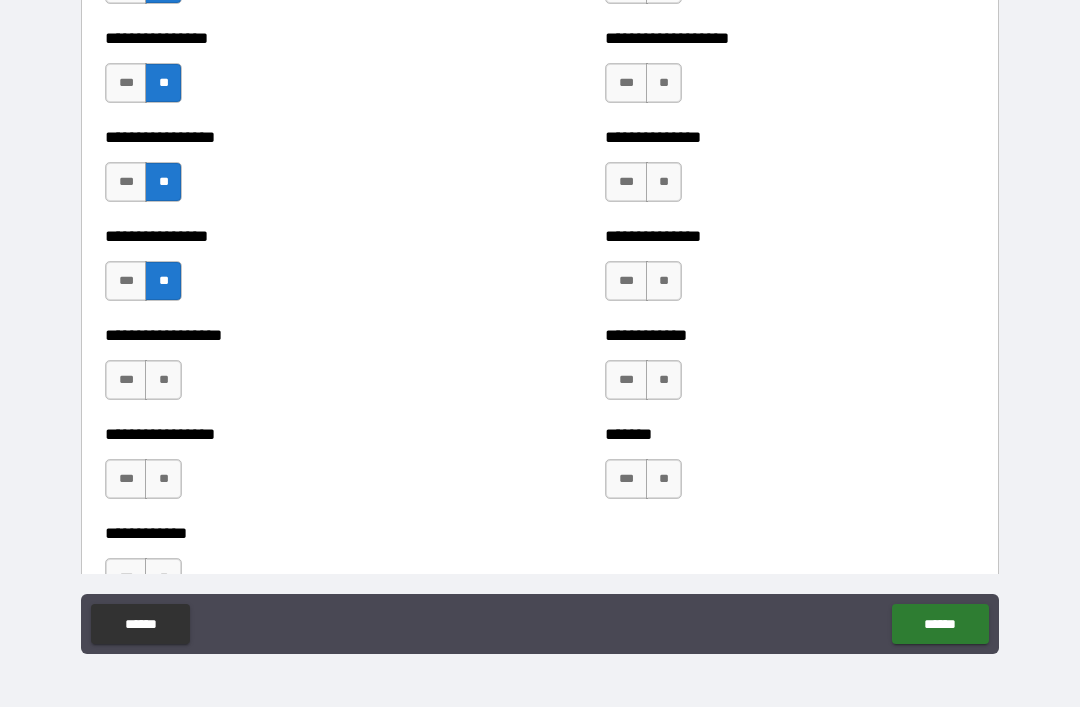 click on "***" at bounding box center (126, 380) 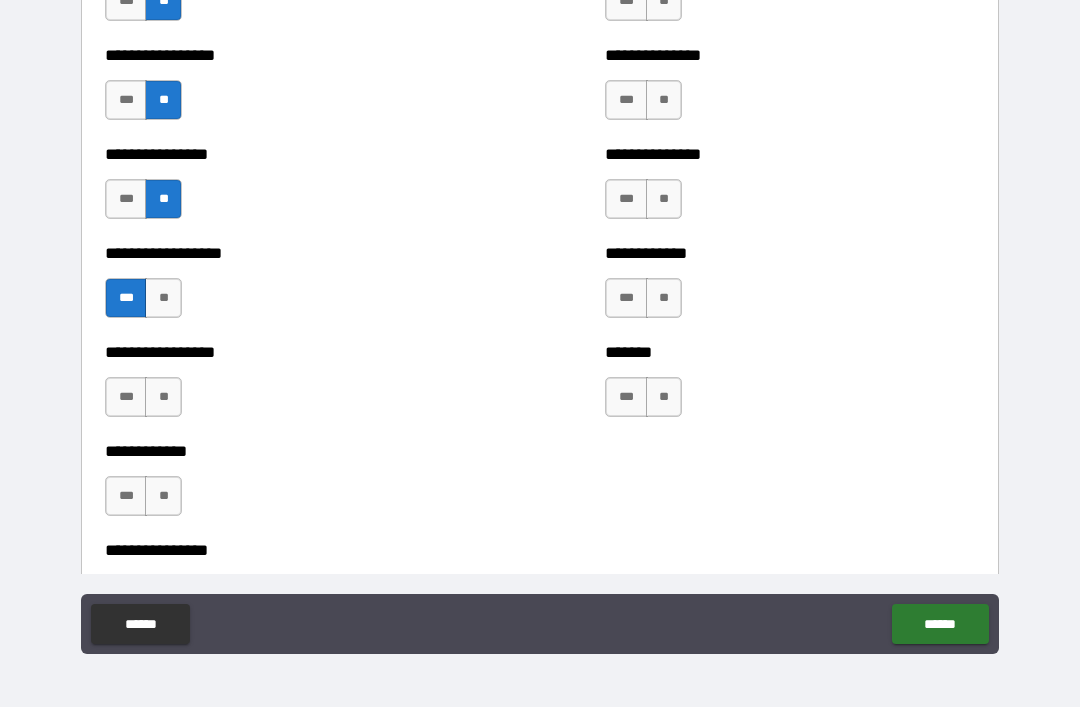 scroll, scrollTop: 4952, scrollLeft: 0, axis: vertical 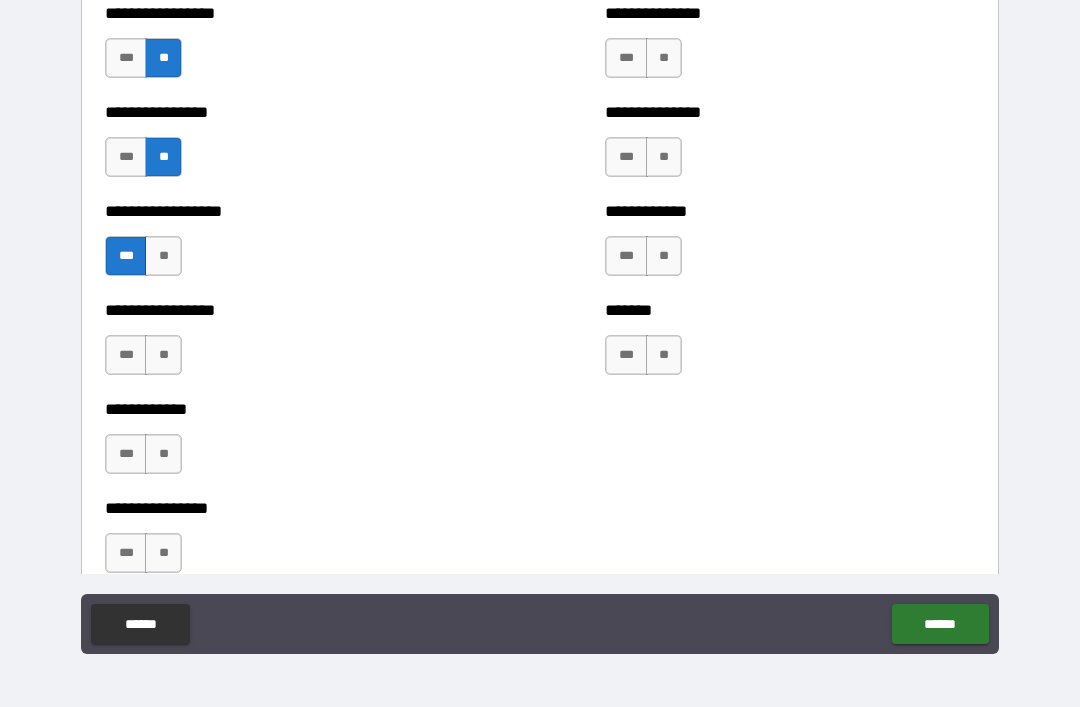 click on "**" at bounding box center (163, 355) 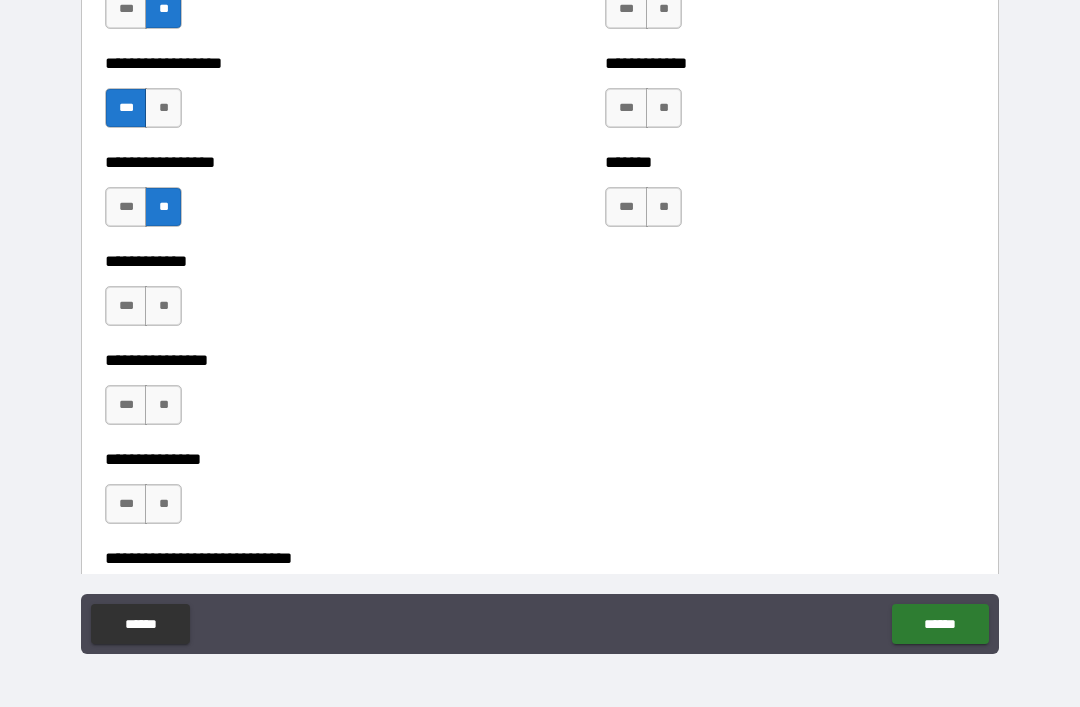 scroll, scrollTop: 5113, scrollLeft: 0, axis: vertical 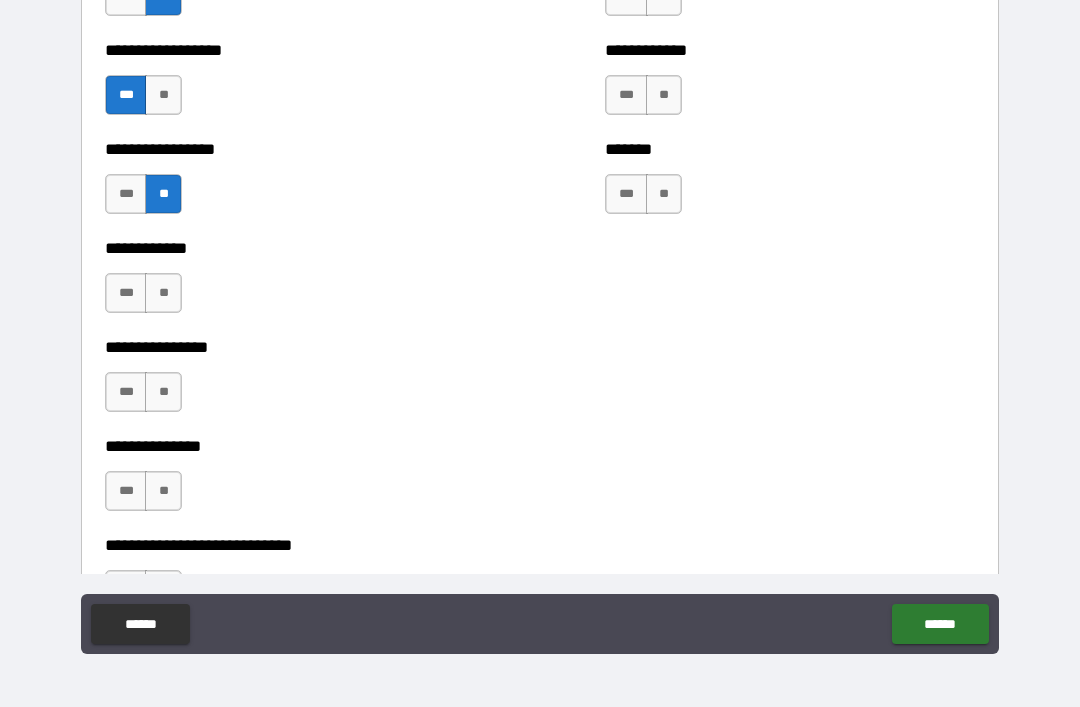 click on "***" at bounding box center (126, 293) 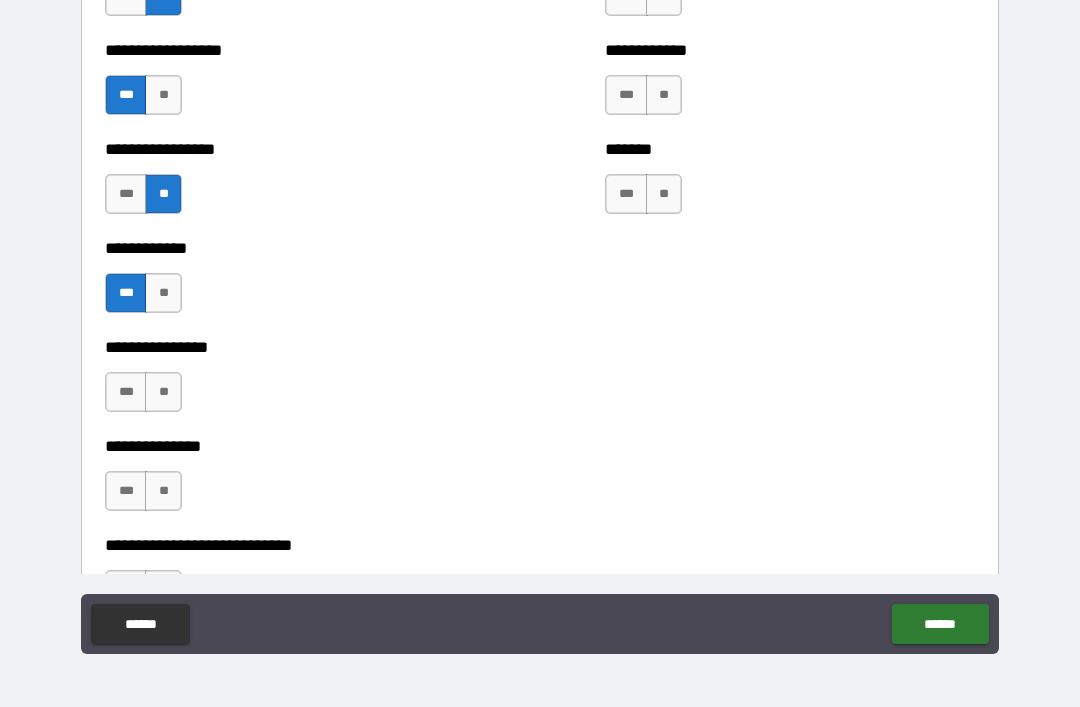 click on "**" at bounding box center (163, 392) 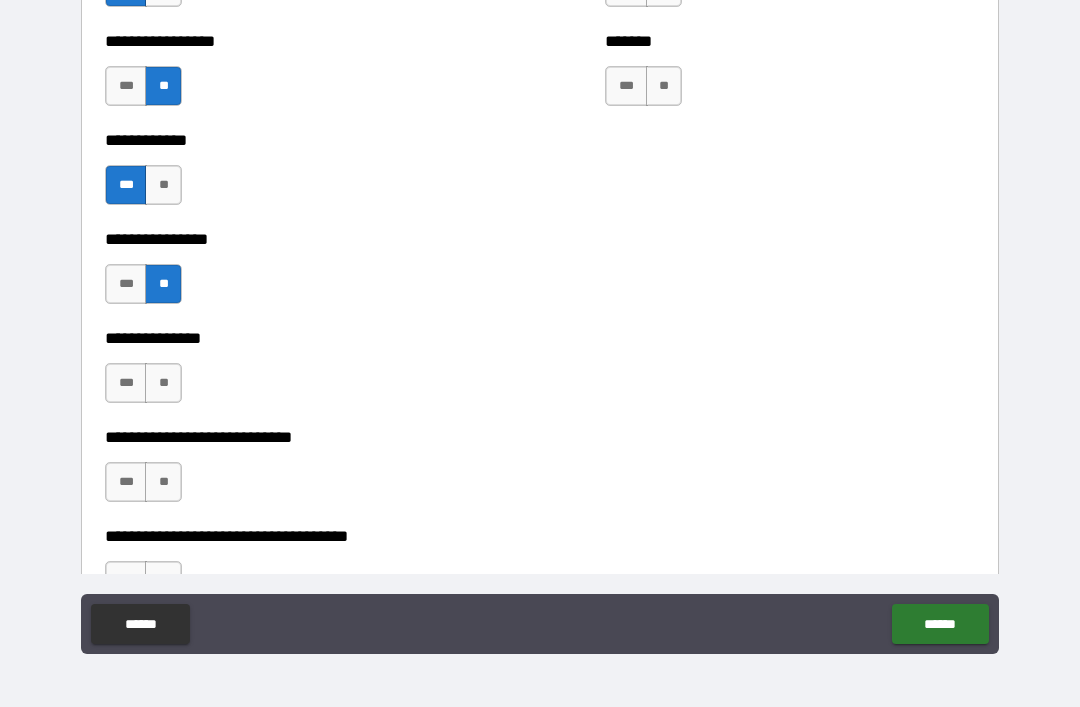 scroll, scrollTop: 5223, scrollLeft: 0, axis: vertical 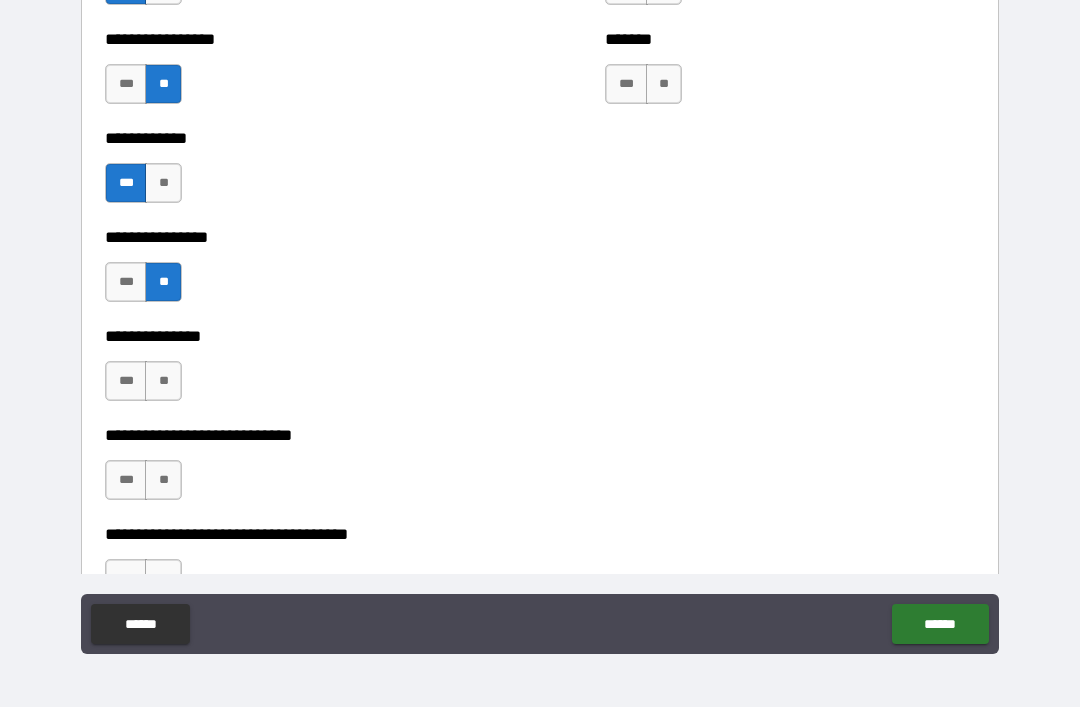 click on "***" at bounding box center [126, 381] 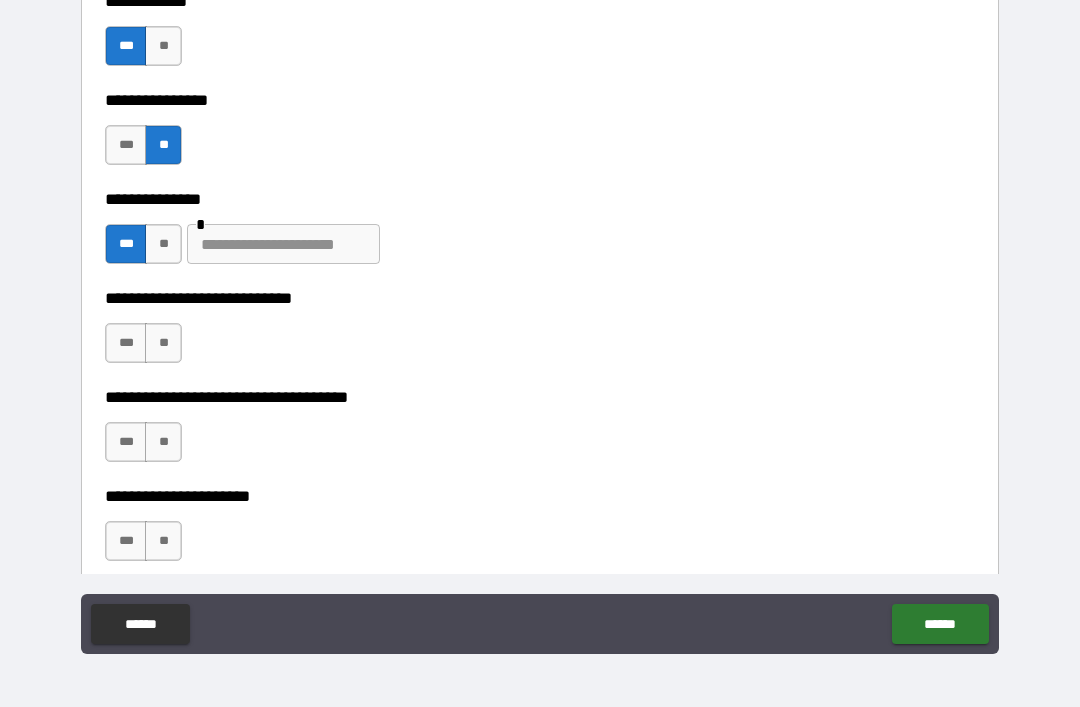 scroll, scrollTop: 5359, scrollLeft: 0, axis: vertical 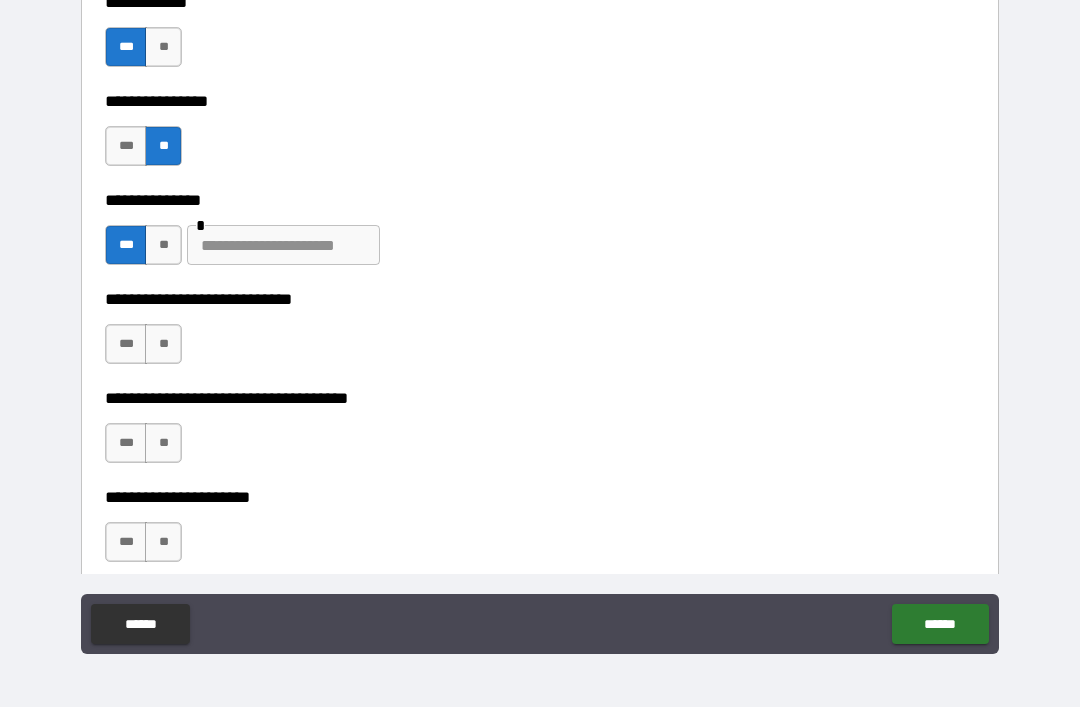 click on "***" at bounding box center [126, 344] 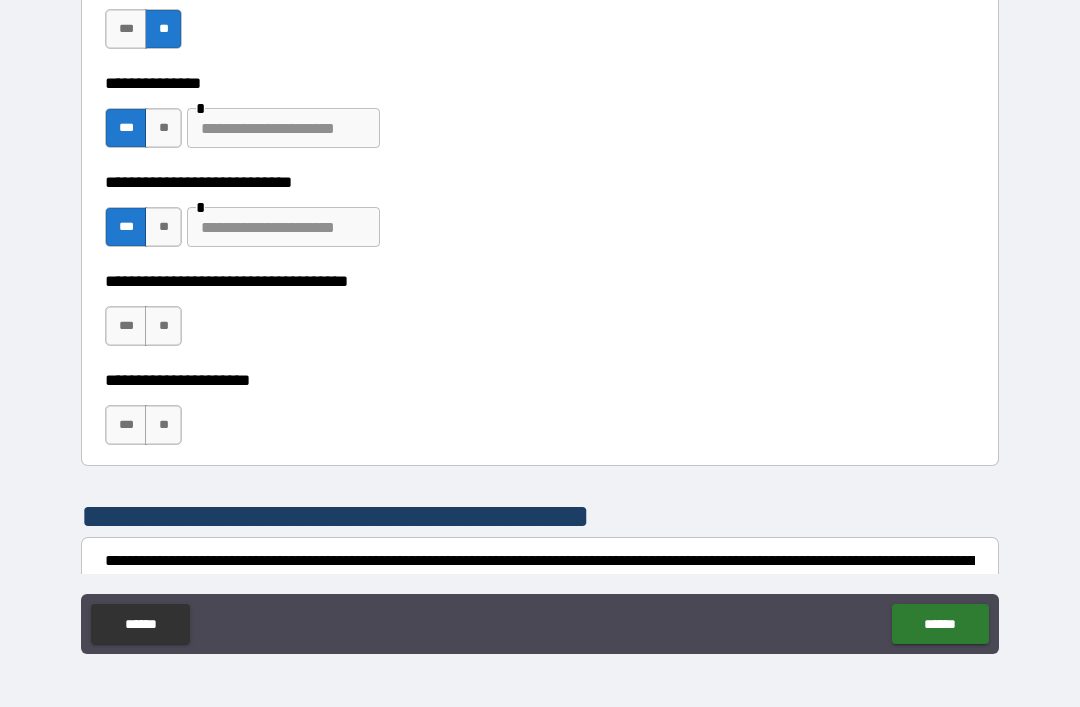 scroll, scrollTop: 5477, scrollLeft: 0, axis: vertical 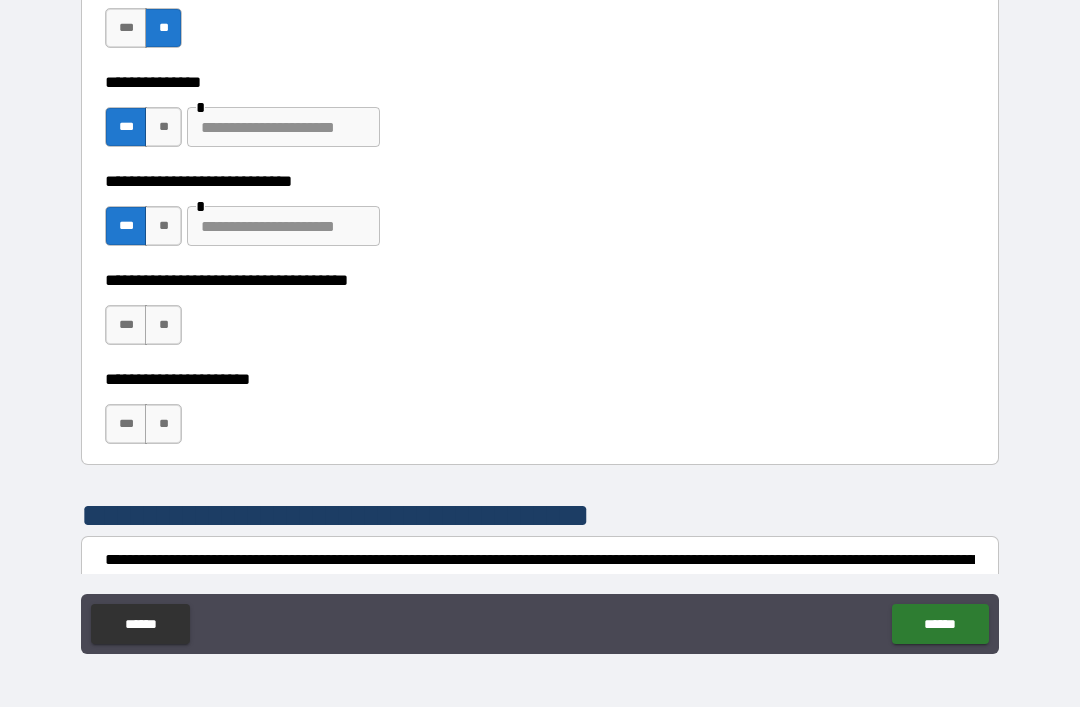 click on "***" at bounding box center (126, 325) 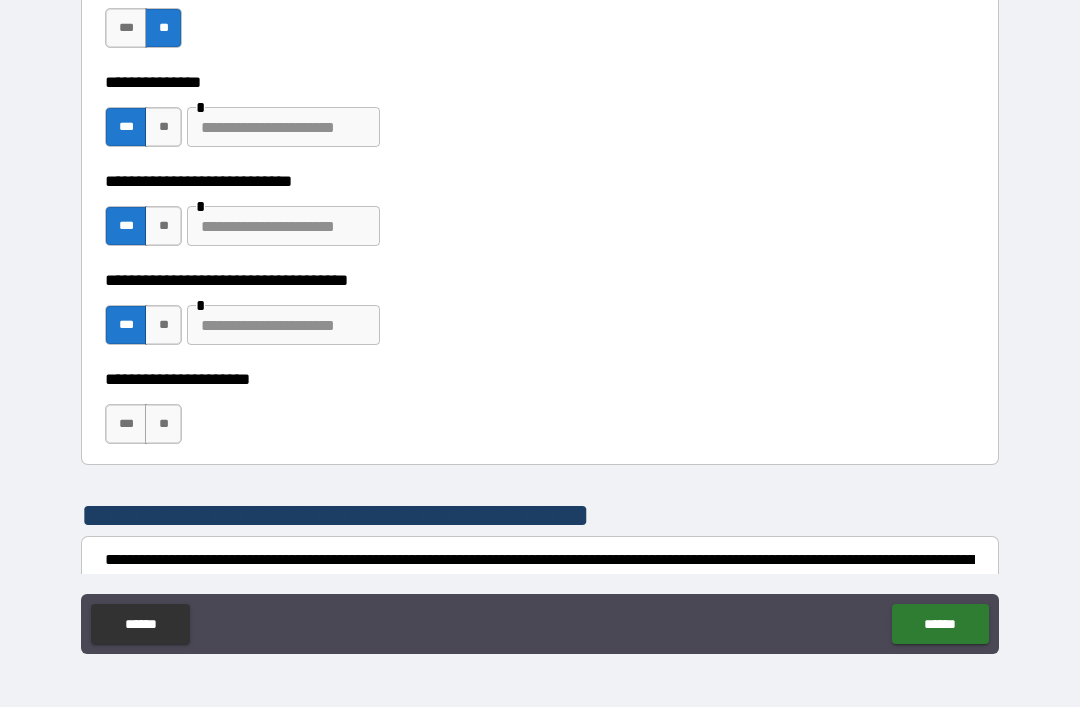 click on "***" at bounding box center (126, 424) 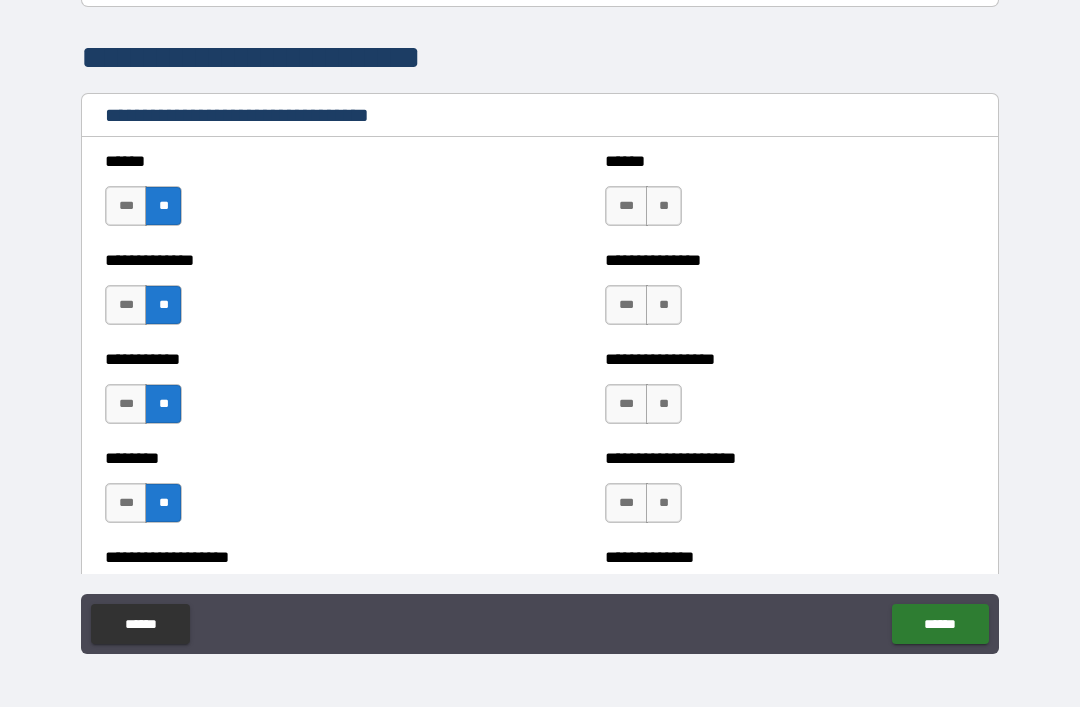 scroll, scrollTop: 3912, scrollLeft: 0, axis: vertical 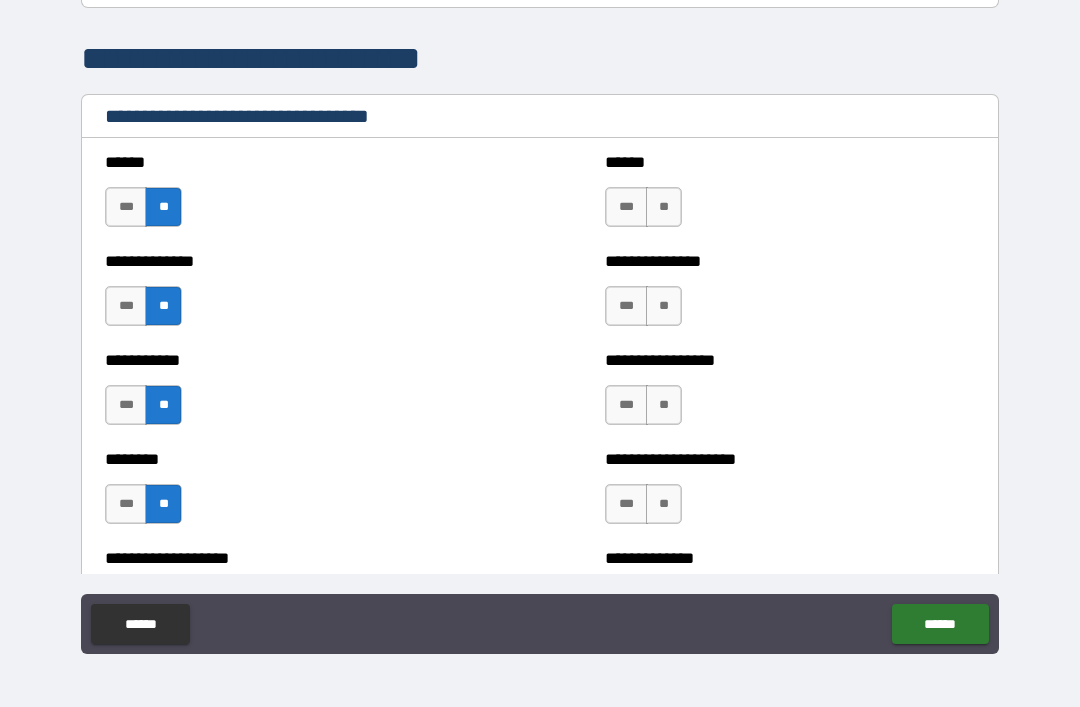 click on "**" at bounding box center [664, 207] 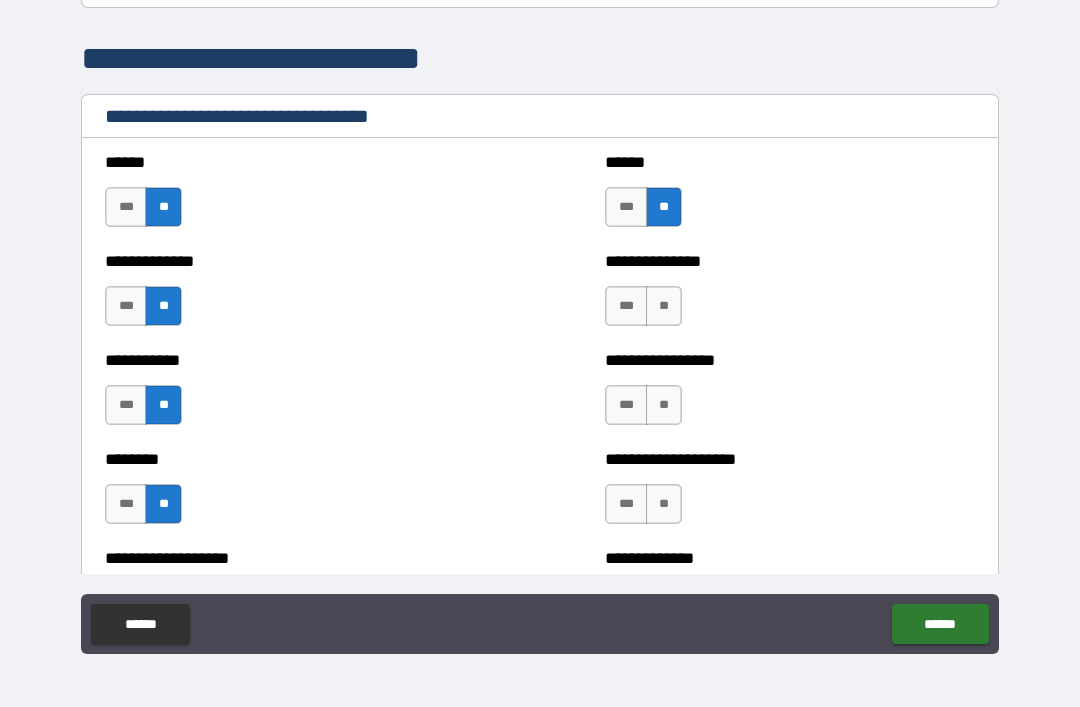 click on "**" at bounding box center (664, 306) 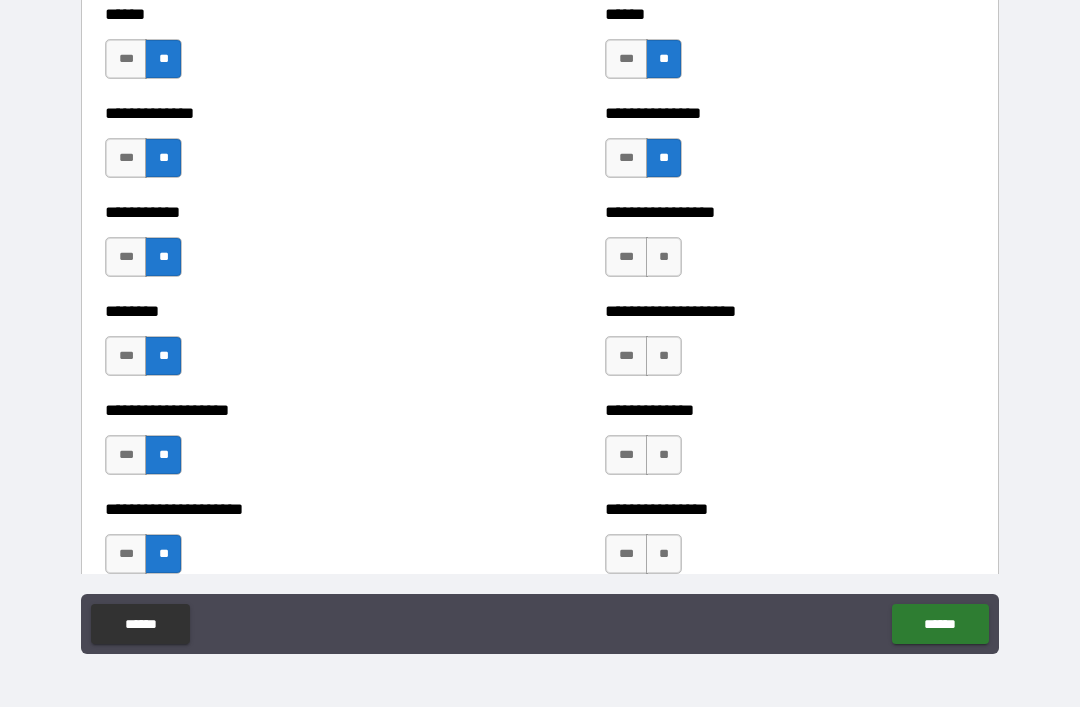 scroll, scrollTop: 4067, scrollLeft: 0, axis: vertical 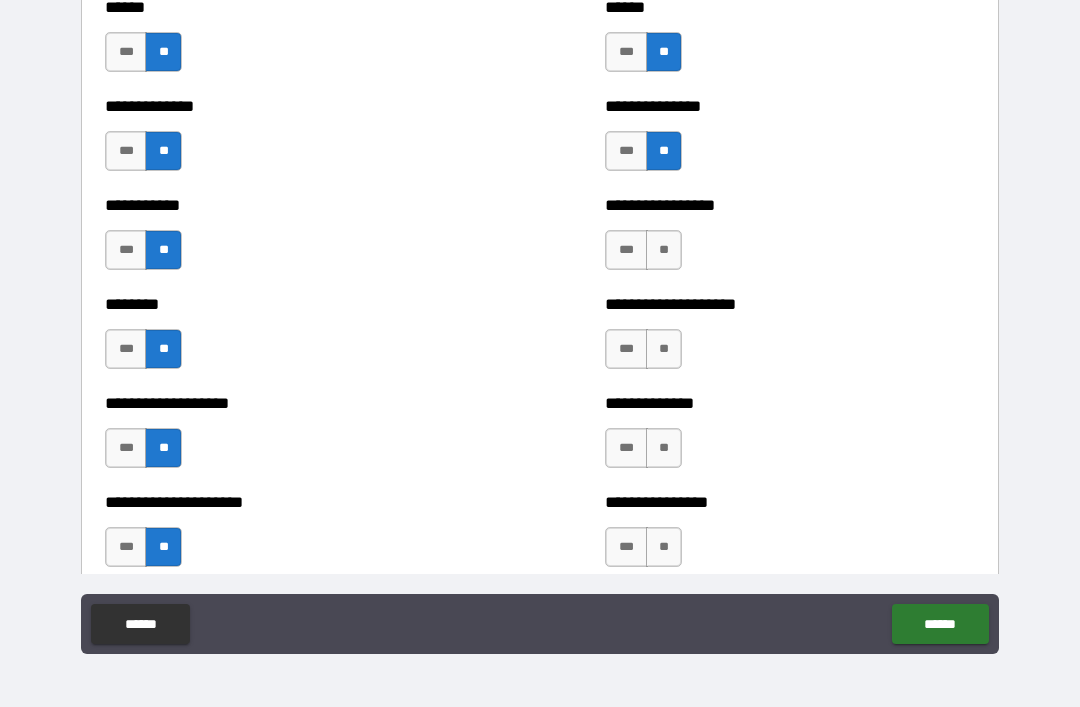 click on "**" at bounding box center [664, 250] 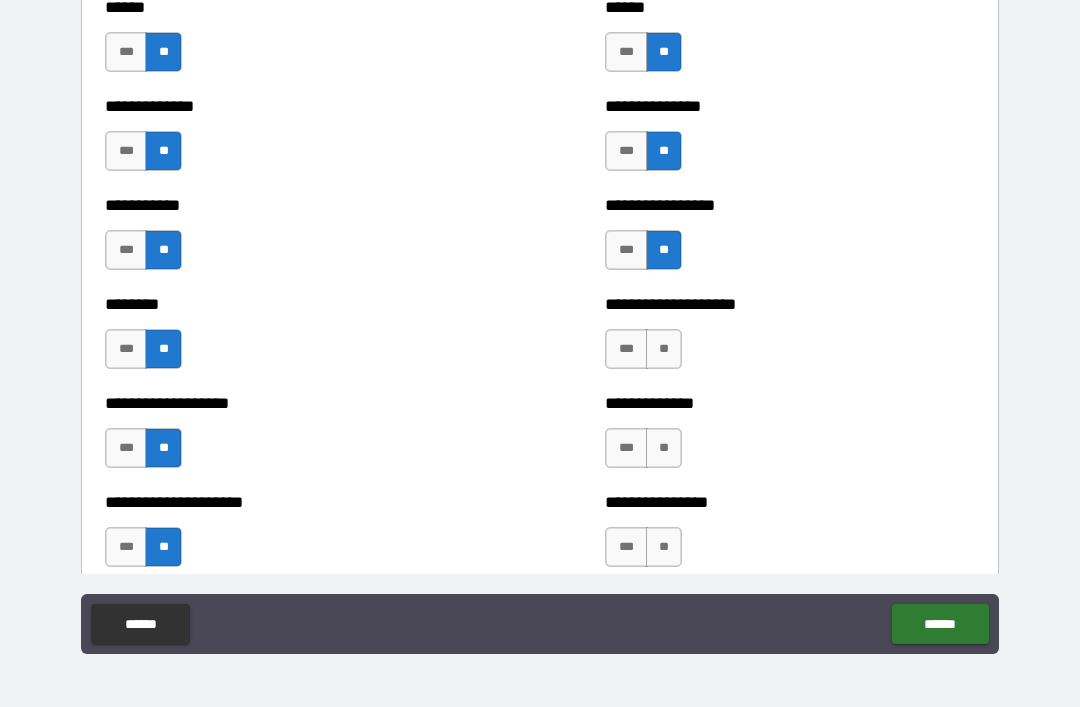 click on "**" at bounding box center (664, 349) 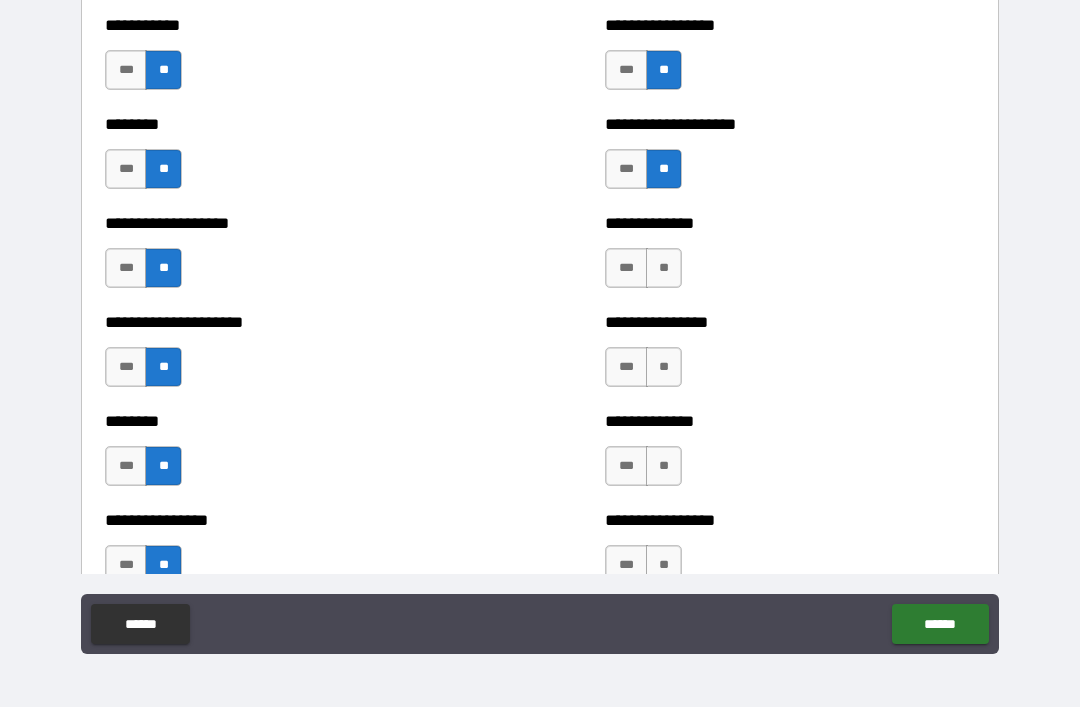 scroll, scrollTop: 4248, scrollLeft: 0, axis: vertical 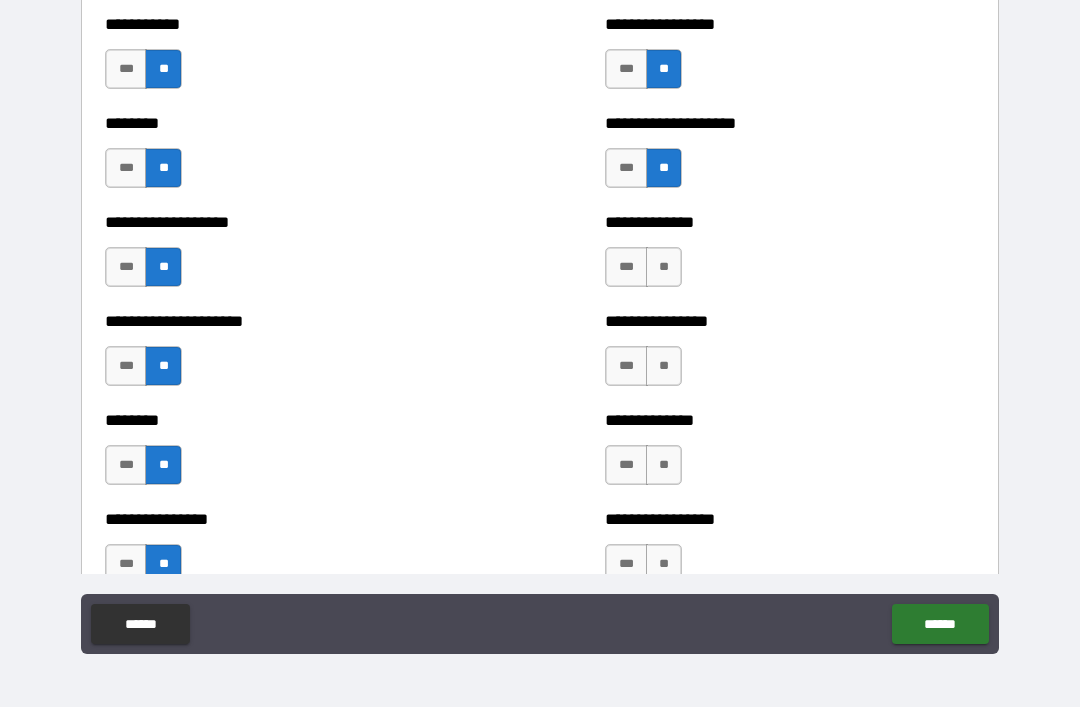 click on "**" at bounding box center (664, 267) 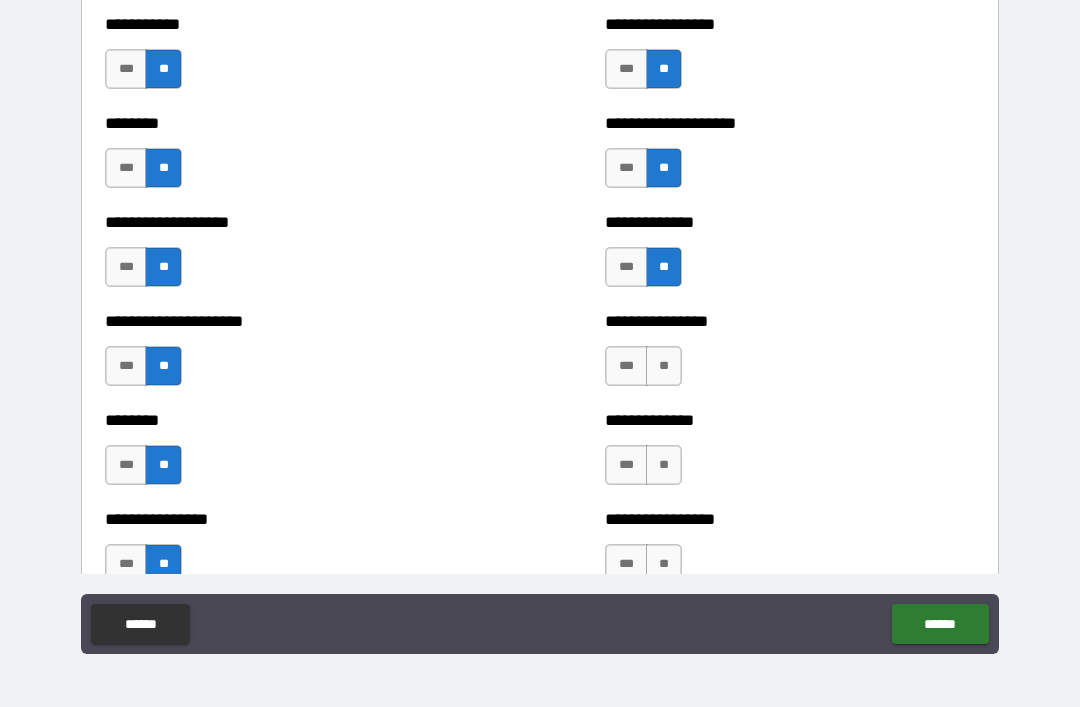 click on "**" at bounding box center [664, 366] 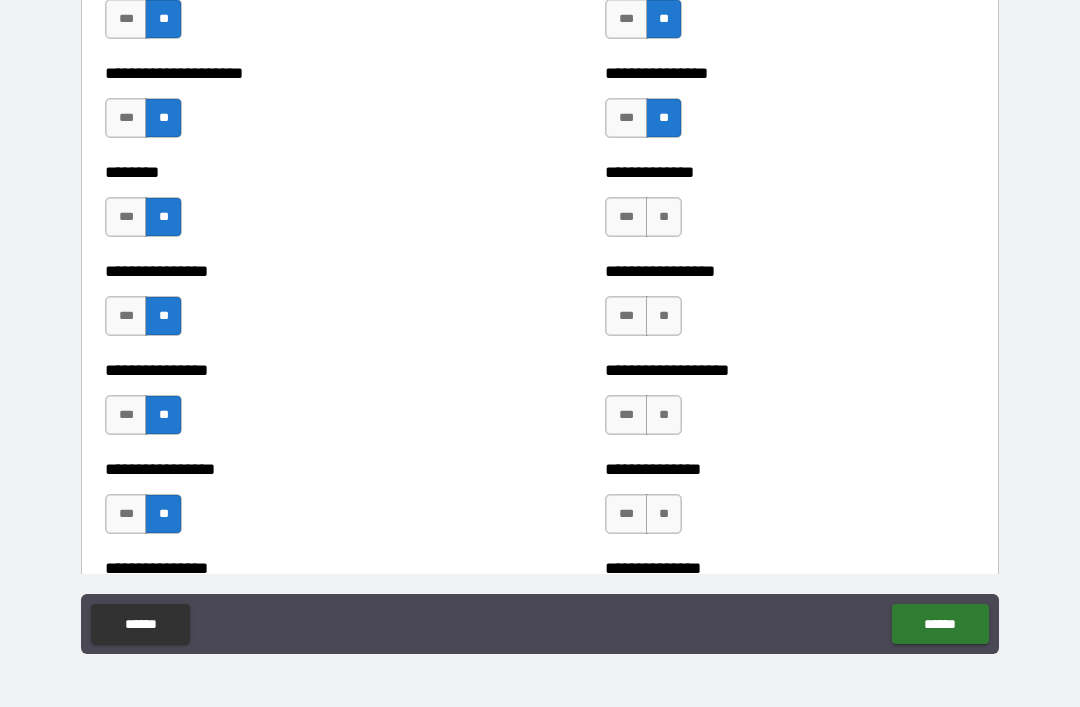 scroll, scrollTop: 4514, scrollLeft: 0, axis: vertical 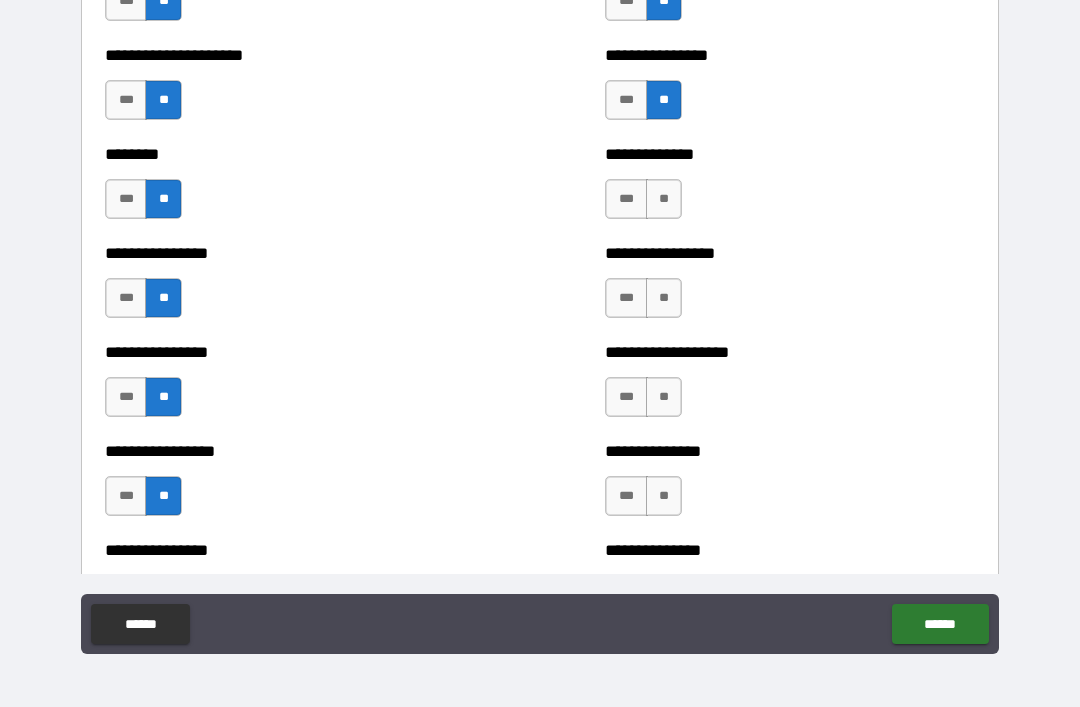 click on "**" at bounding box center (664, 199) 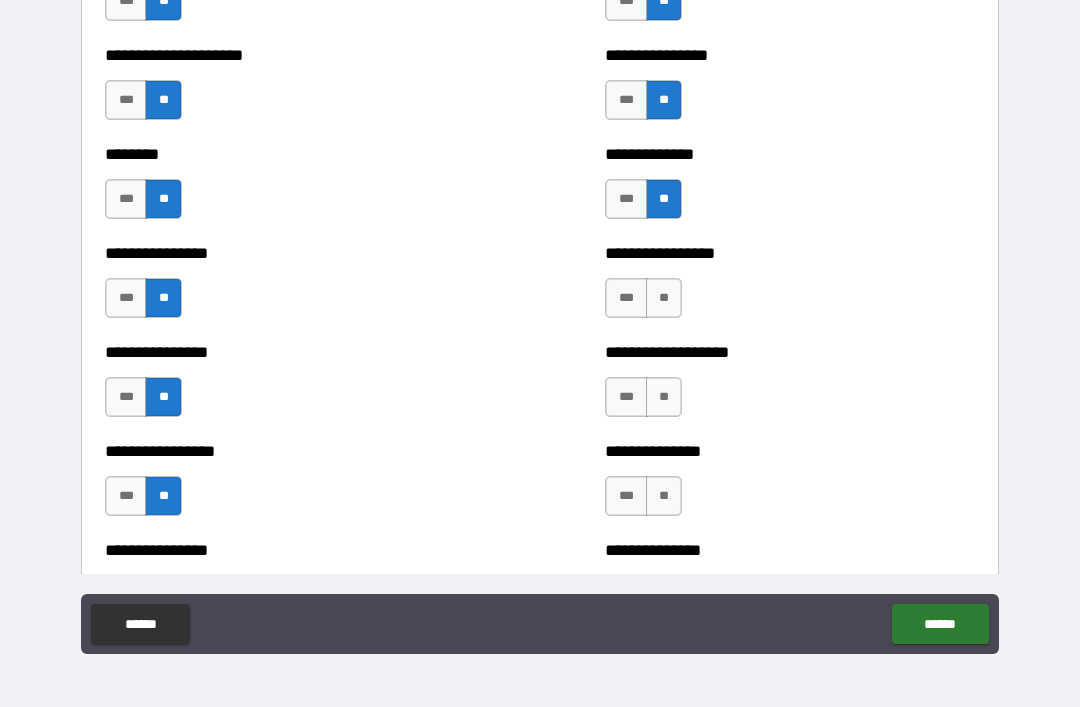 click on "**" at bounding box center (664, 298) 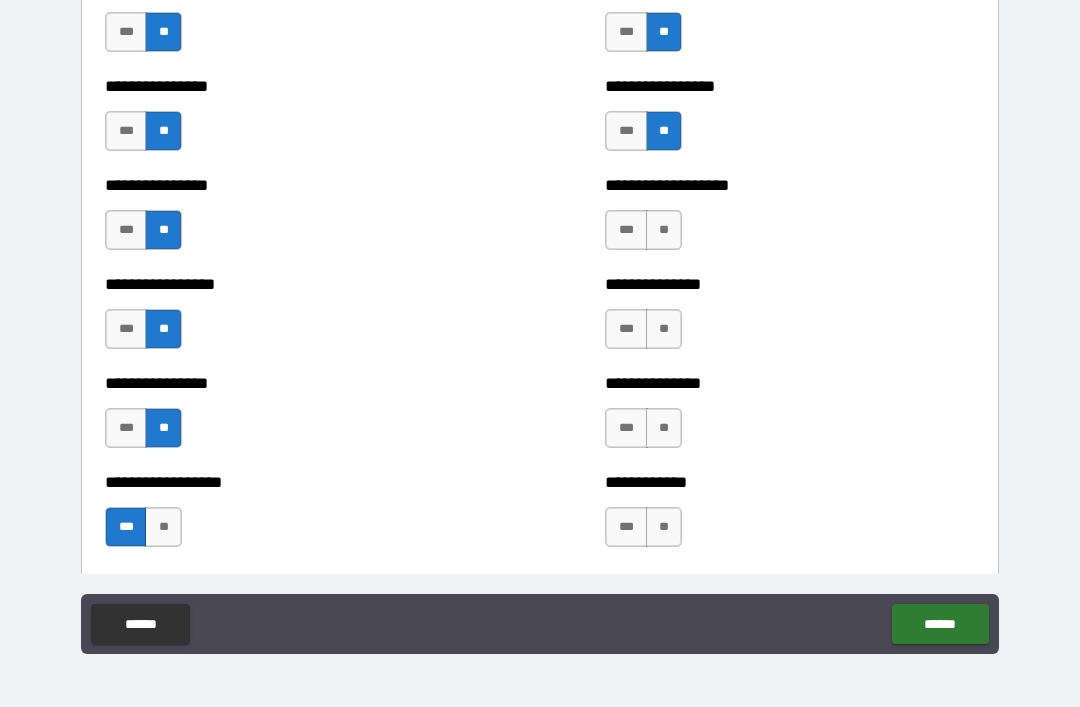 scroll, scrollTop: 4689, scrollLeft: 0, axis: vertical 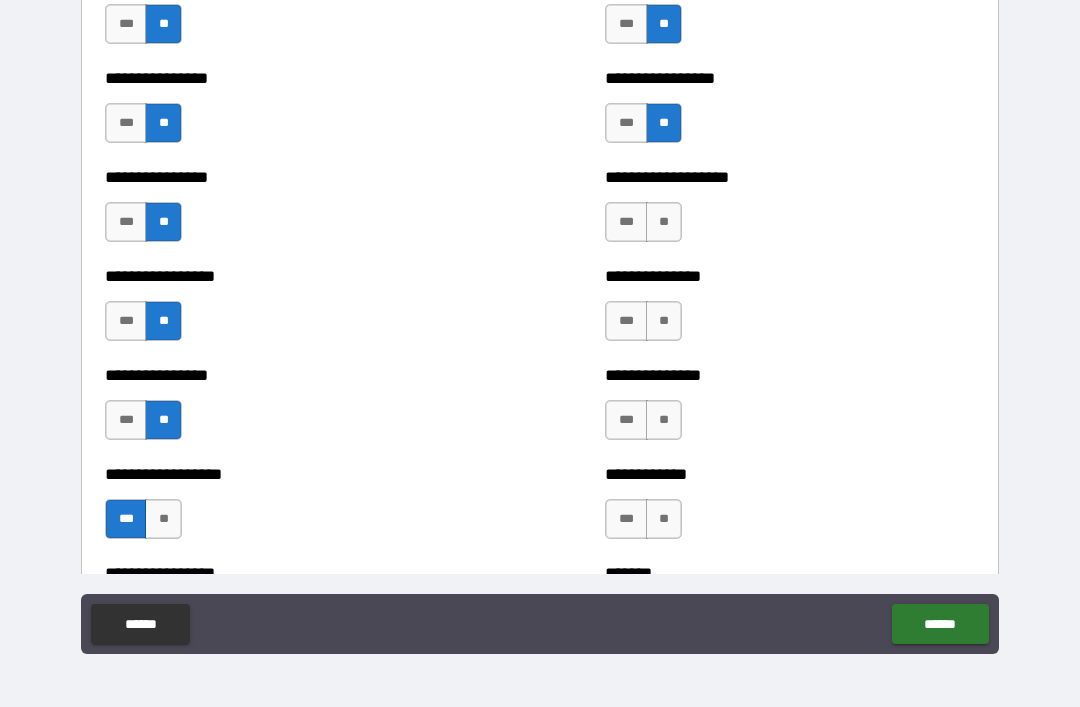 click on "**" at bounding box center (664, 222) 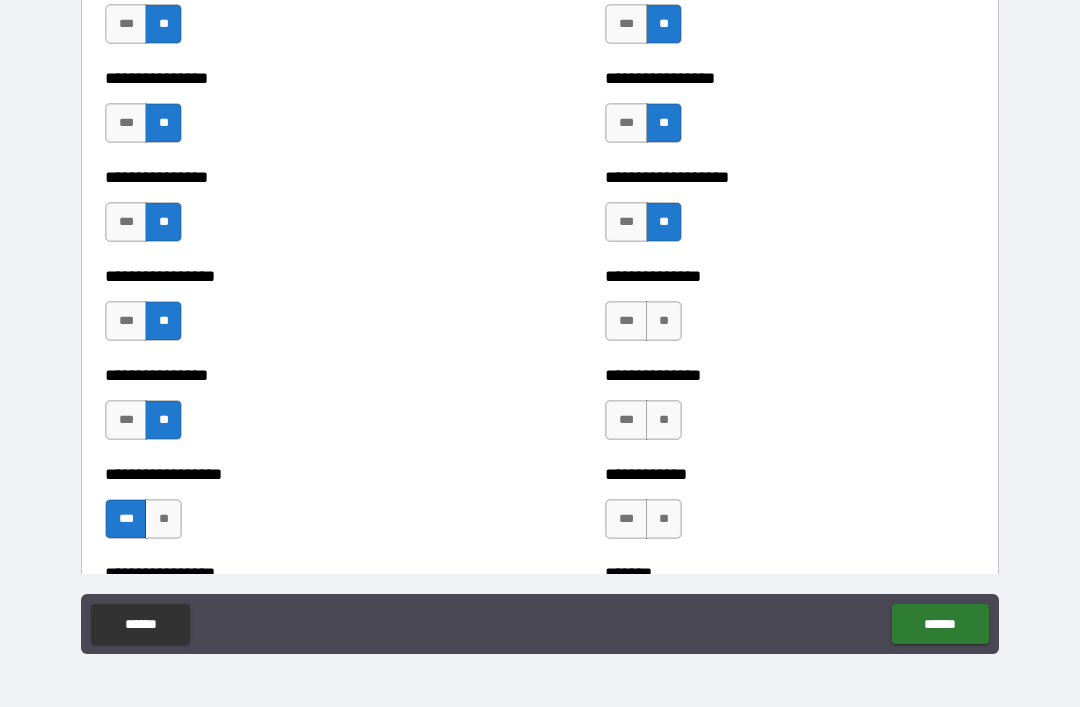 click on "**" at bounding box center [664, 321] 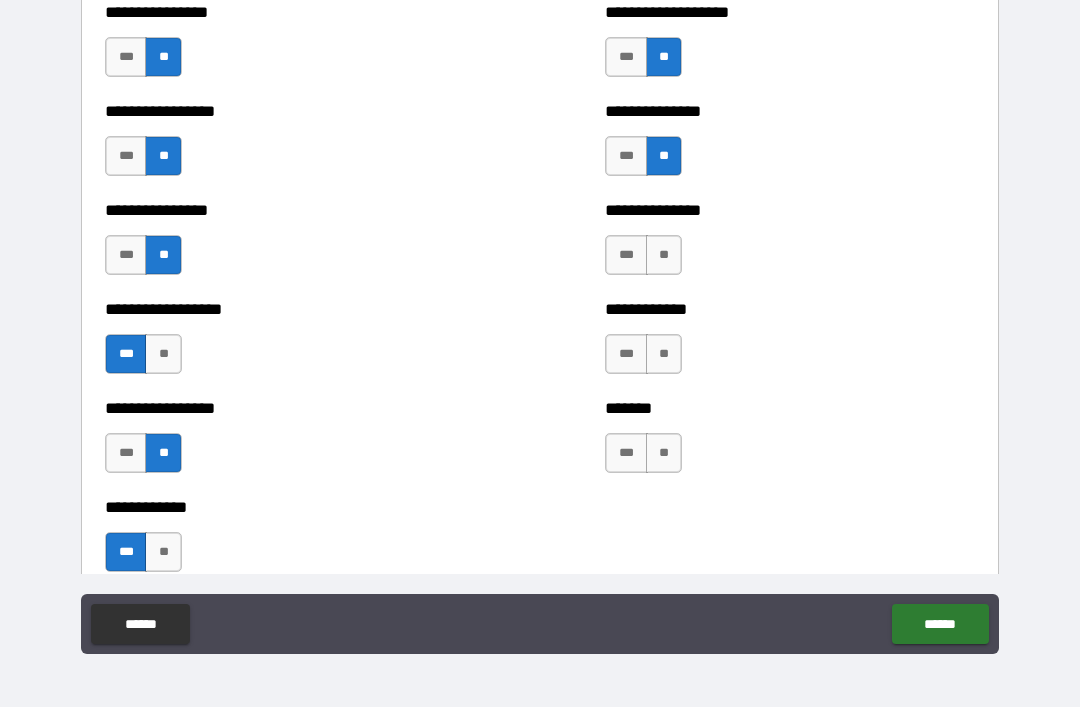 scroll, scrollTop: 4855, scrollLeft: 0, axis: vertical 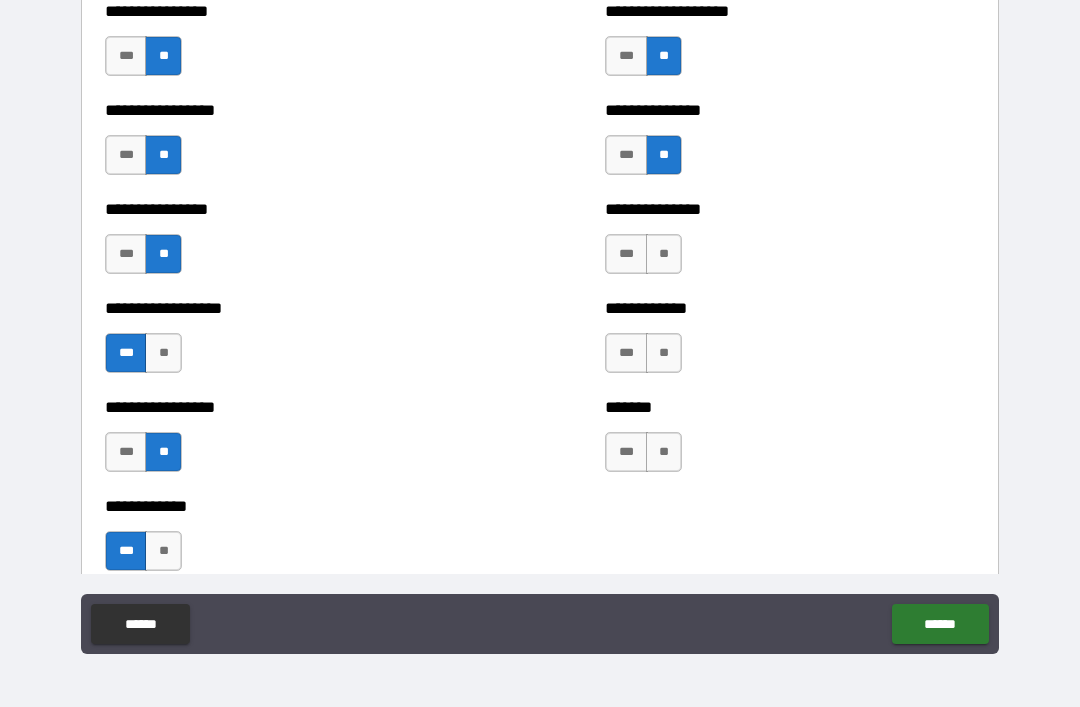 click on "**" at bounding box center (664, 254) 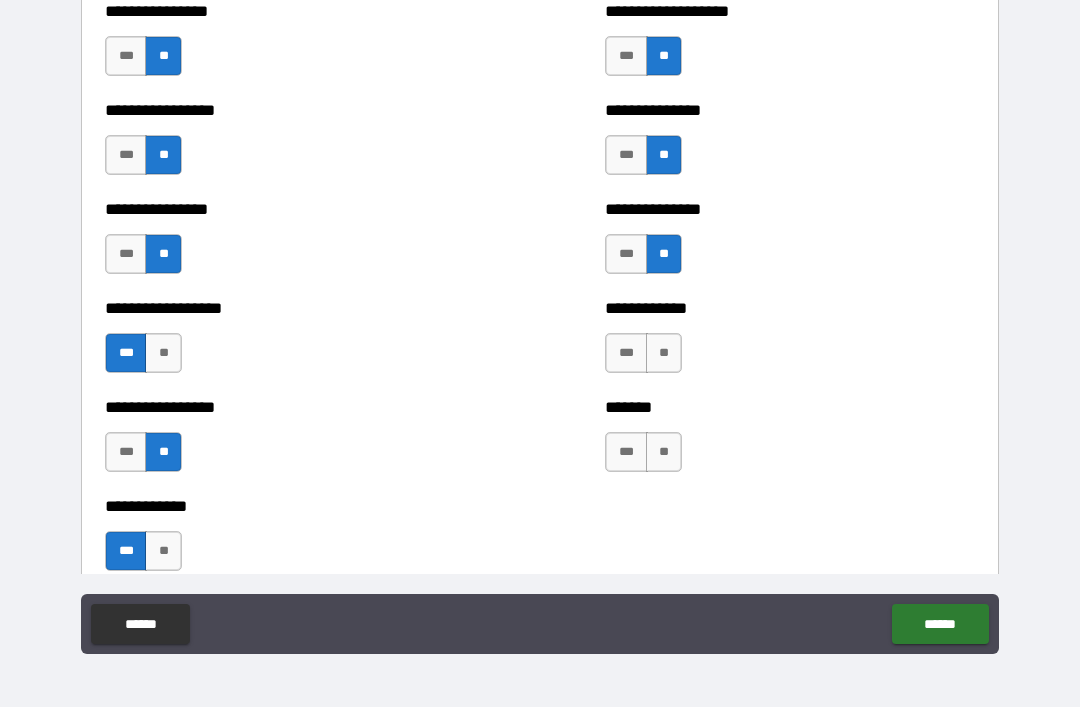 click on "**" at bounding box center (664, 353) 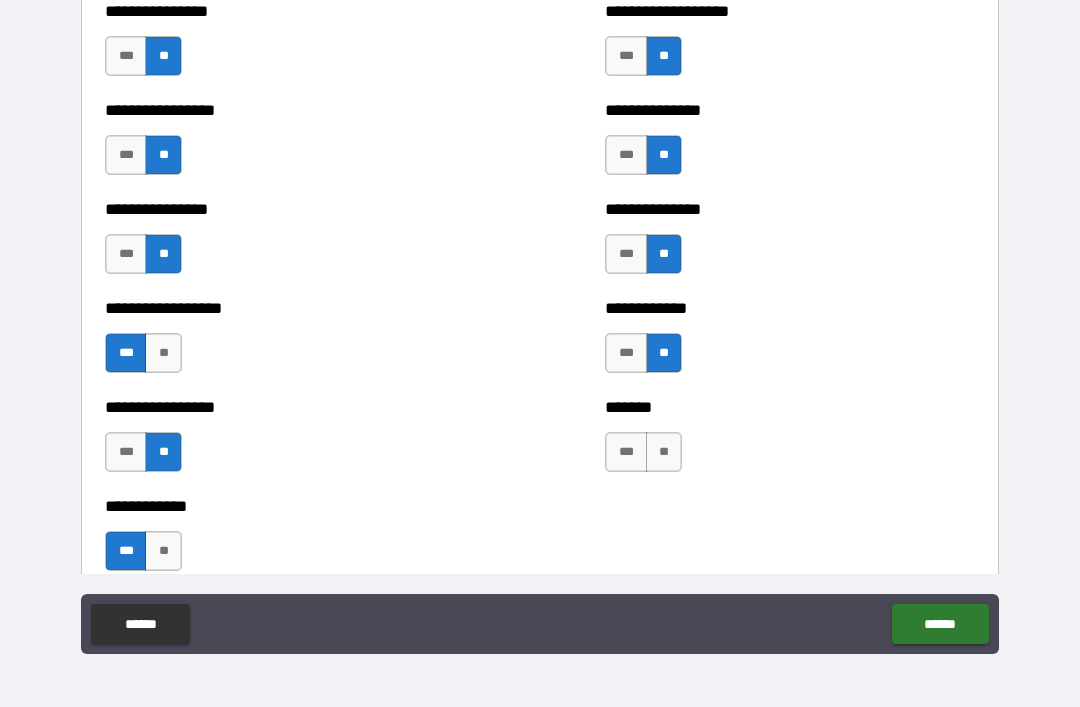 click on "**" at bounding box center [664, 452] 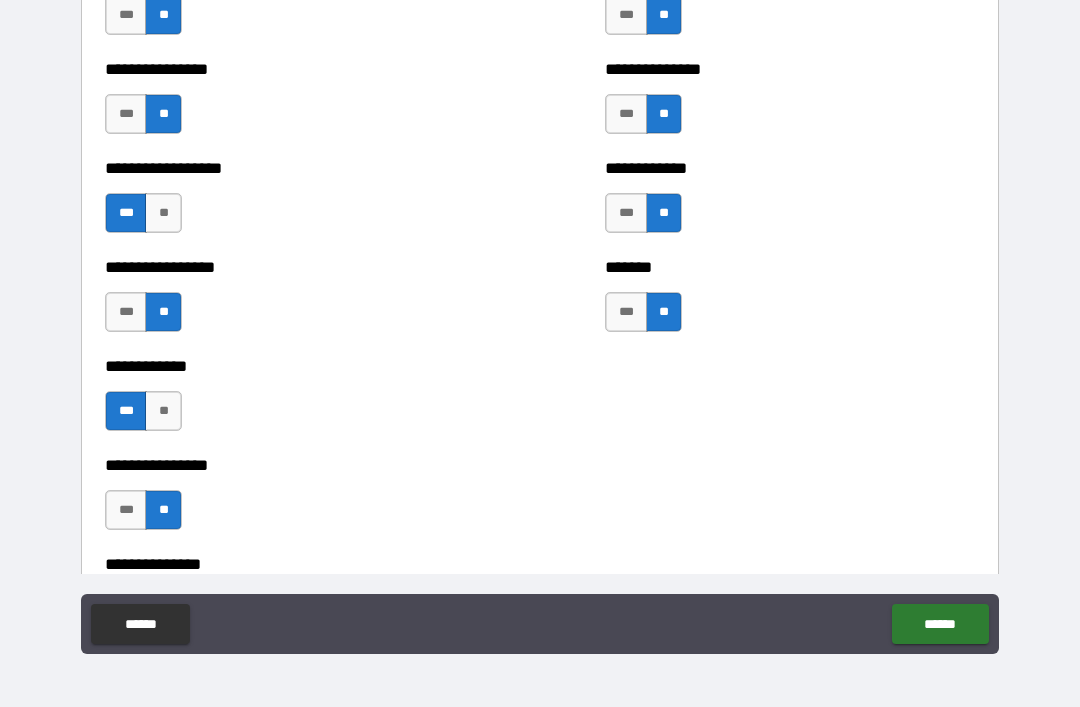 scroll, scrollTop: 5055, scrollLeft: 0, axis: vertical 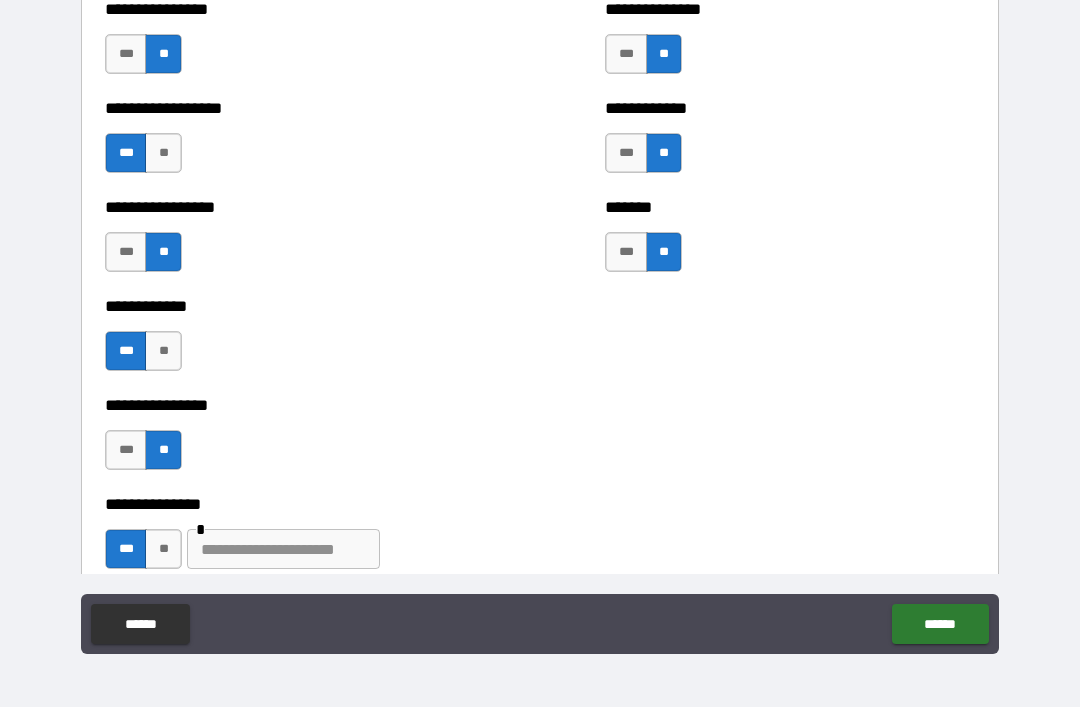 click on "******" at bounding box center (940, 624) 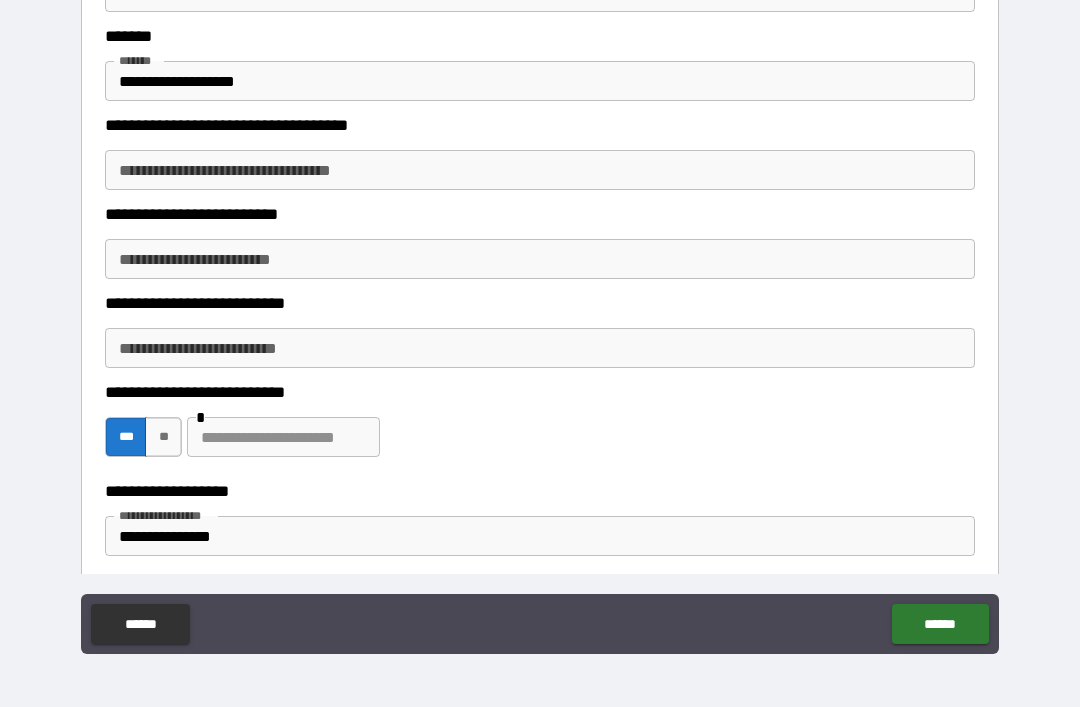 scroll, scrollTop: 1742, scrollLeft: 0, axis: vertical 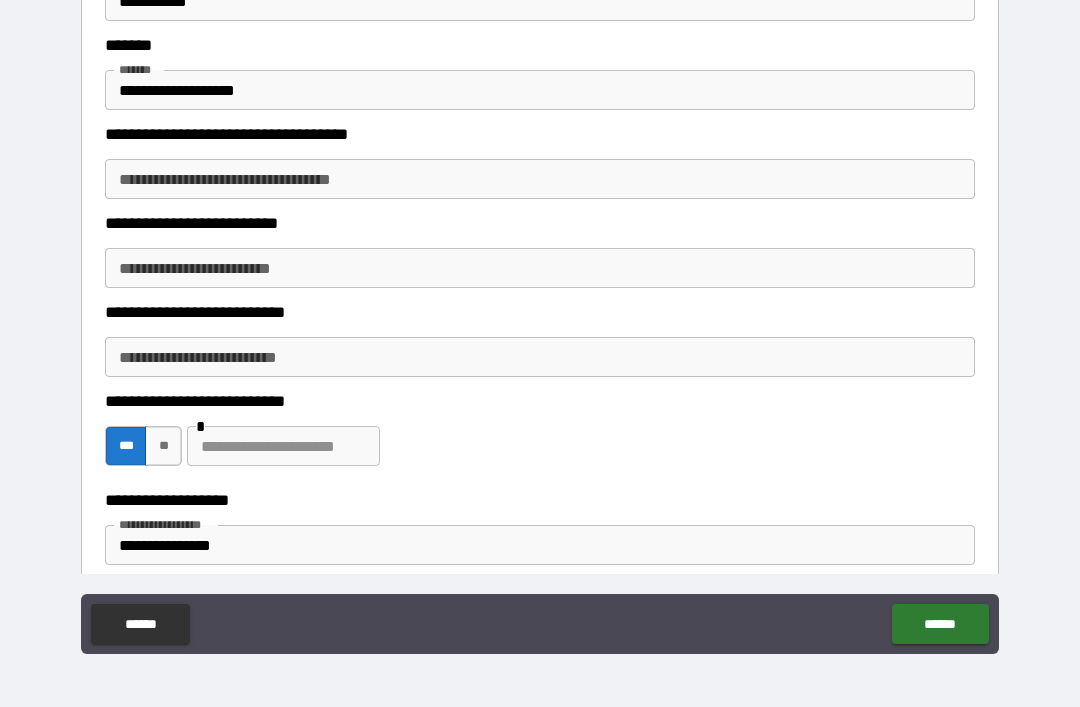 click on "**********" at bounding box center (540, 179) 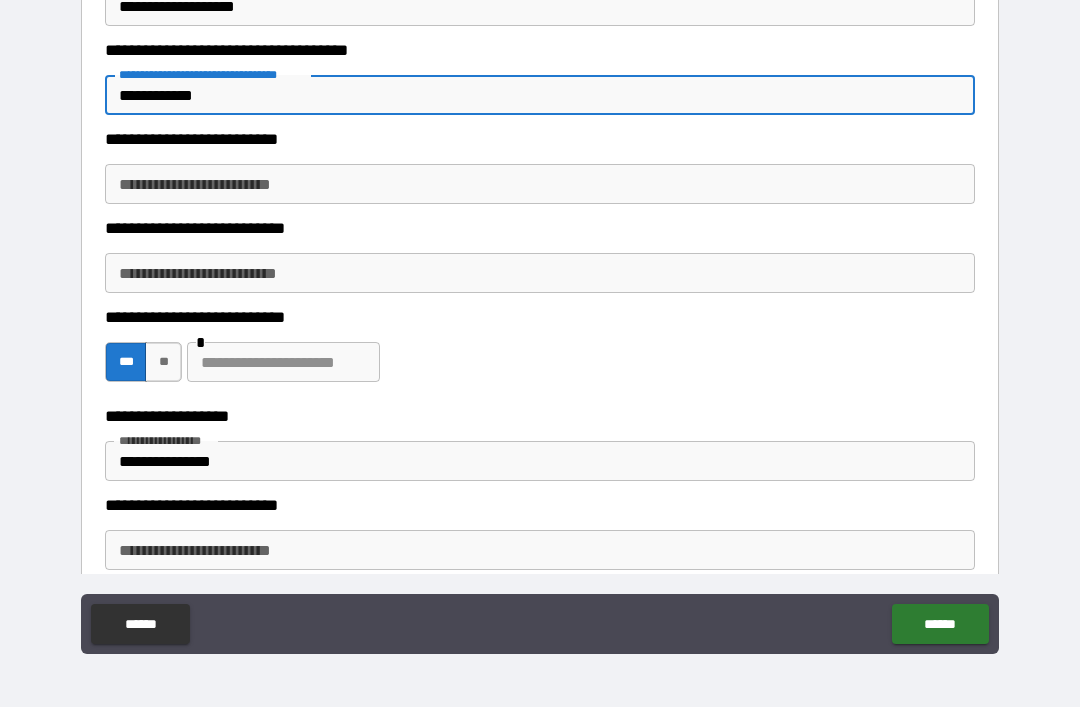 scroll, scrollTop: 1830, scrollLeft: 0, axis: vertical 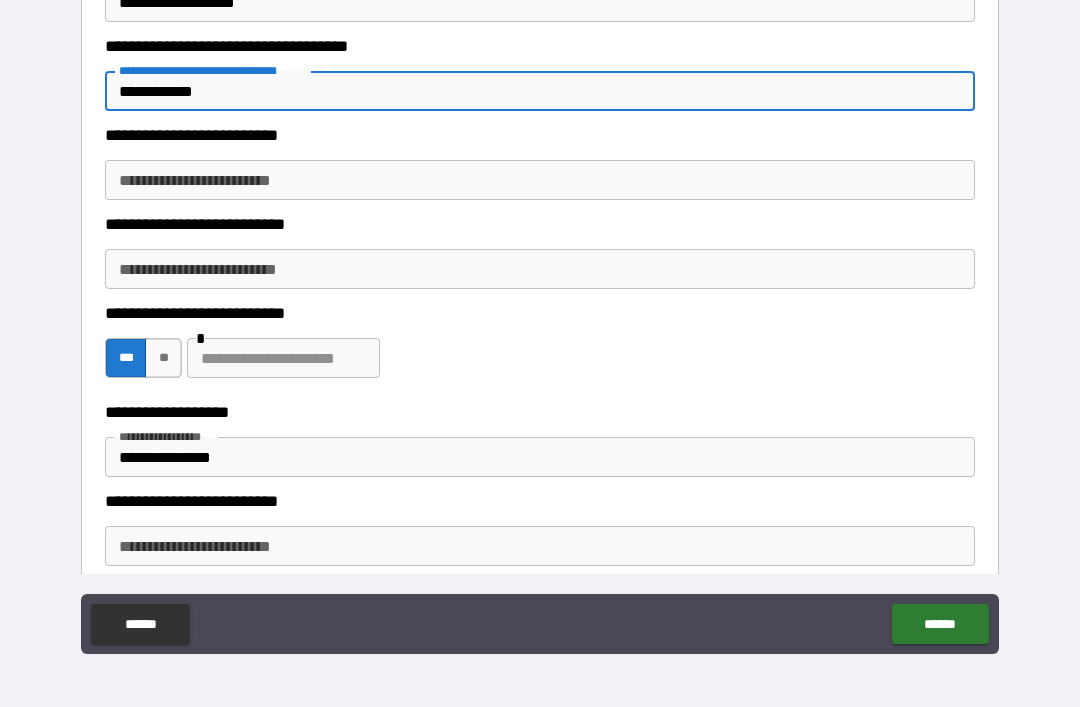 type on "**********" 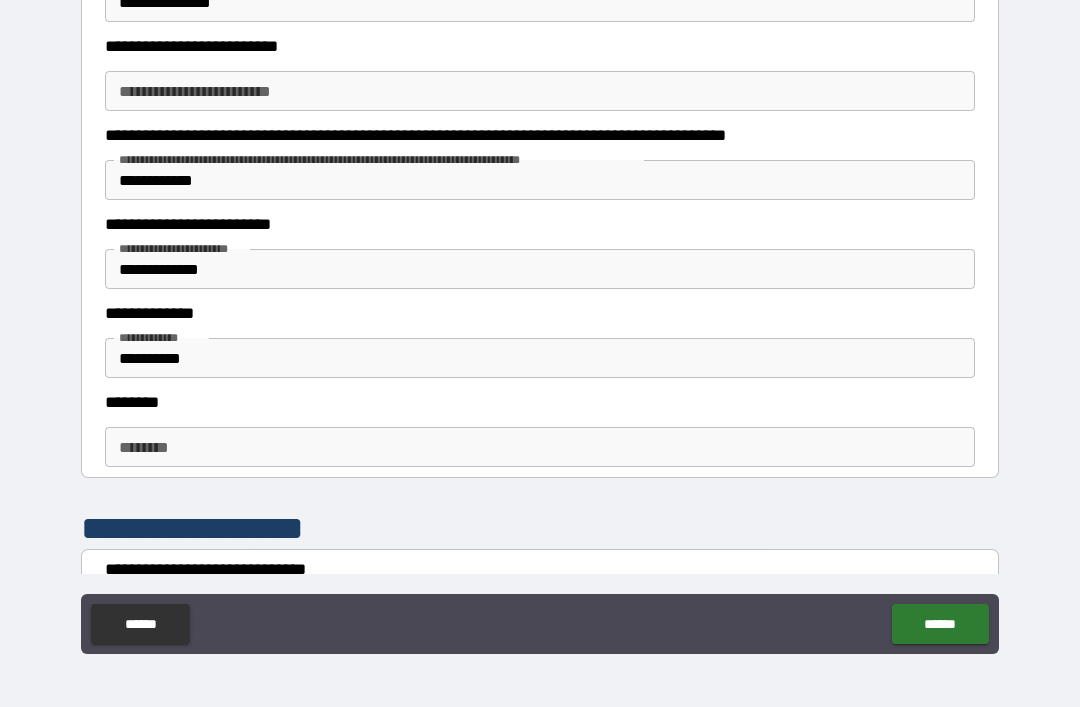 scroll, scrollTop: 2258, scrollLeft: 0, axis: vertical 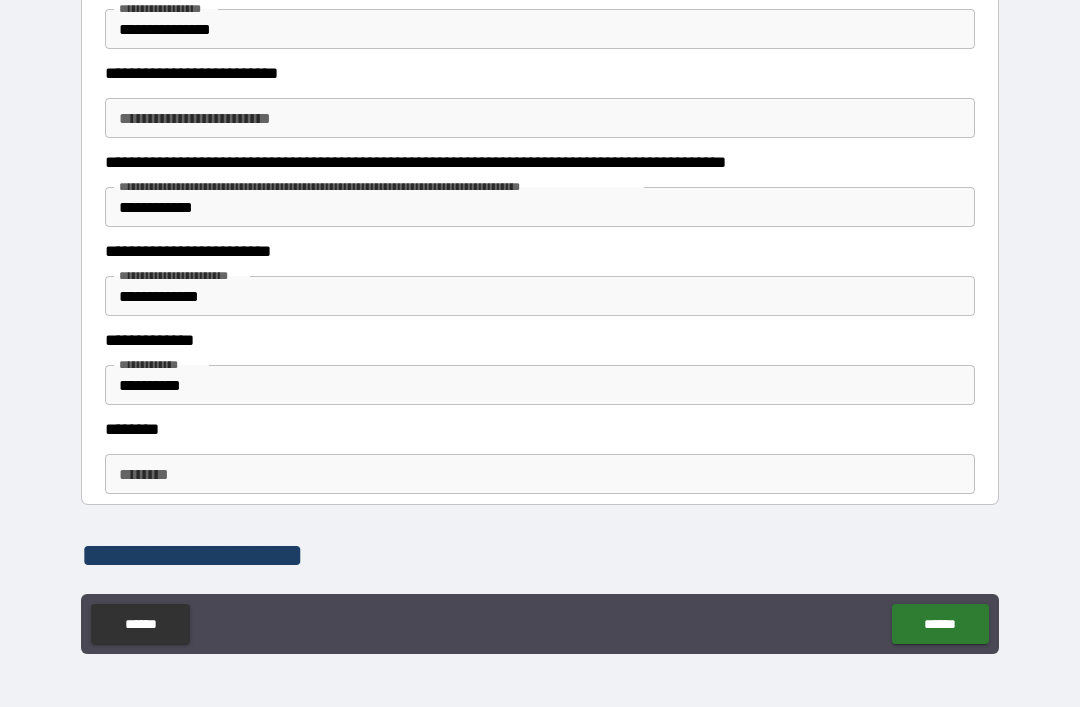 type on "********" 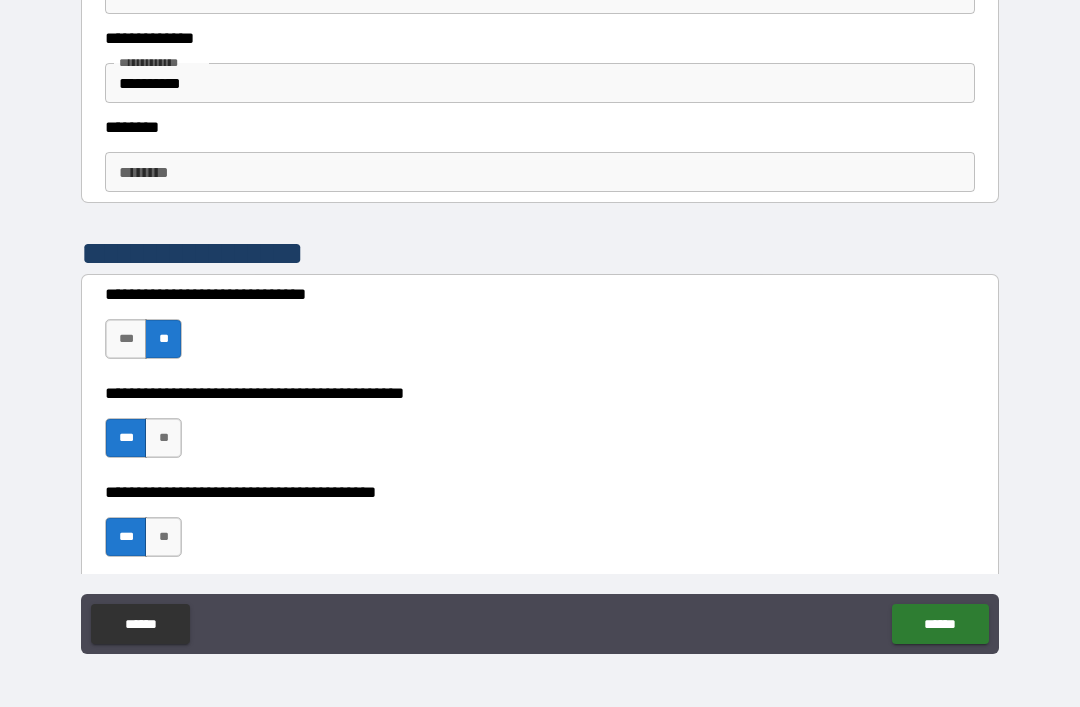 scroll, scrollTop: 2548, scrollLeft: 0, axis: vertical 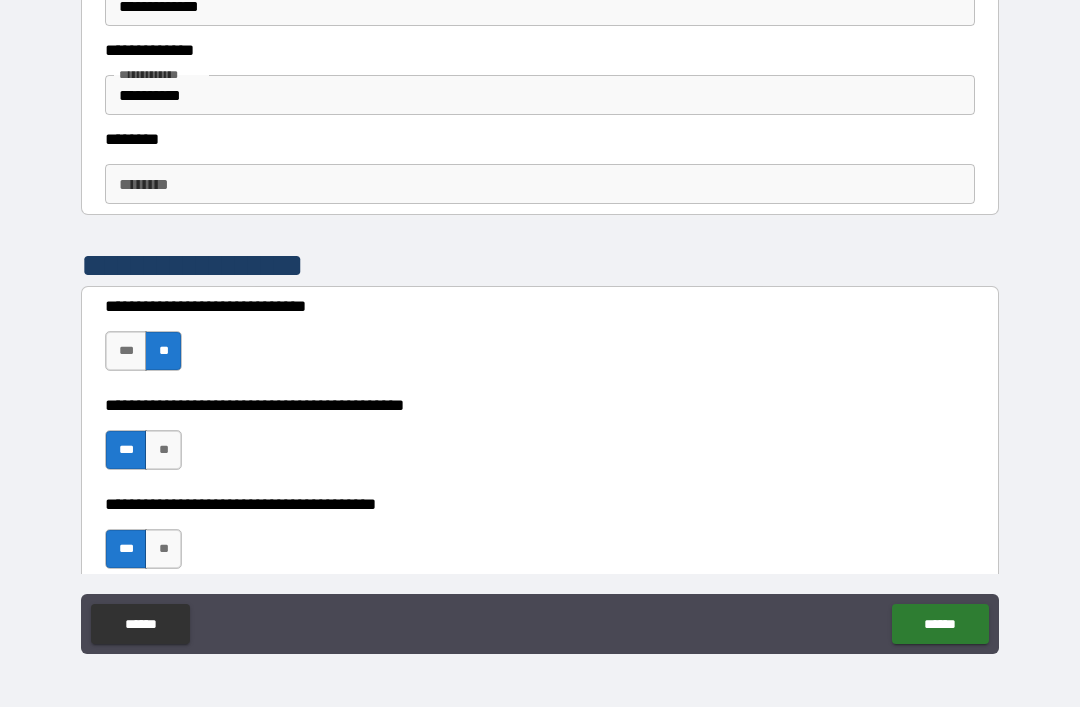 type on "**********" 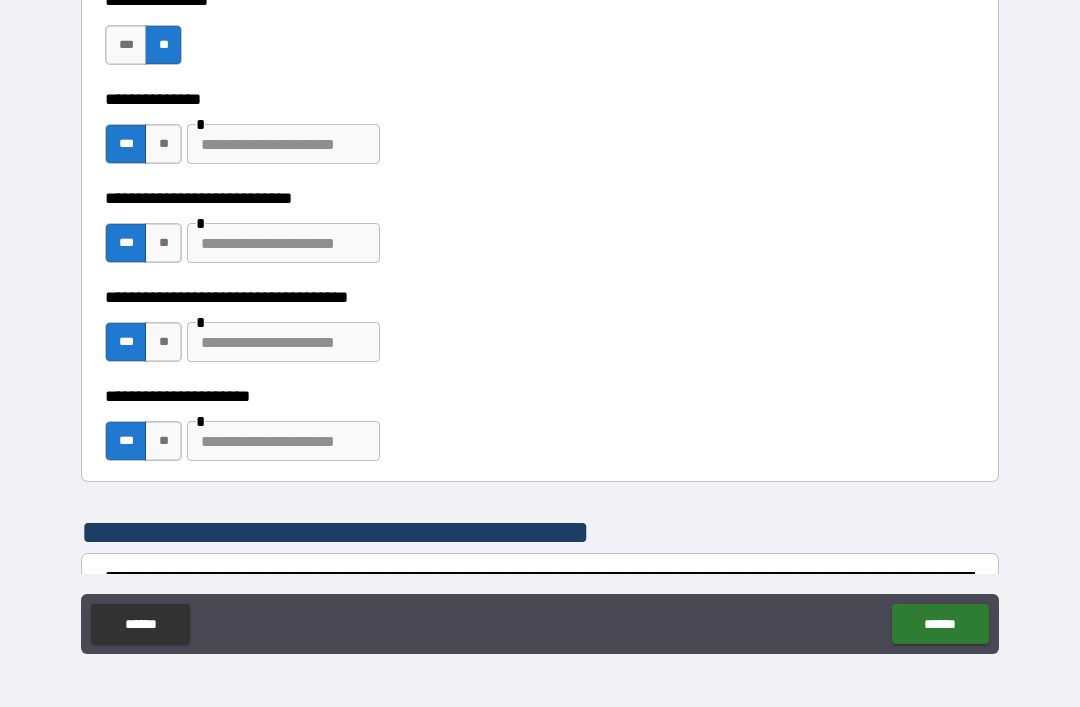 scroll, scrollTop: 5469, scrollLeft: 0, axis: vertical 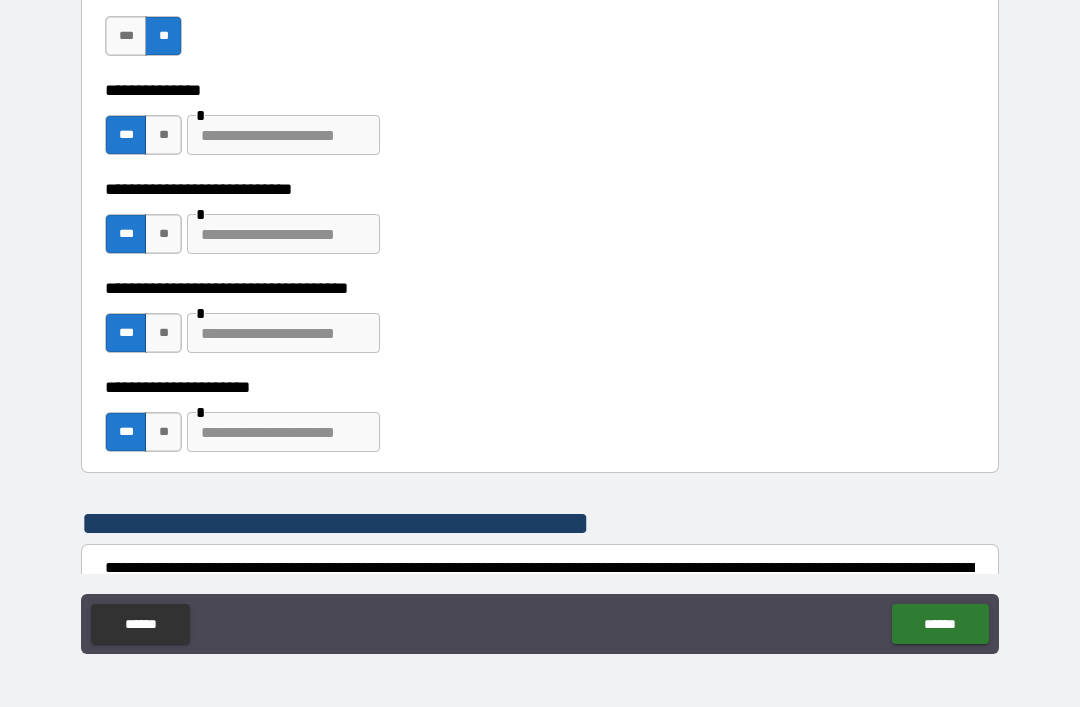 type on "**********" 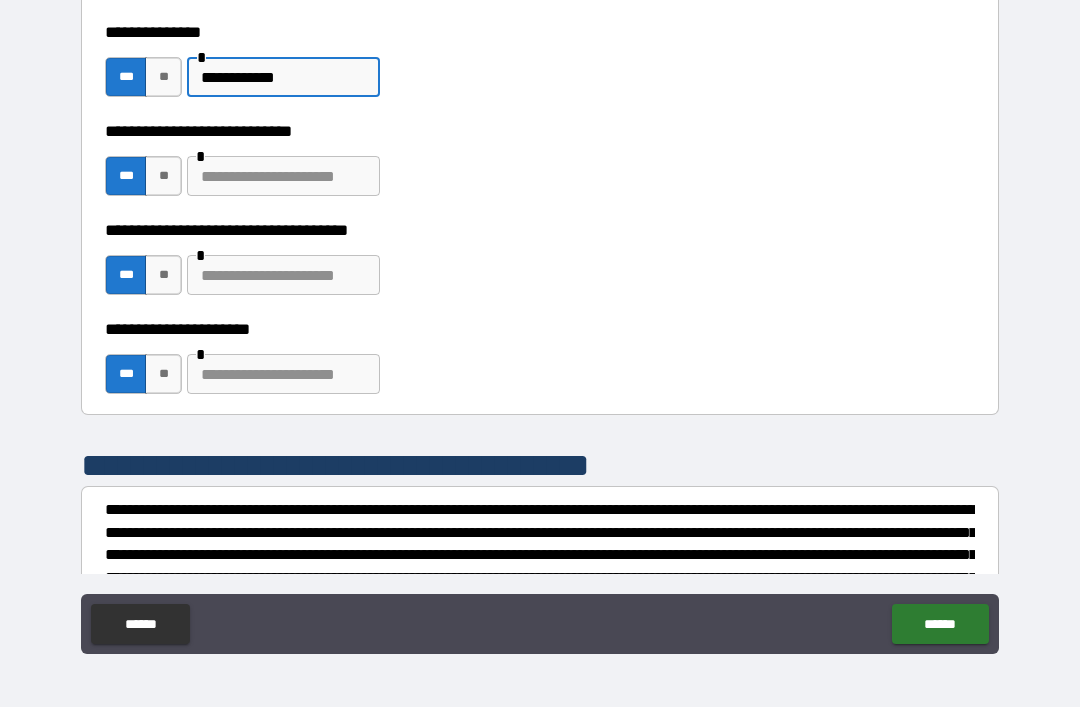 scroll, scrollTop: 5528, scrollLeft: 0, axis: vertical 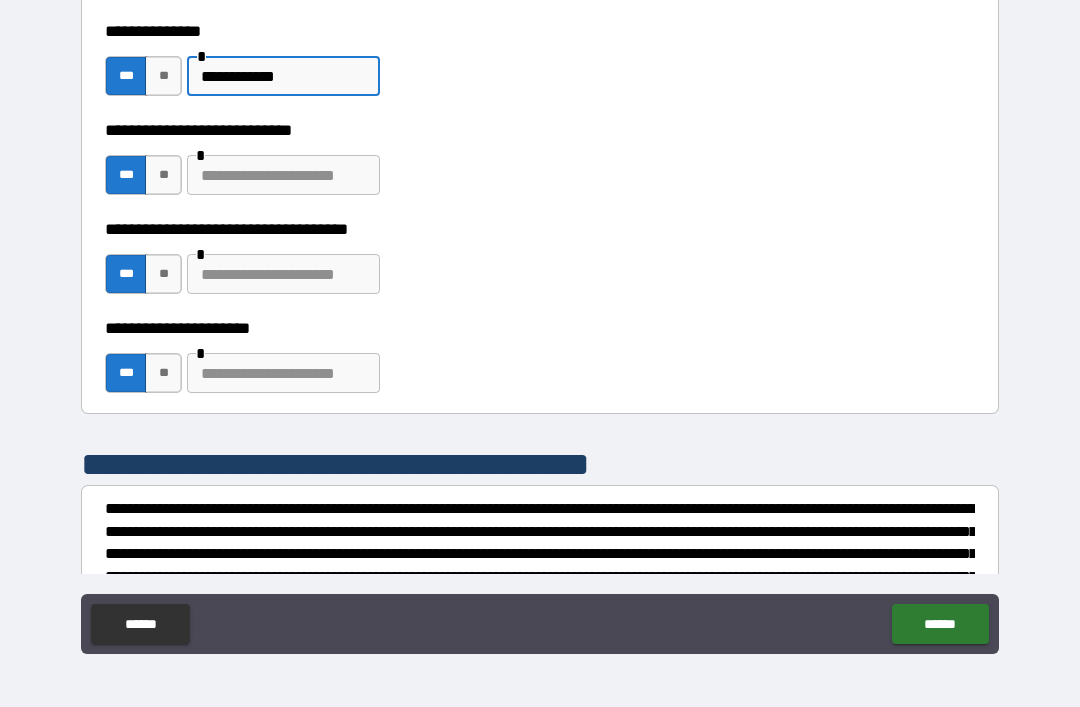 type on "**********" 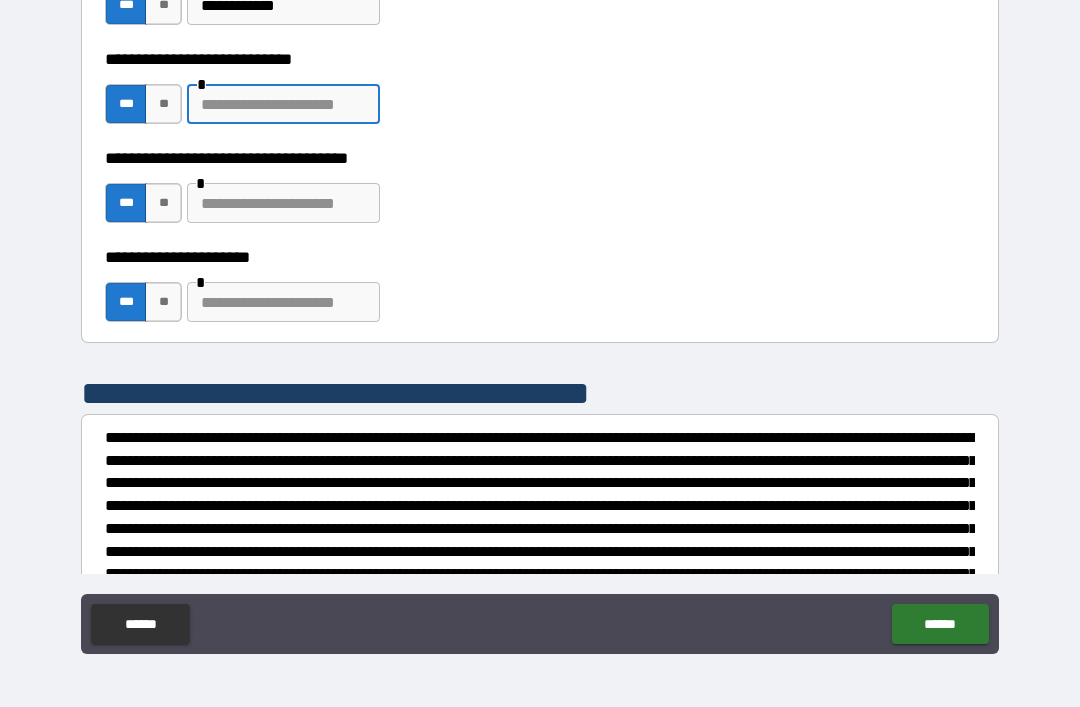 scroll, scrollTop: 5592, scrollLeft: 0, axis: vertical 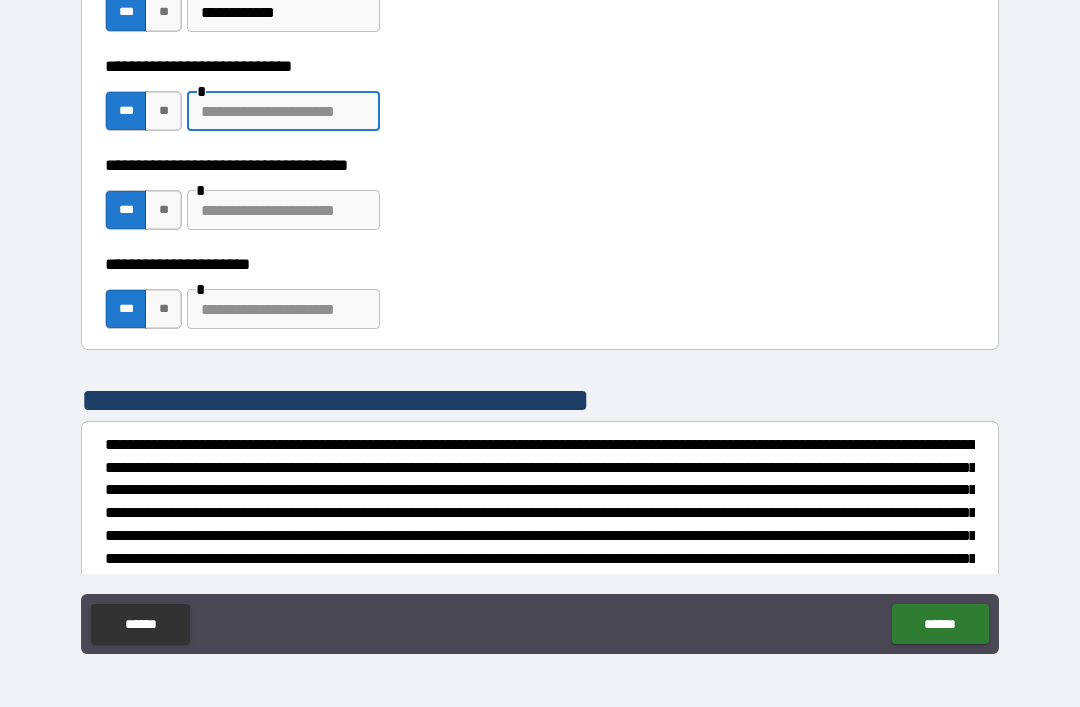 click at bounding box center (283, 111) 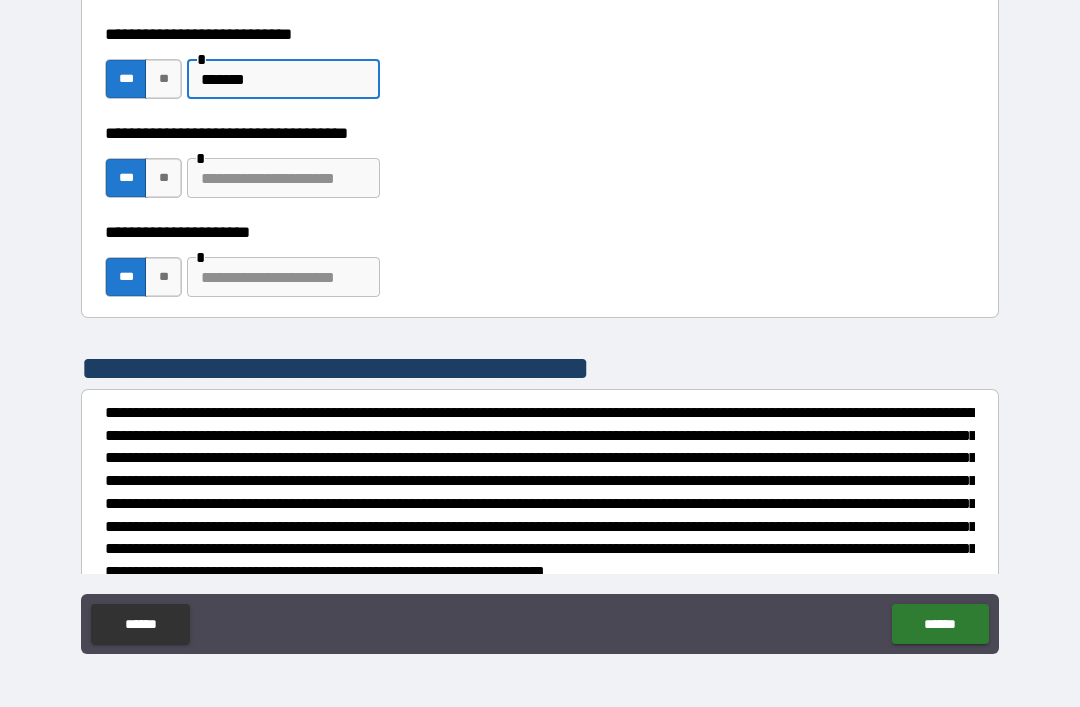 scroll, scrollTop: 5634, scrollLeft: 0, axis: vertical 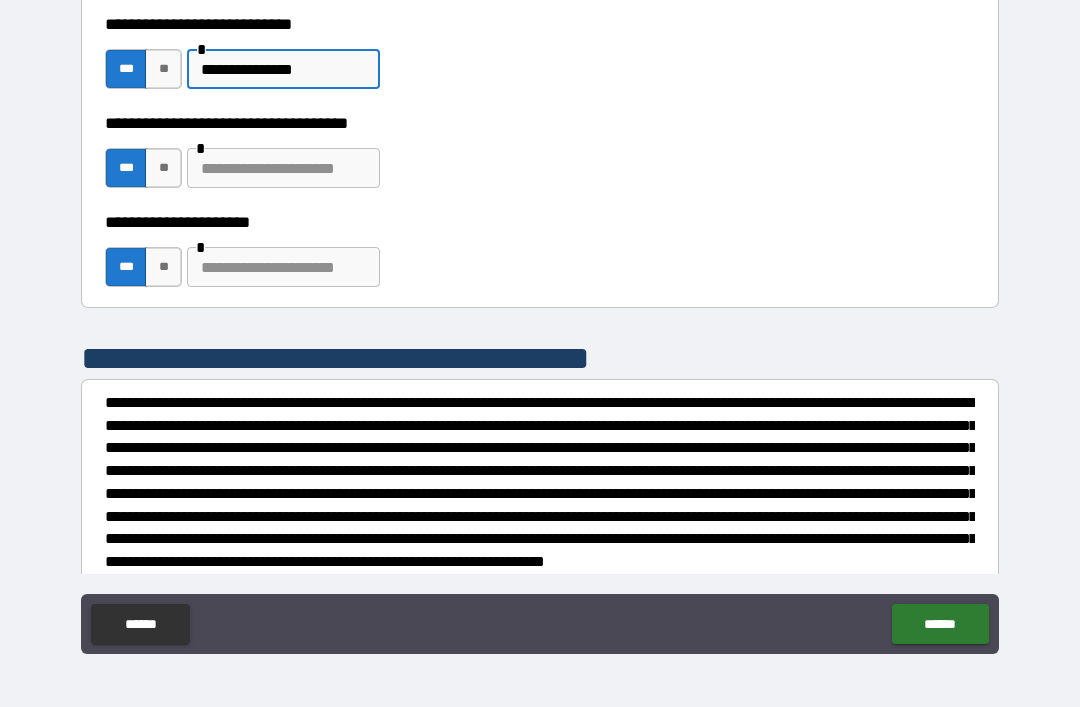 type on "**********" 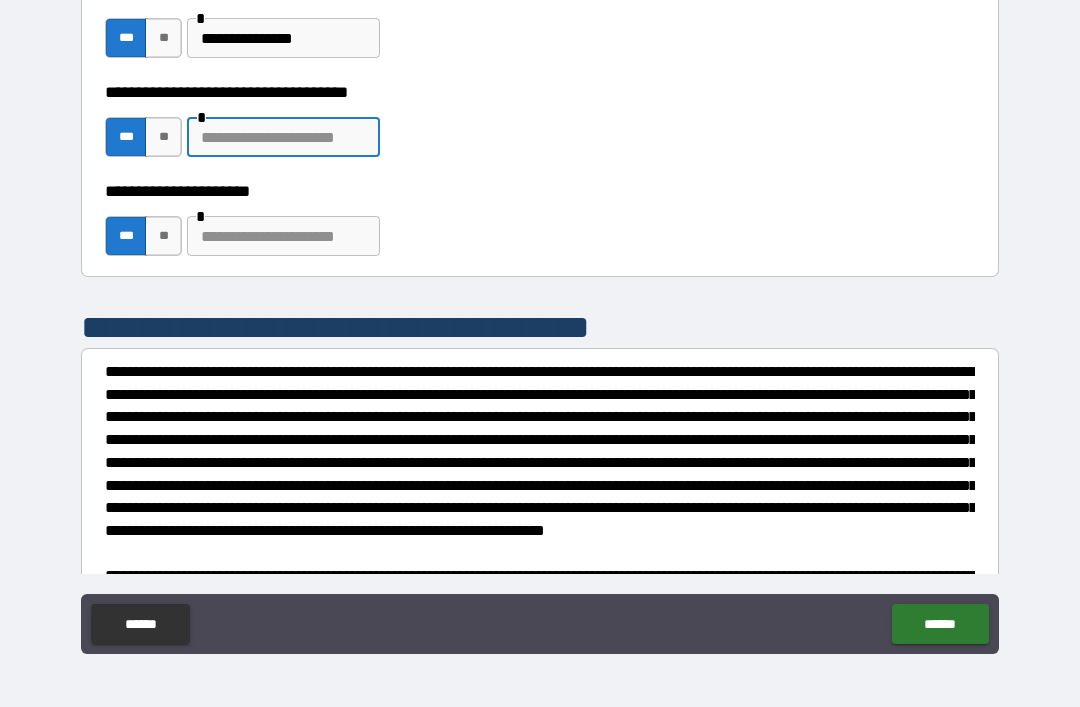scroll, scrollTop: 5669, scrollLeft: 0, axis: vertical 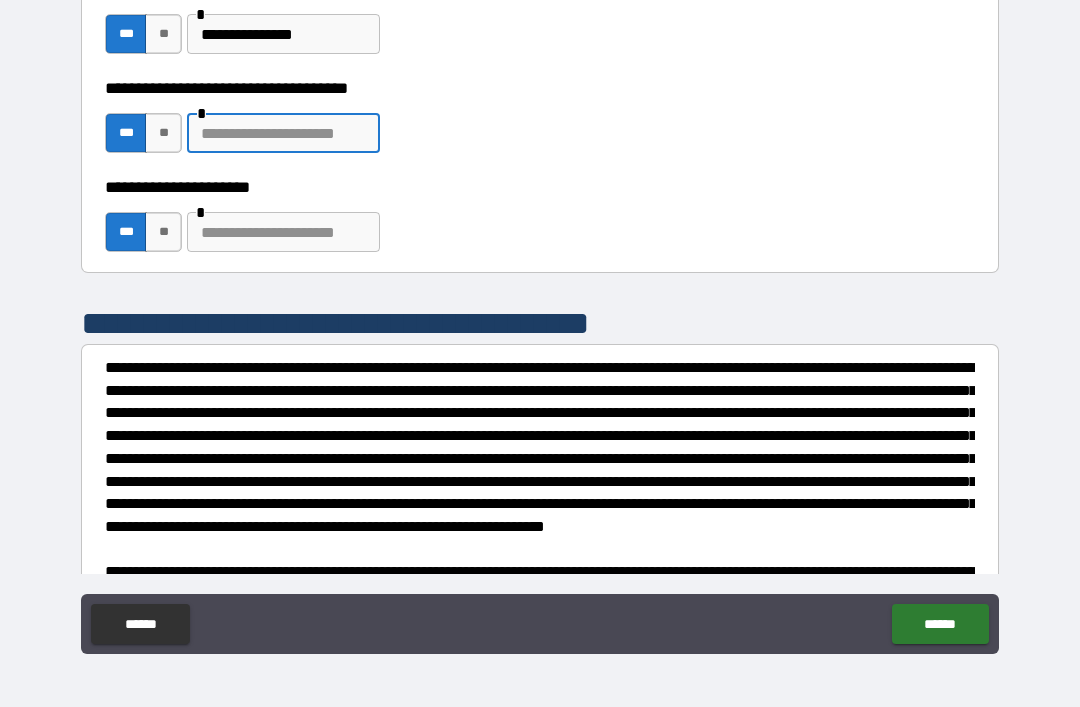 click on "**" at bounding box center (163, 133) 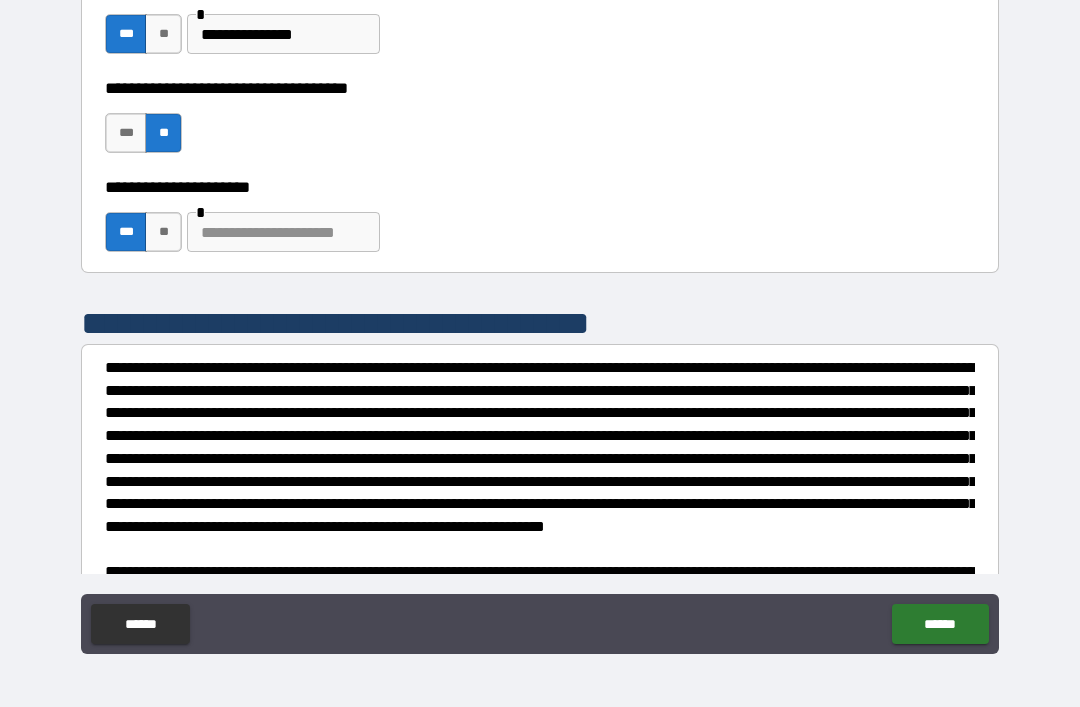 click at bounding box center [283, 232] 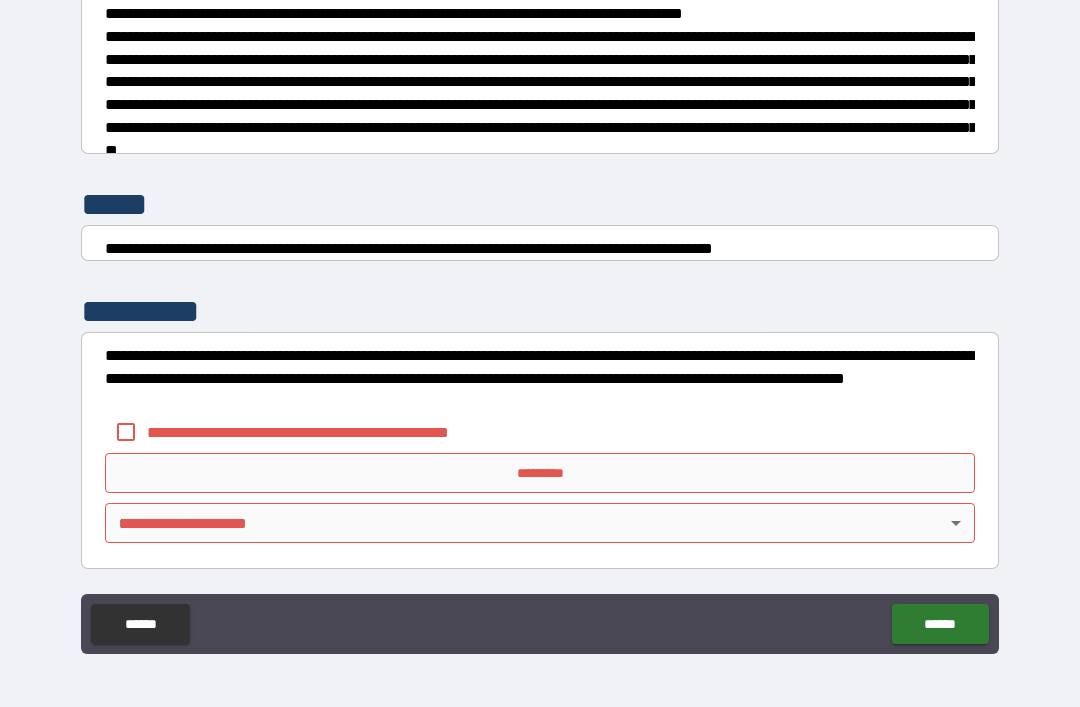 scroll, scrollTop: 7470, scrollLeft: 0, axis: vertical 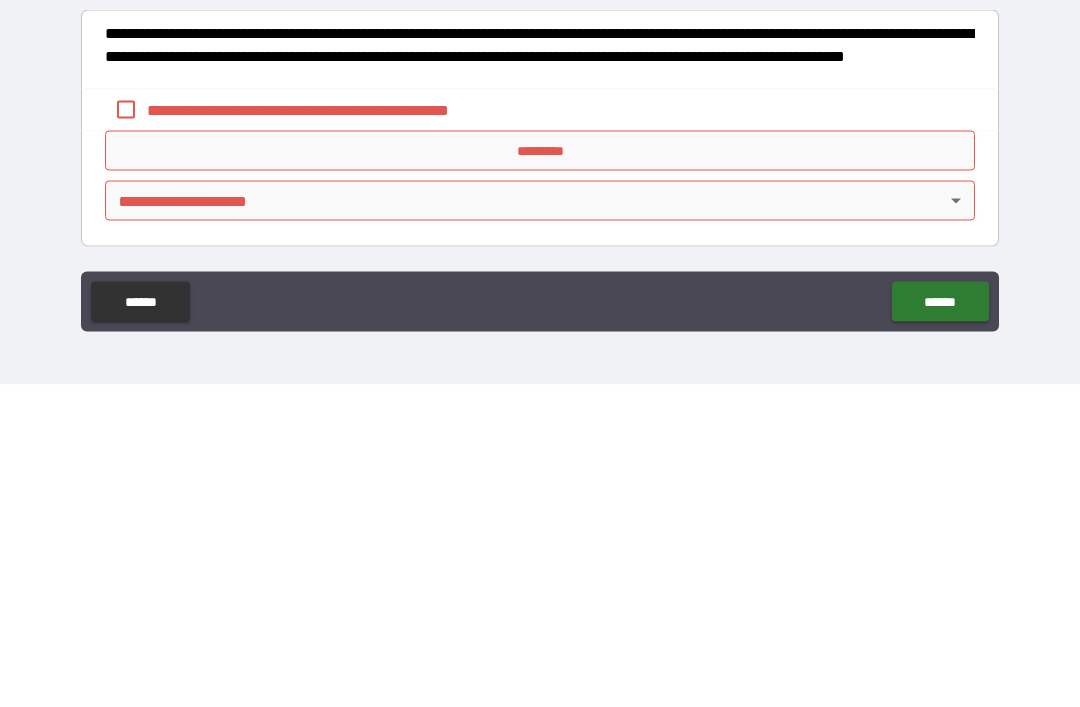 type on "*******" 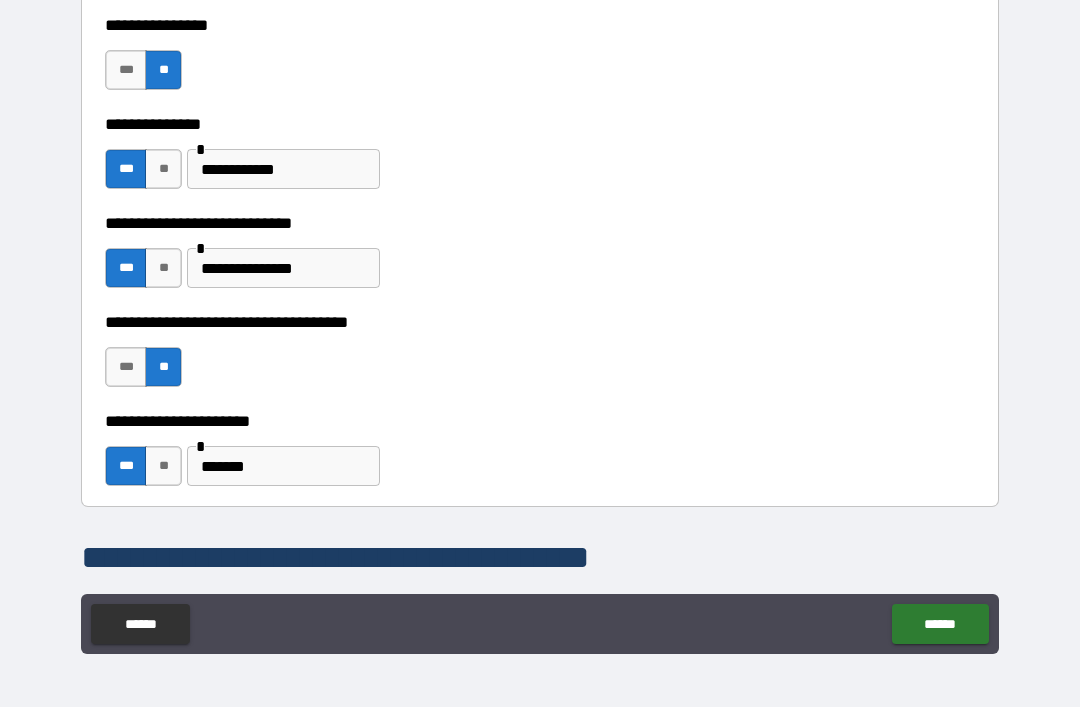 scroll, scrollTop: 5448, scrollLeft: 0, axis: vertical 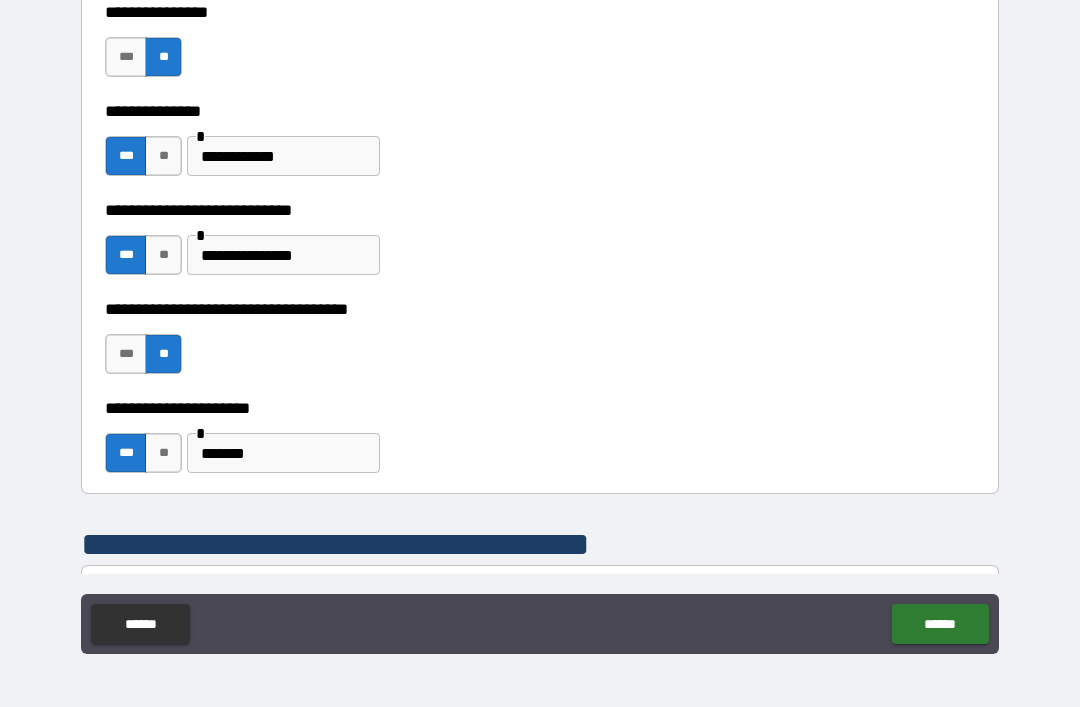 click on "***" at bounding box center (126, 354) 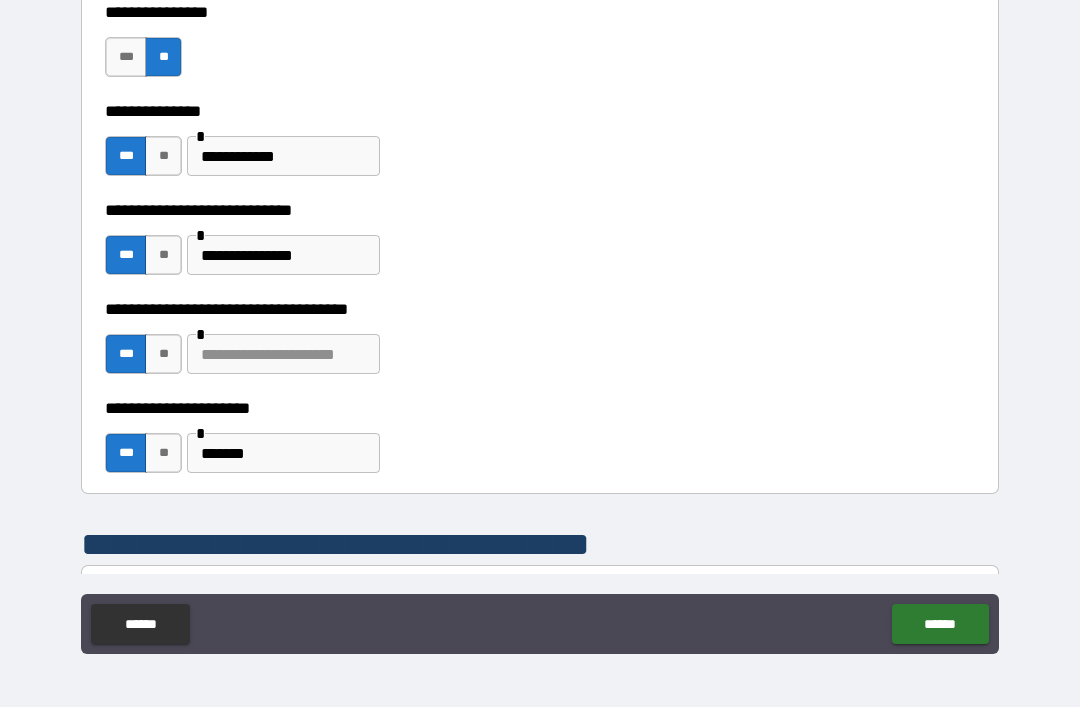 click at bounding box center (283, 354) 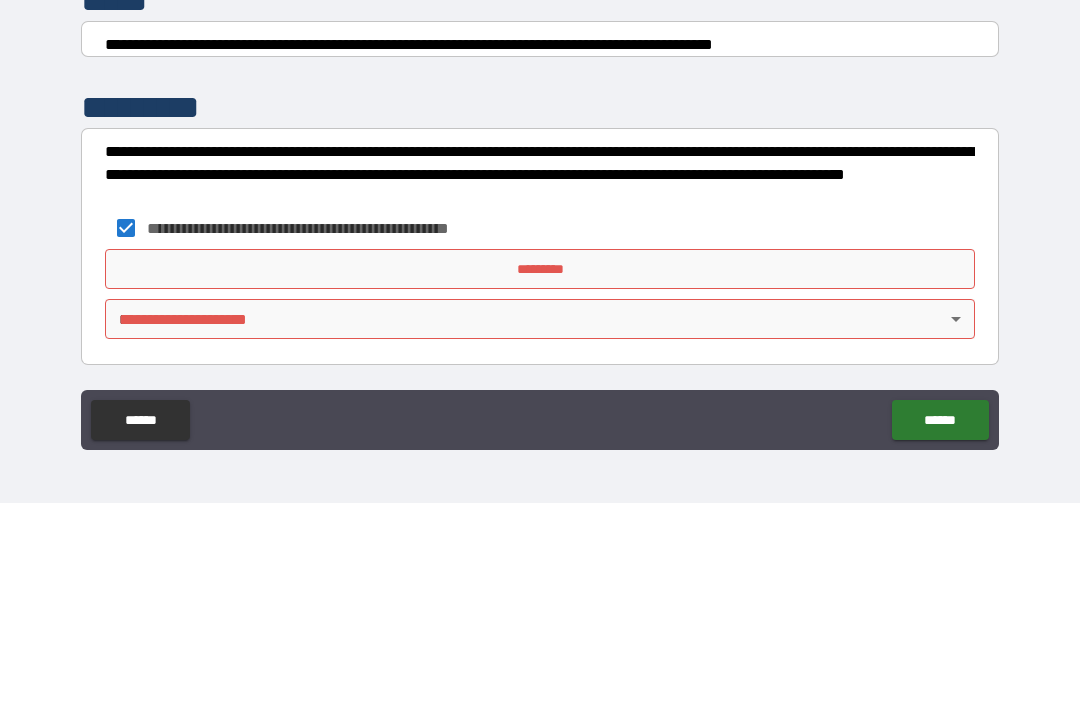 scroll, scrollTop: 7470, scrollLeft: 0, axis: vertical 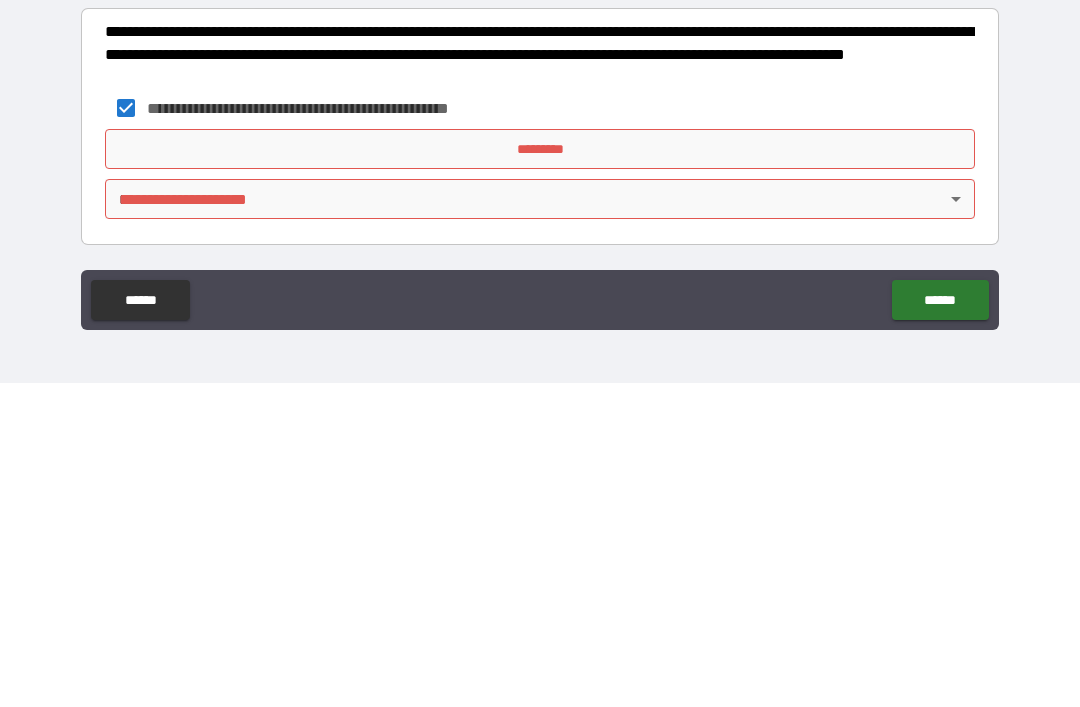 type on "*******" 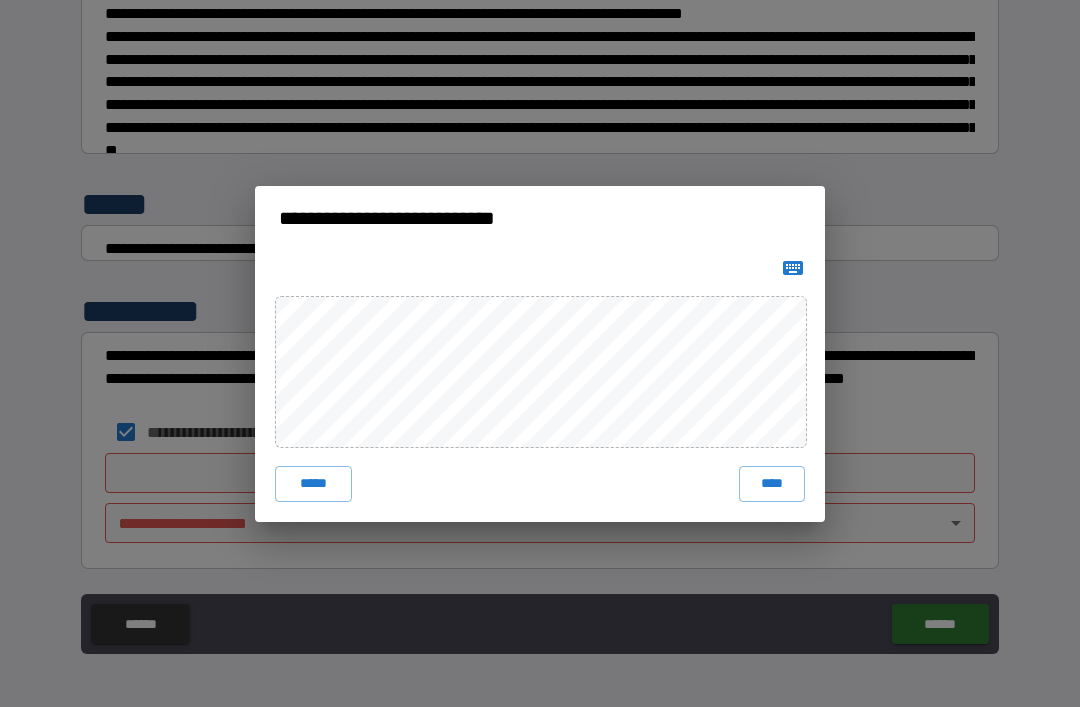 click on "****" at bounding box center (772, 484) 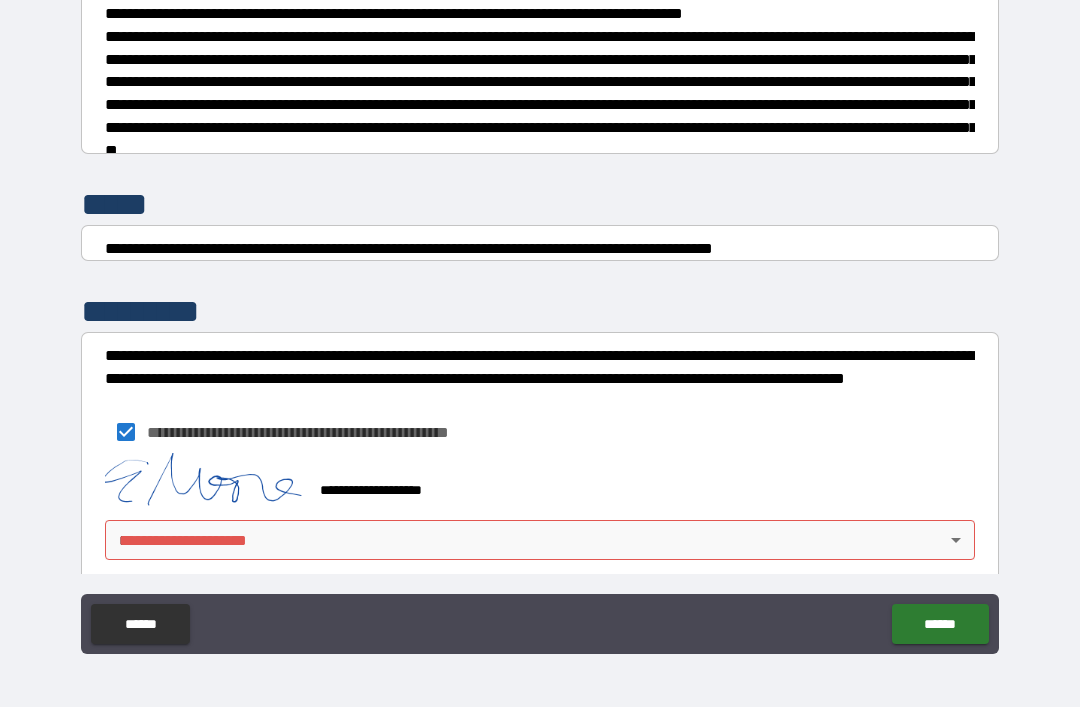 click on "**********" at bounding box center (540, 321) 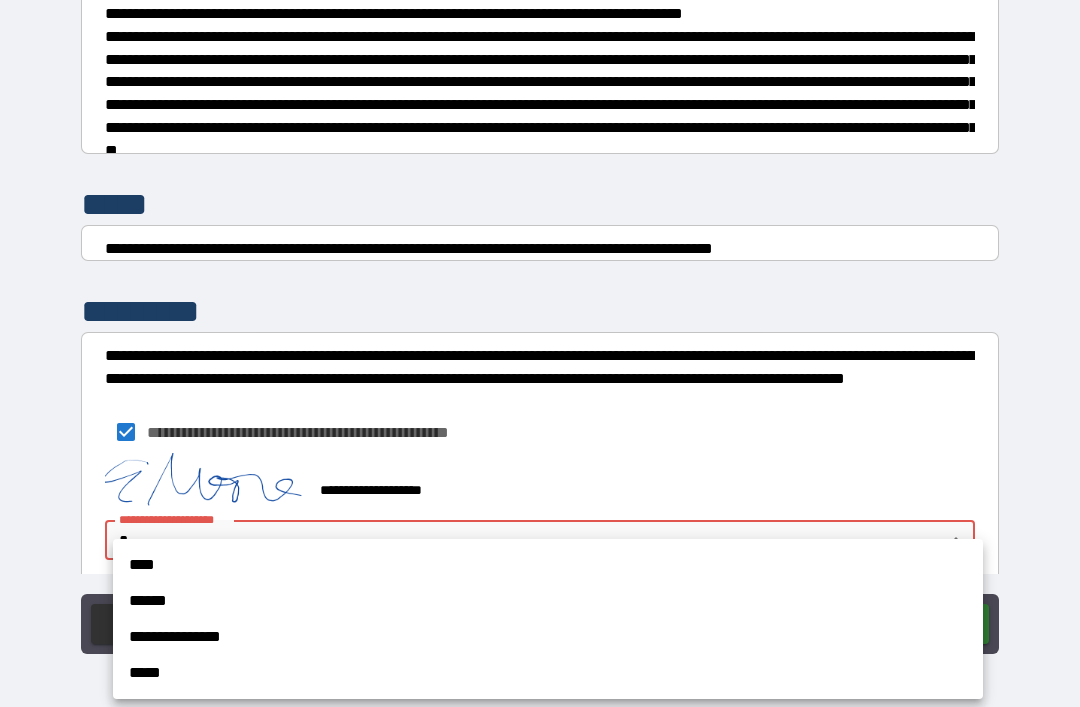 click on "**********" at bounding box center [548, 637] 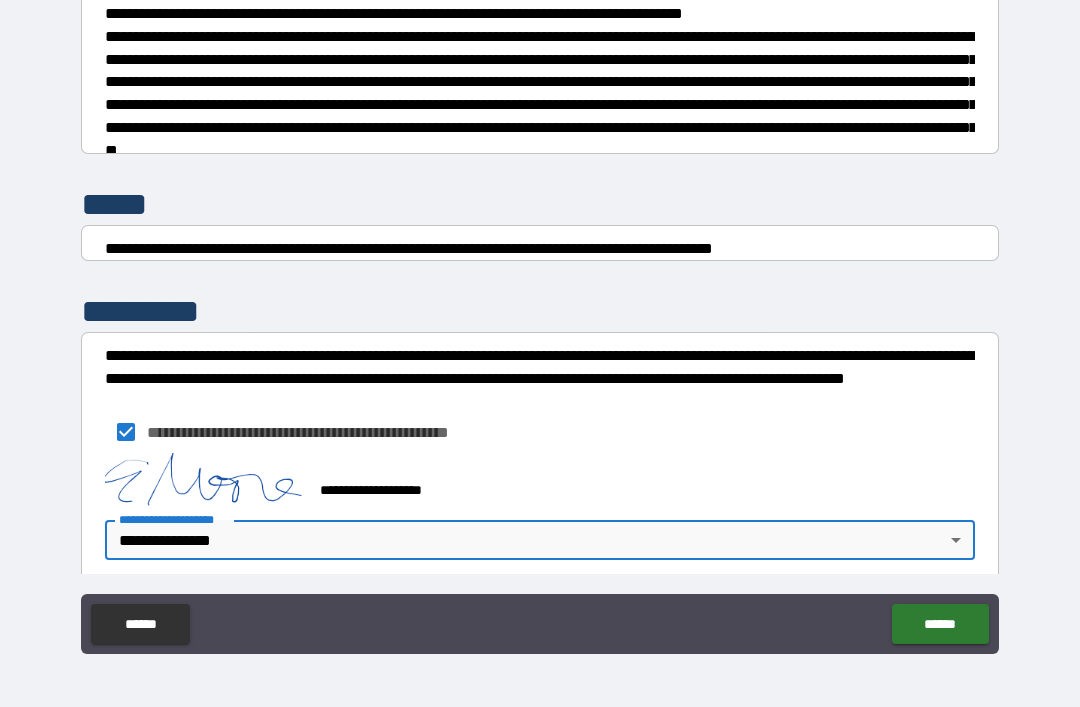 type on "**********" 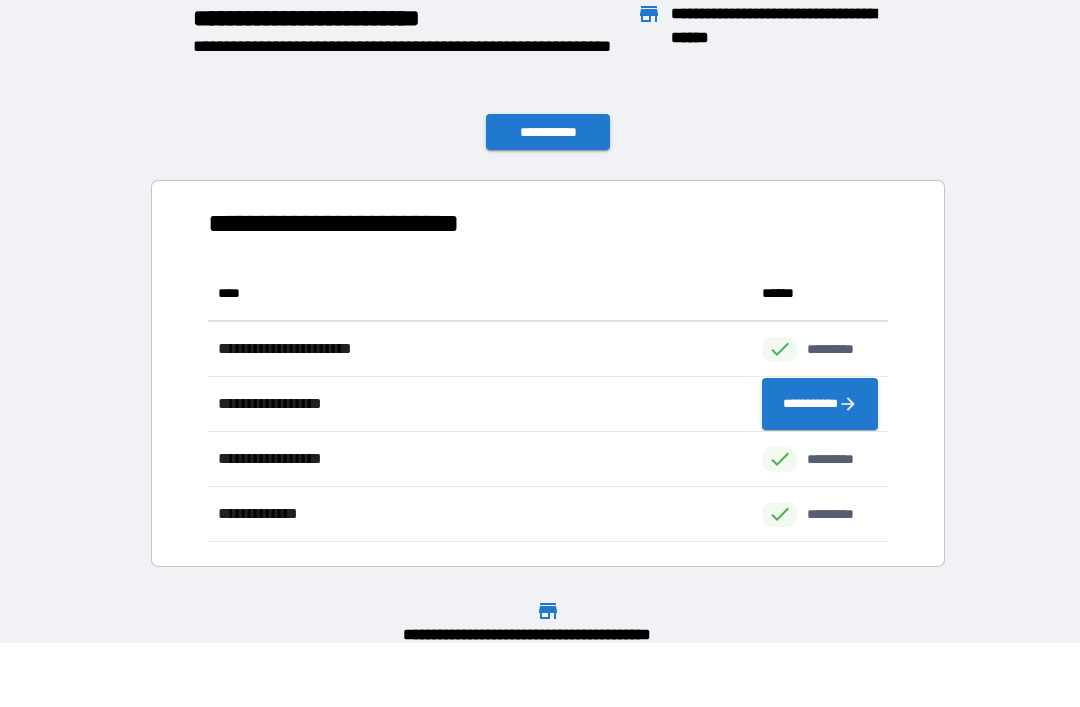 scroll, scrollTop: 1, scrollLeft: 1, axis: both 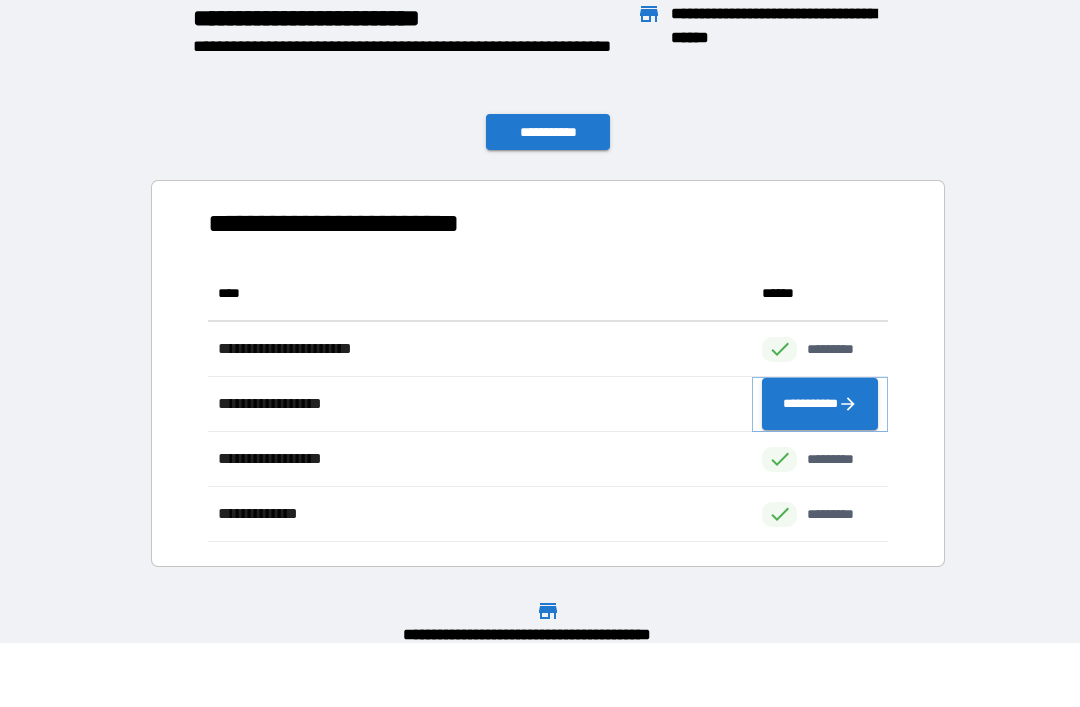 click on "**********" at bounding box center [820, 404] 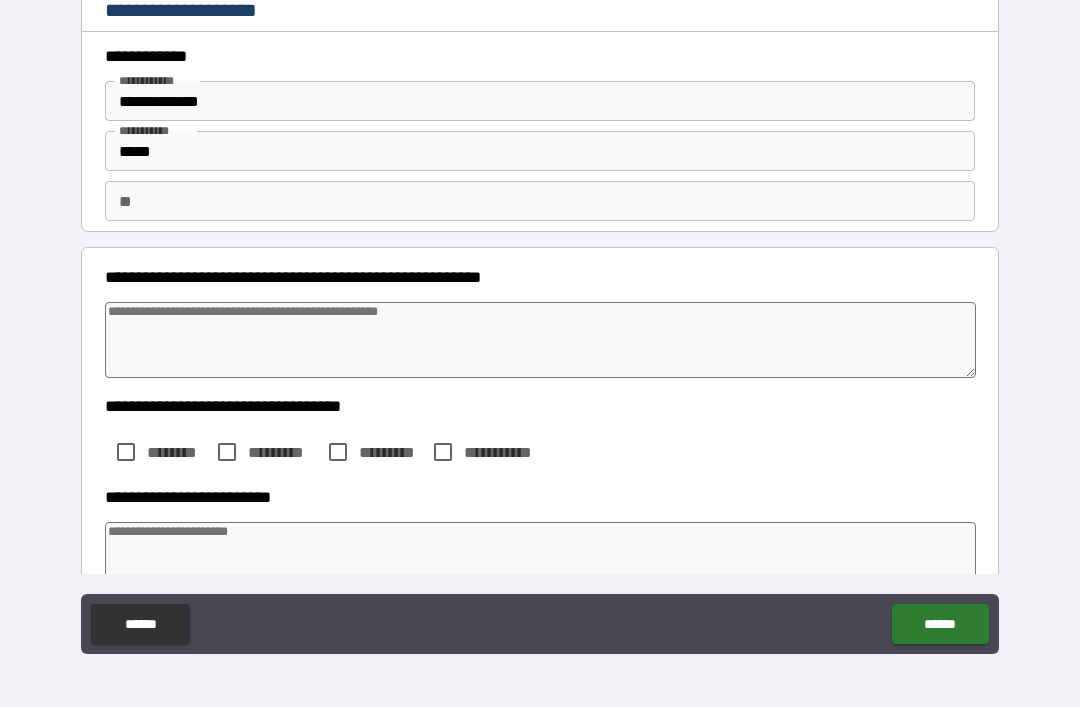 type on "*" 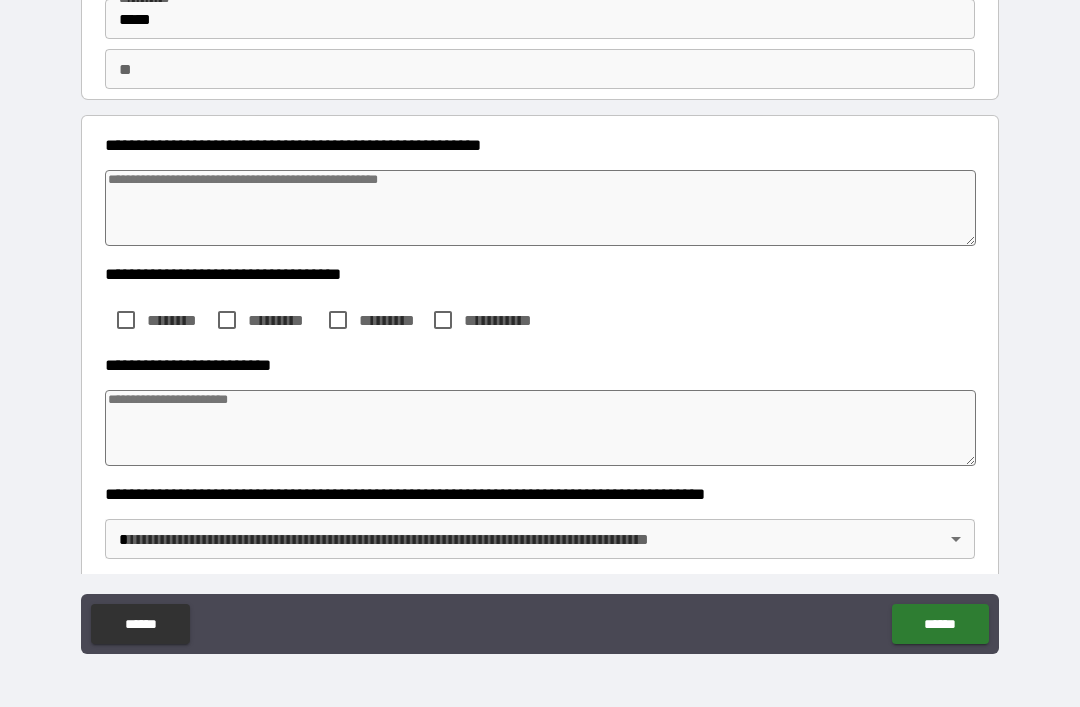 scroll, scrollTop: 134, scrollLeft: 0, axis: vertical 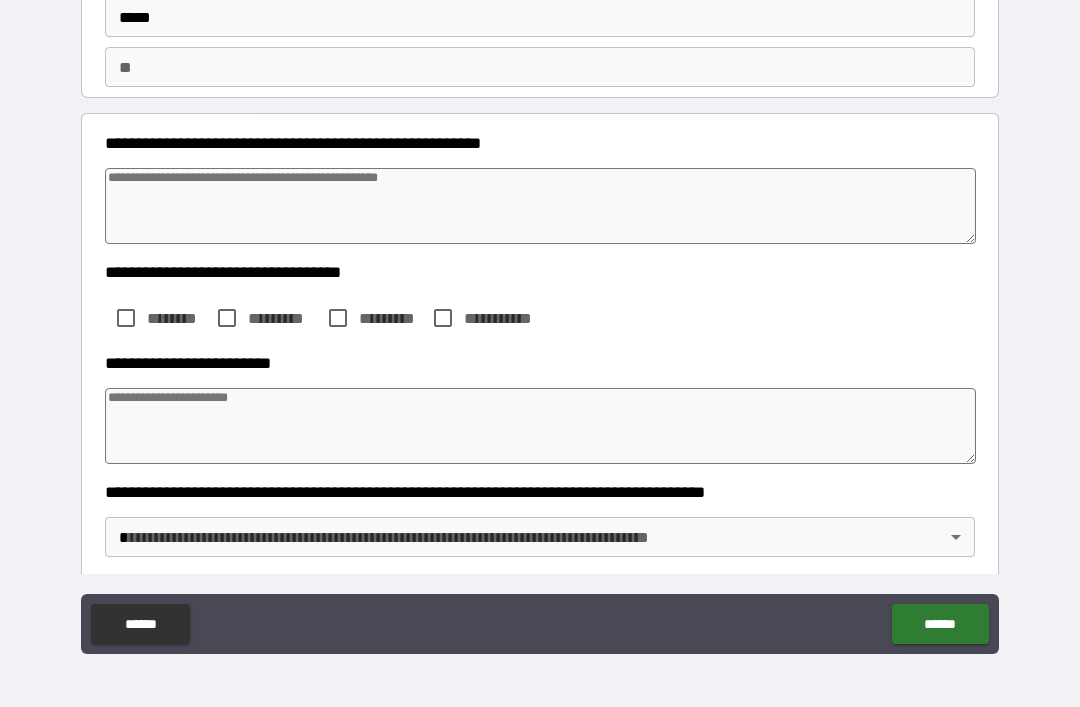 type on "*" 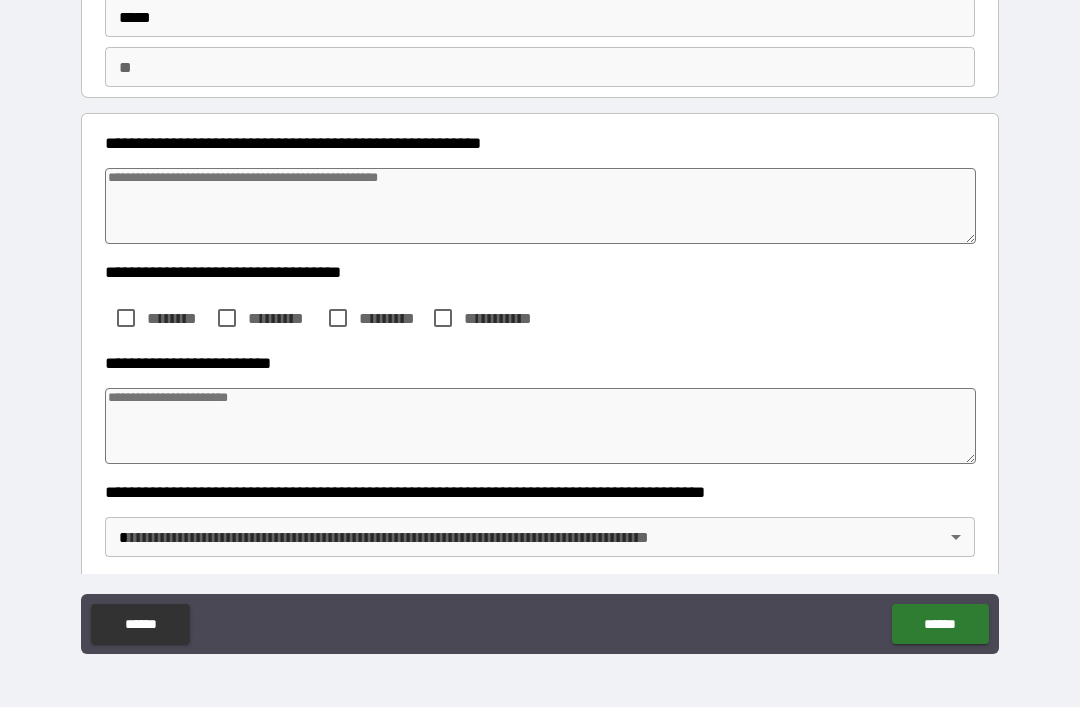 type on "*" 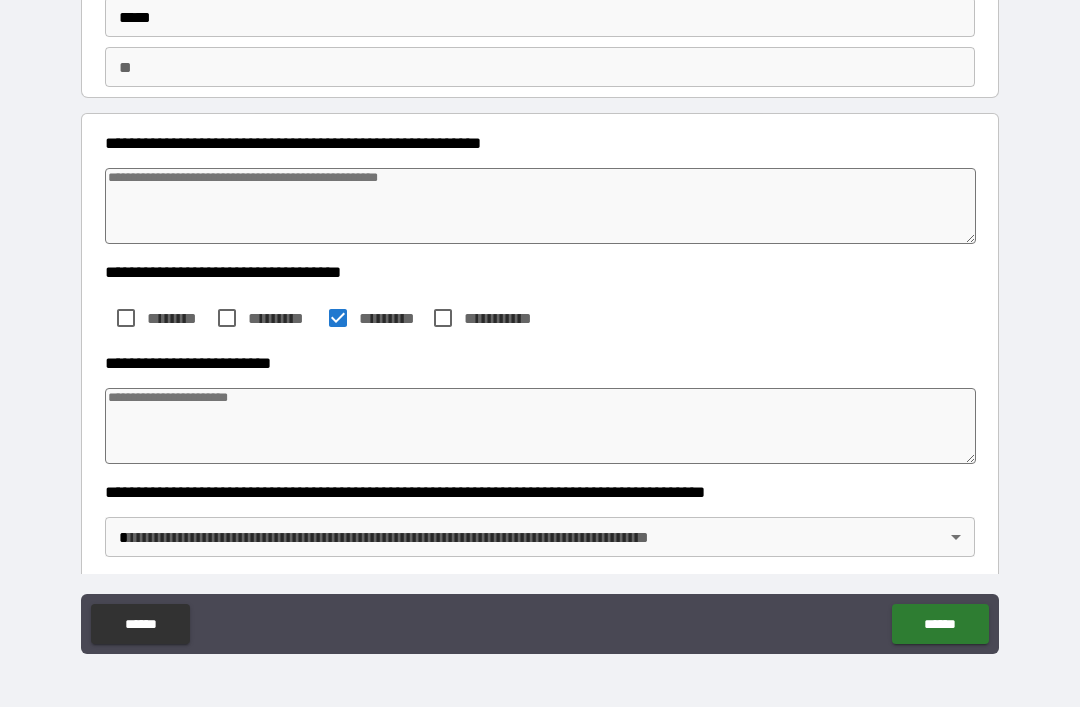 type on "*" 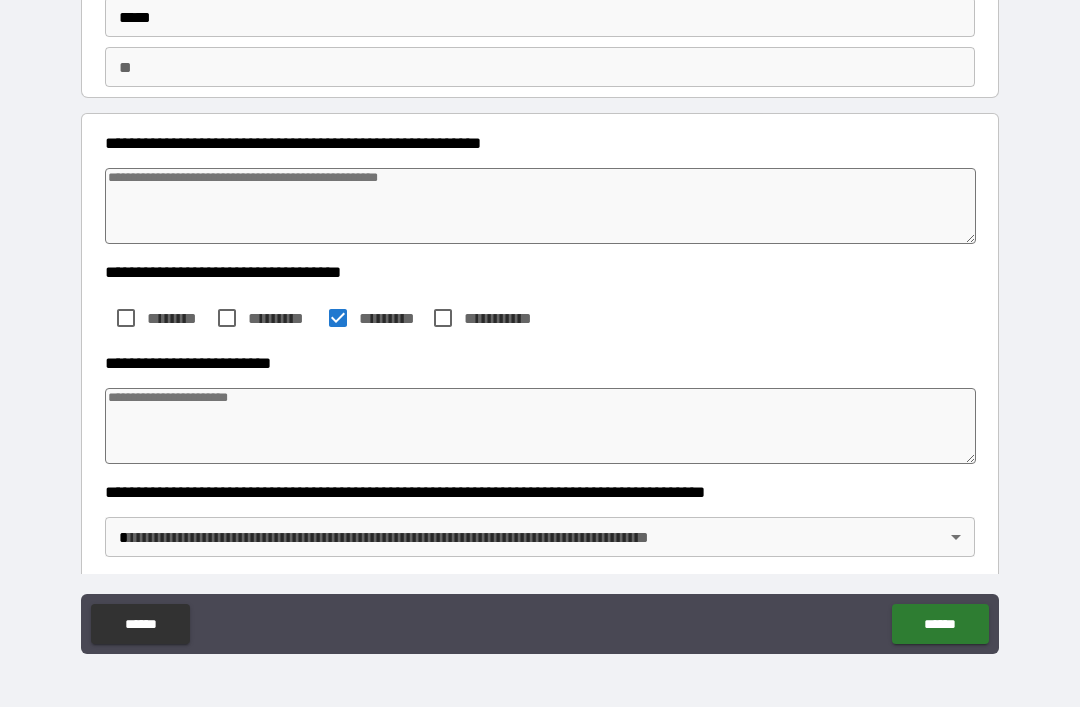type on "*" 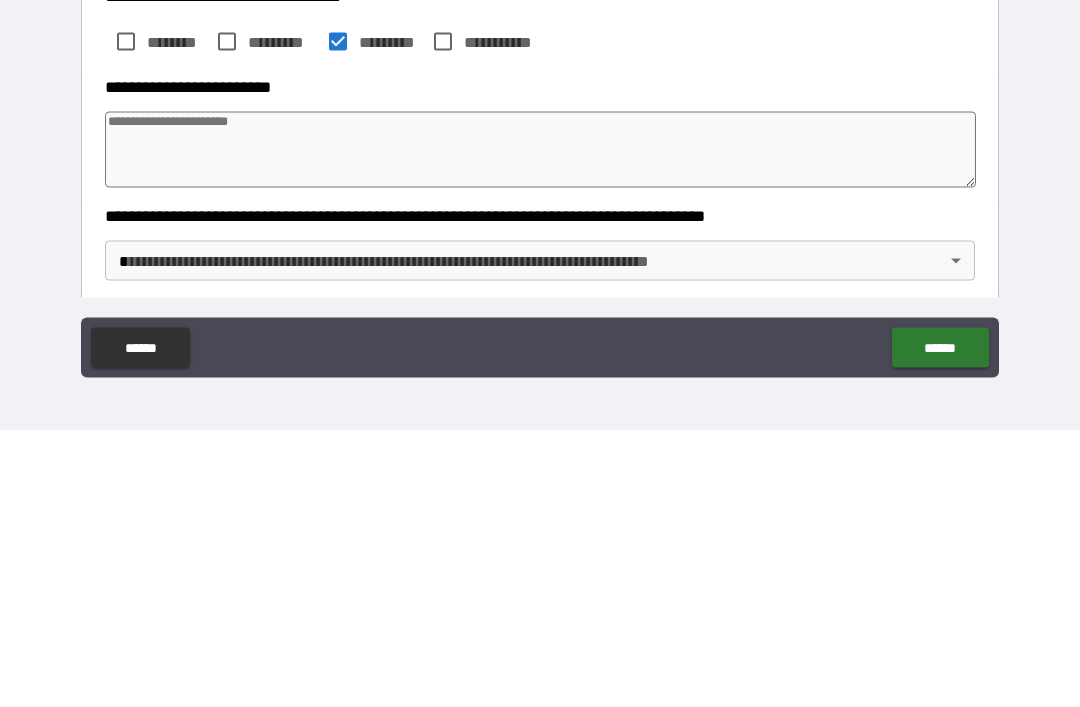 type on "*" 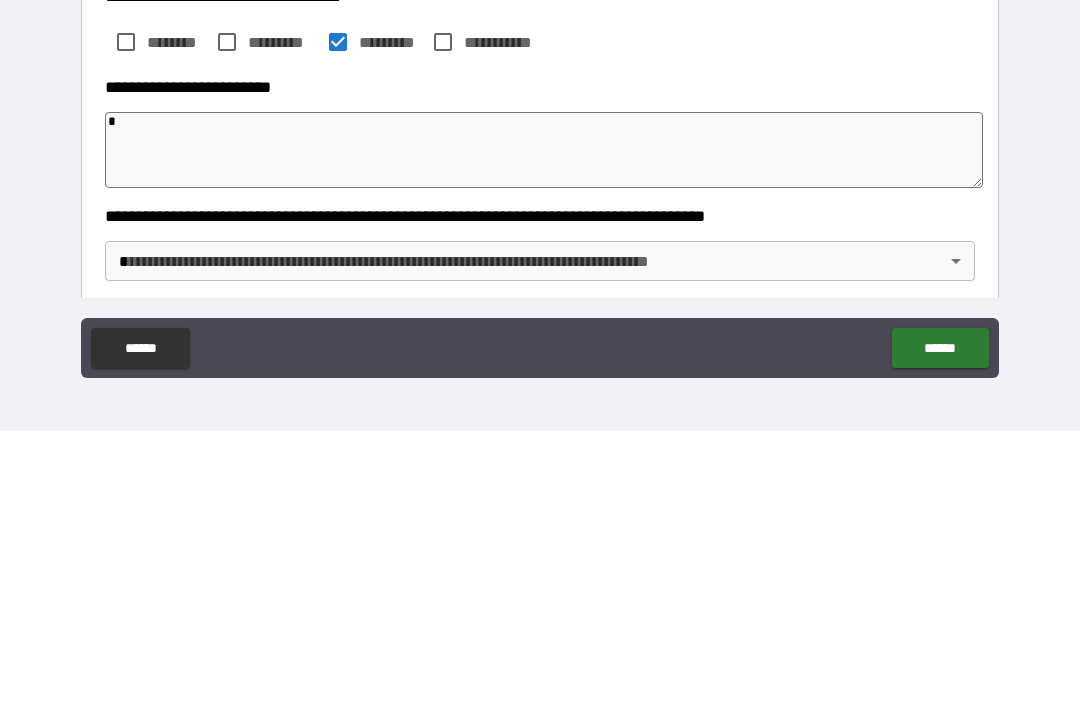 type on "*" 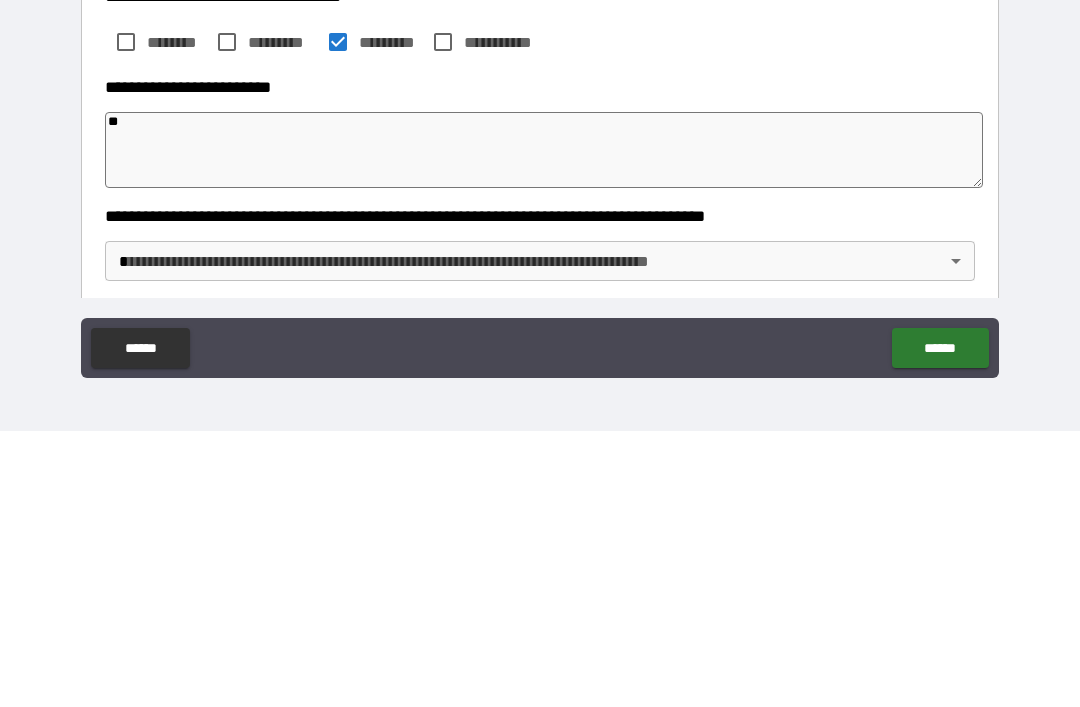 type on "*" 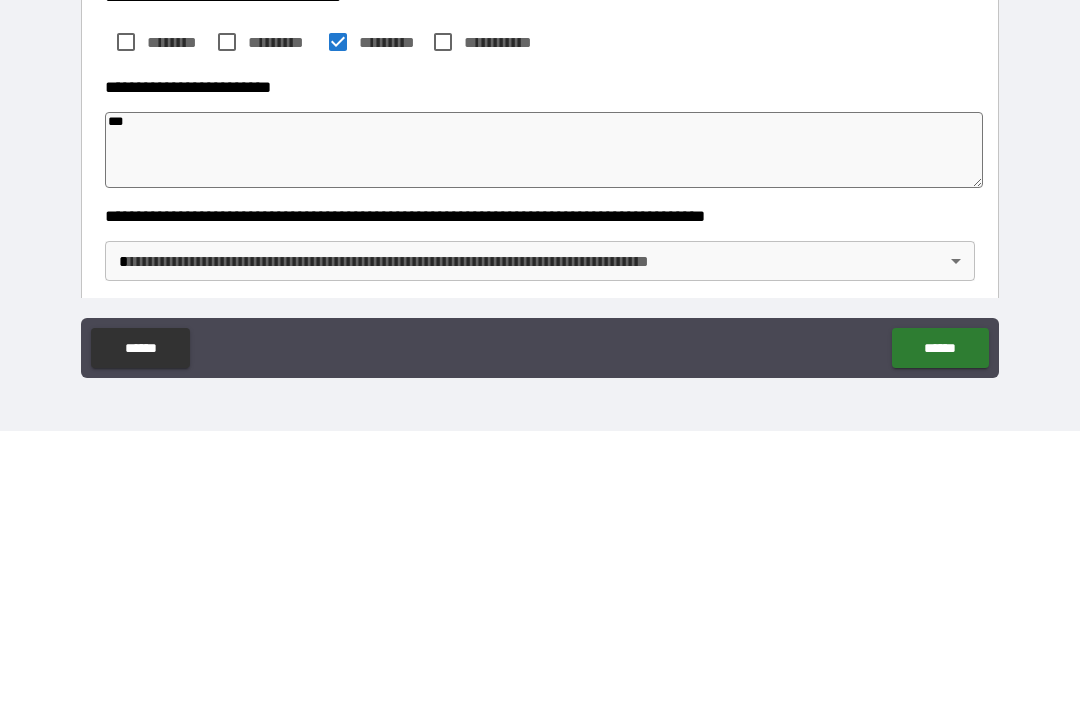 type on "*" 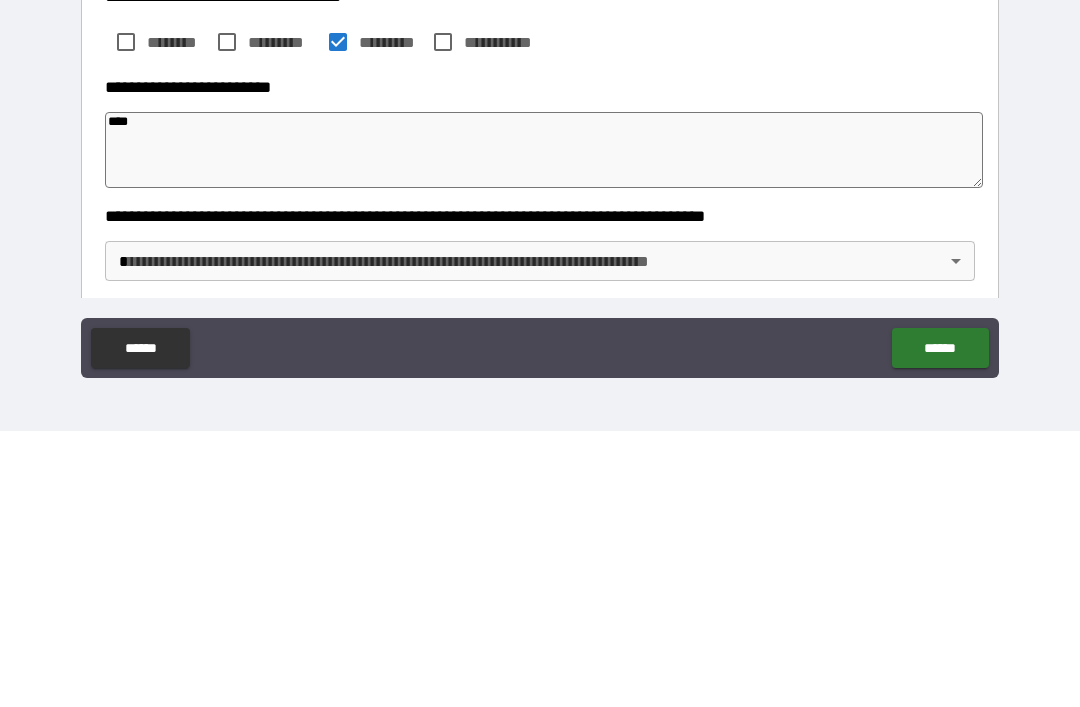 type on "*" 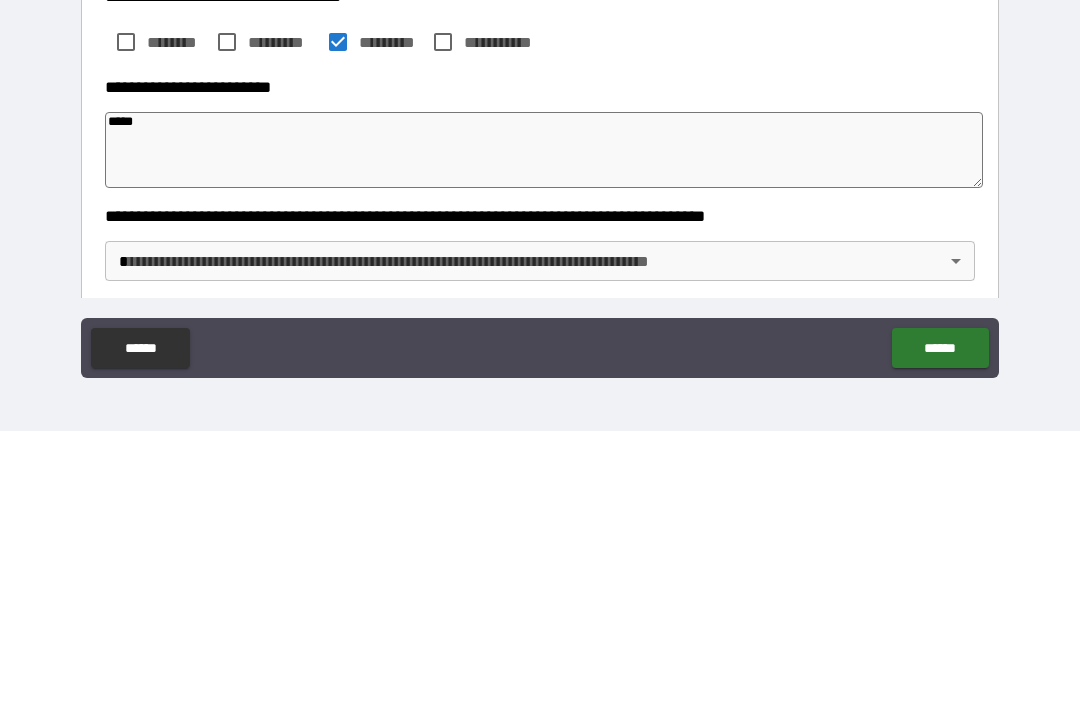 type on "*" 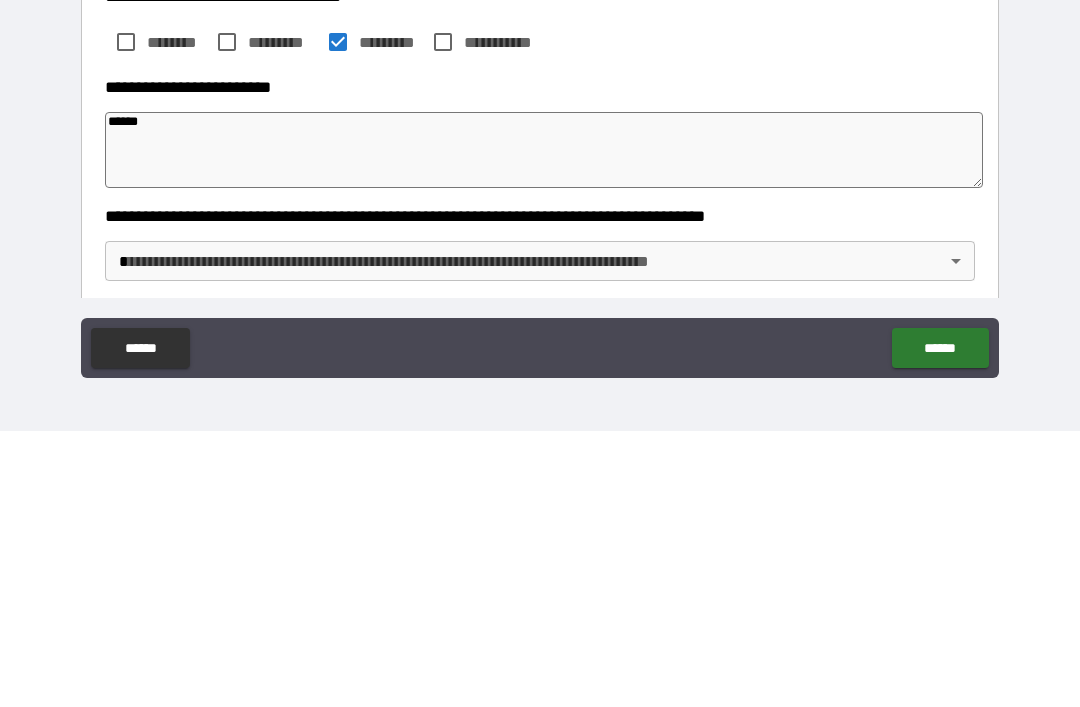 type on "*" 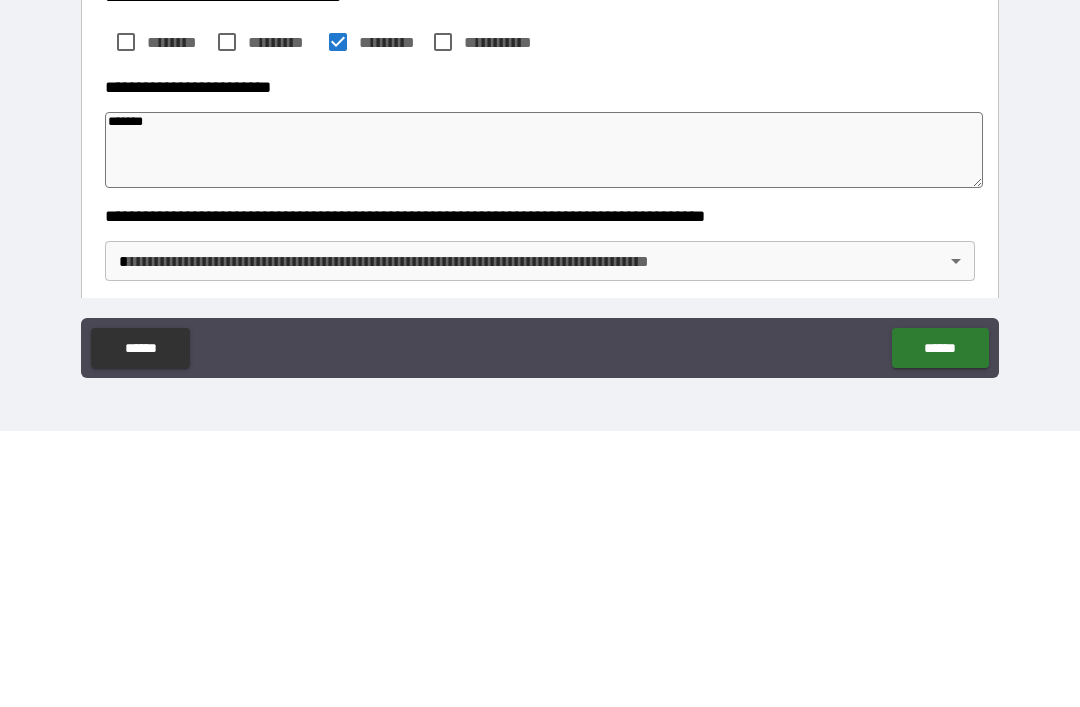 type on "********" 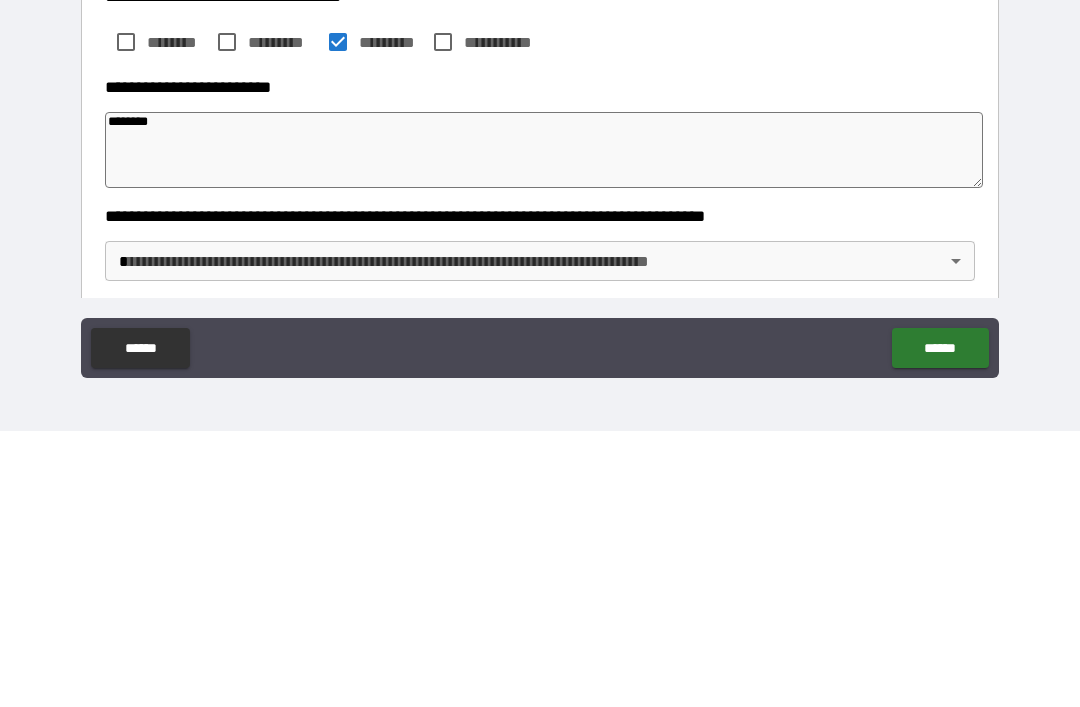 type on "*" 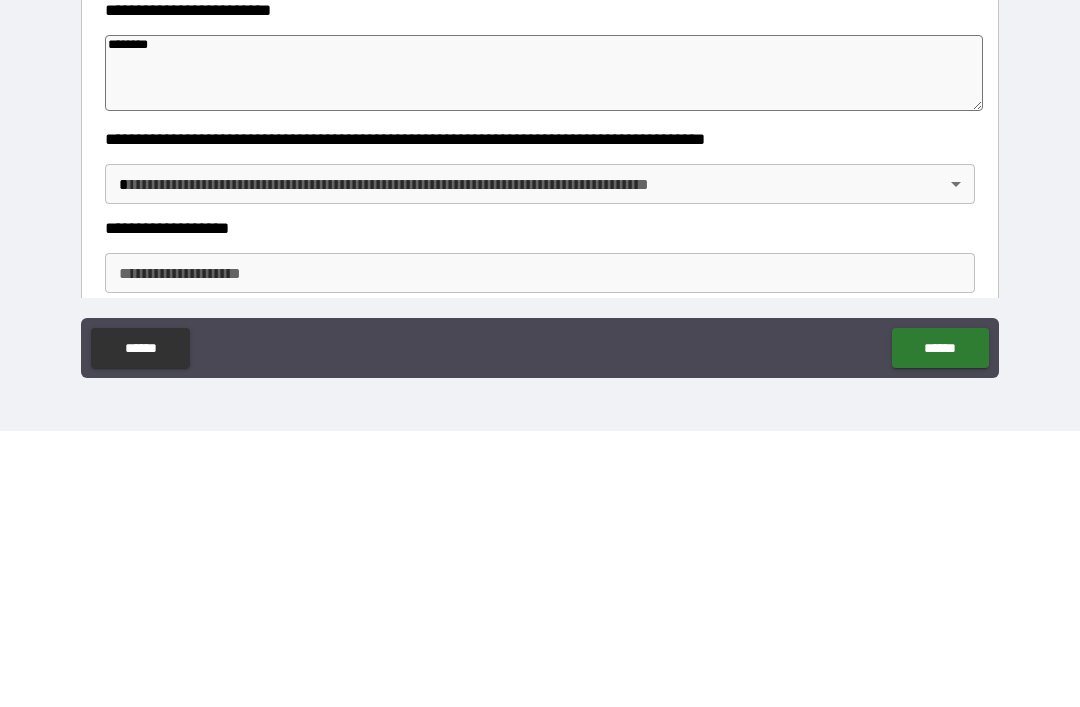 scroll, scrollTop: 208, scrollLeft: 0, axis: vertical 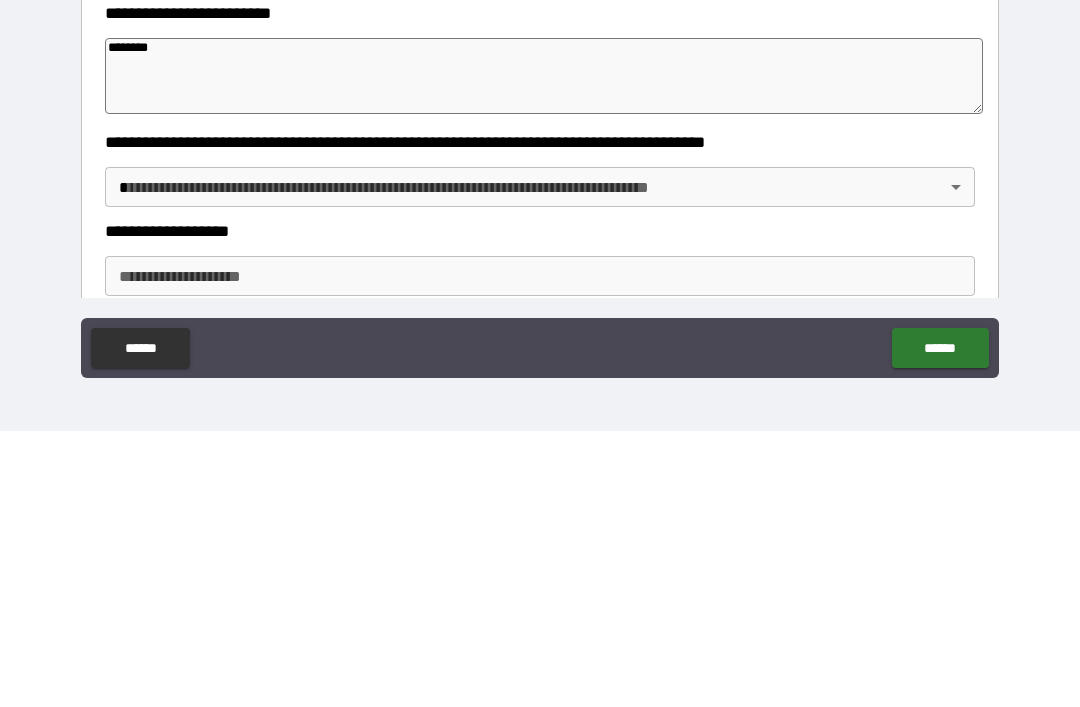 type on "*******" 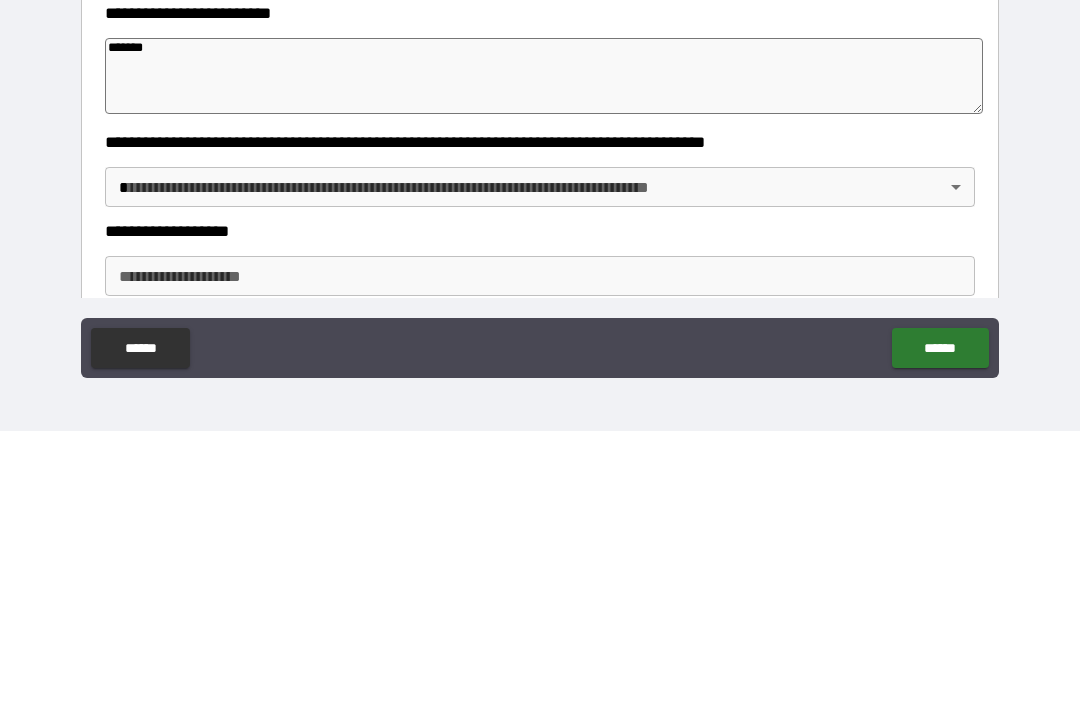 type on "*" 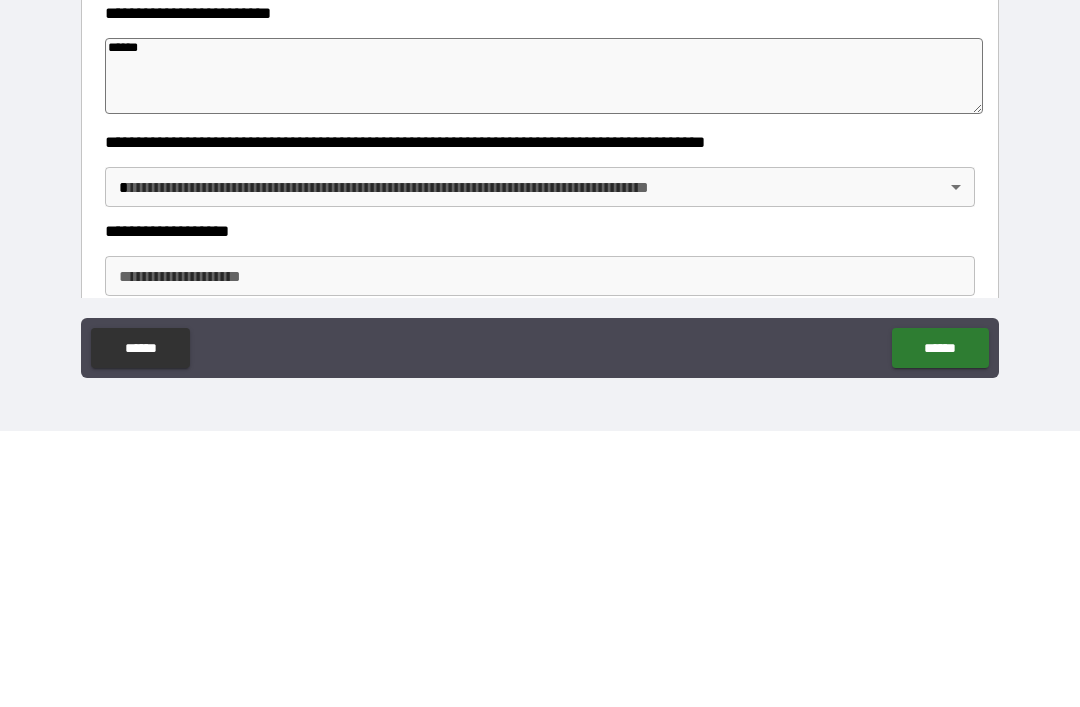 type on "*" 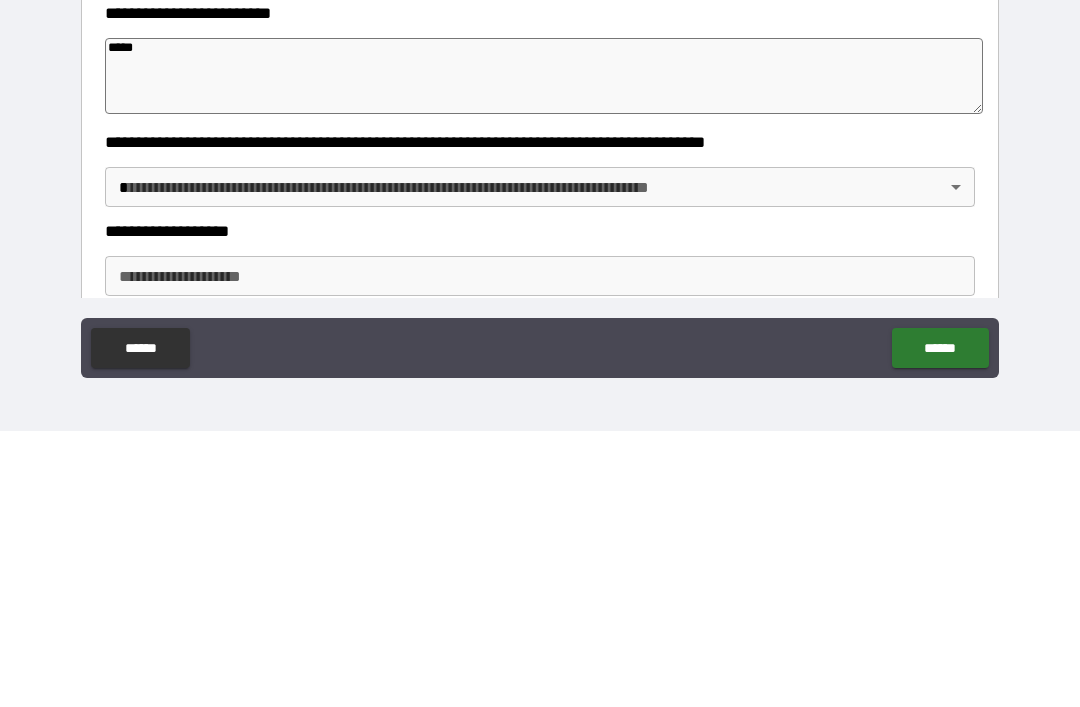 type on "*" 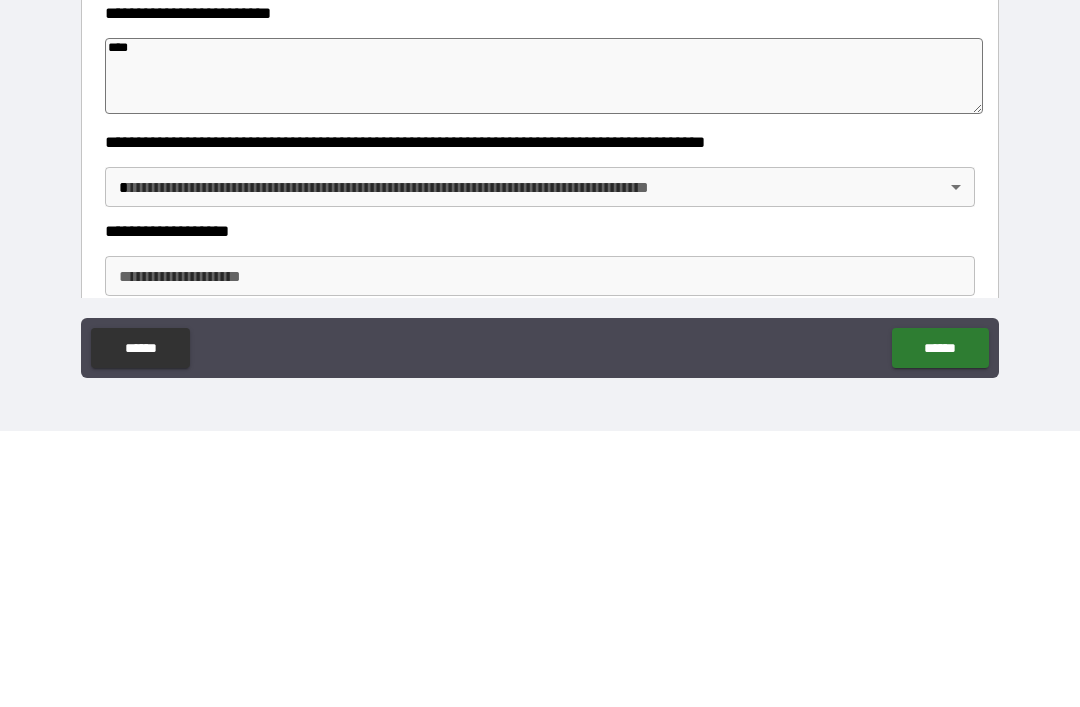 type on "*" 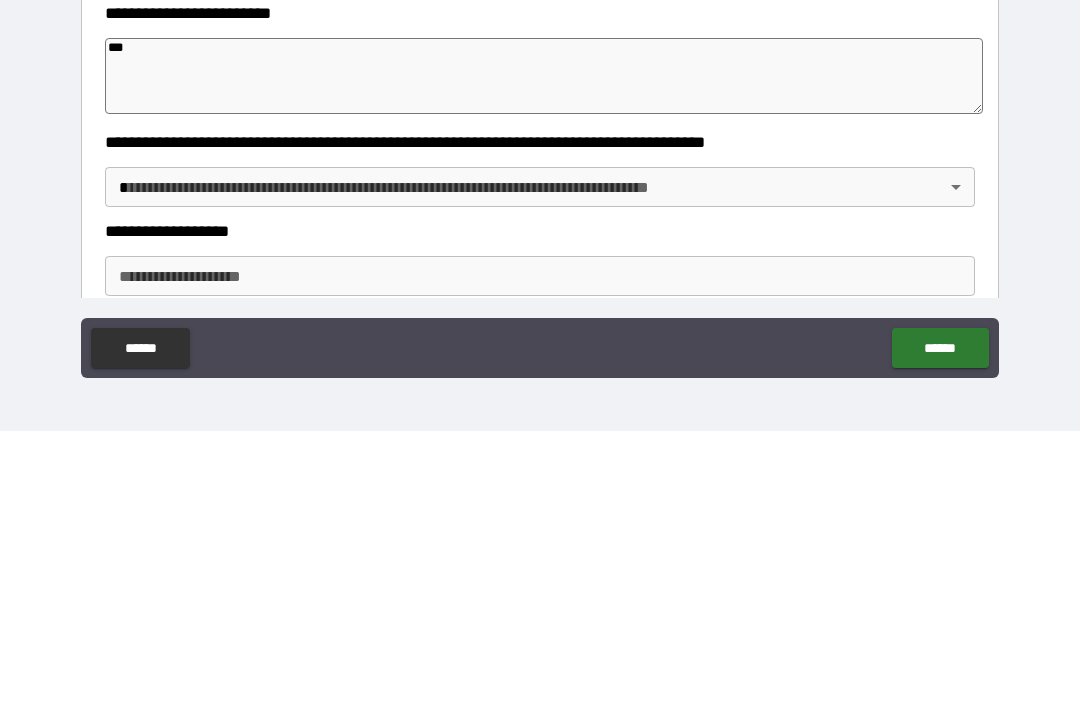 type on "*" 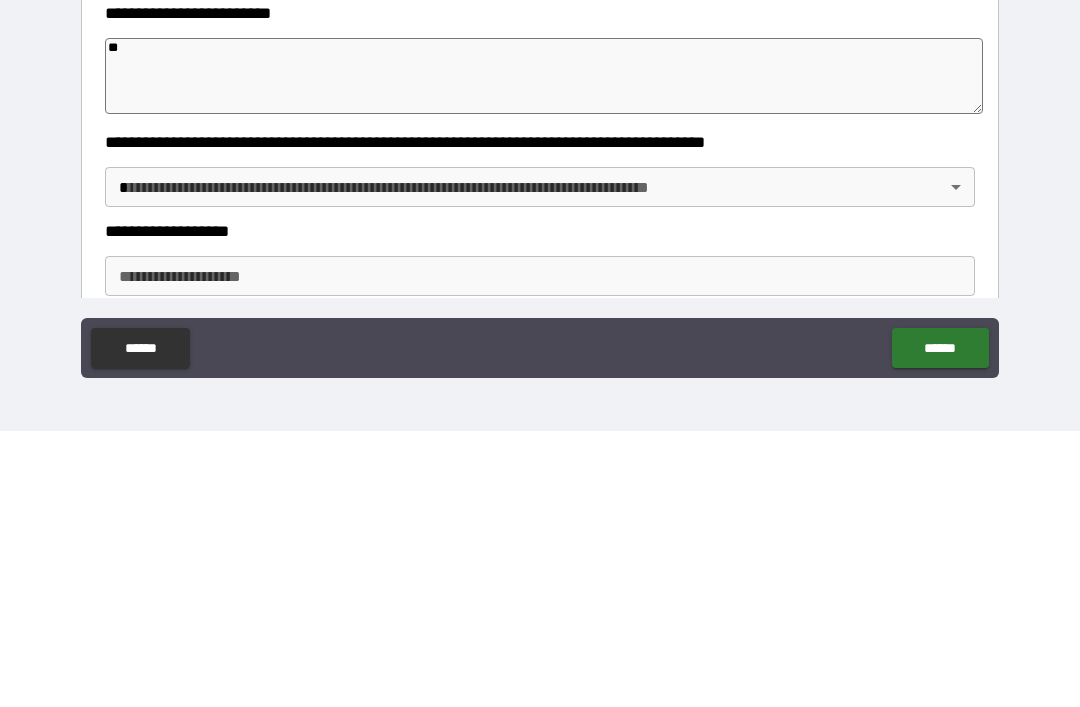 type on "*" 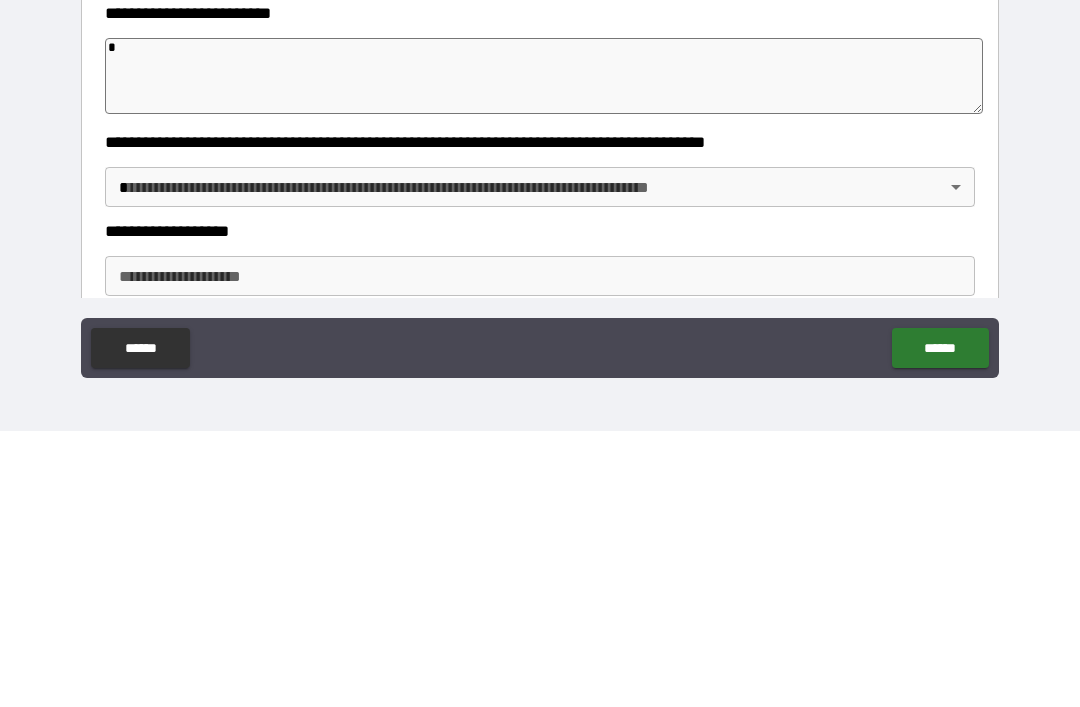 type on "*" 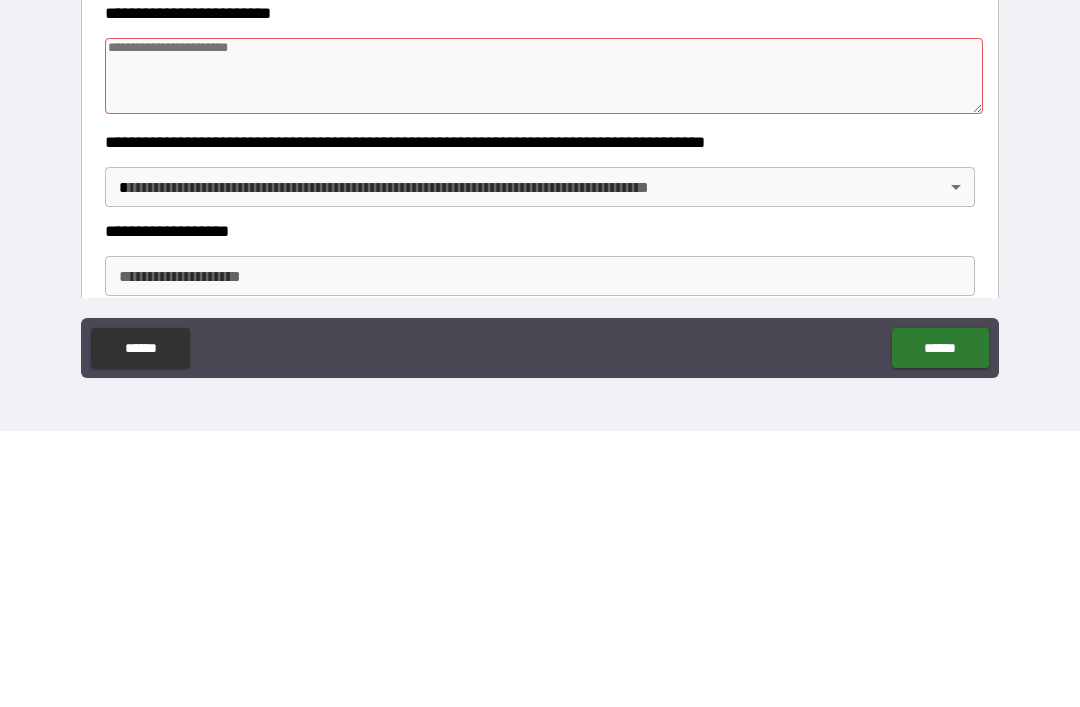 type on "*" 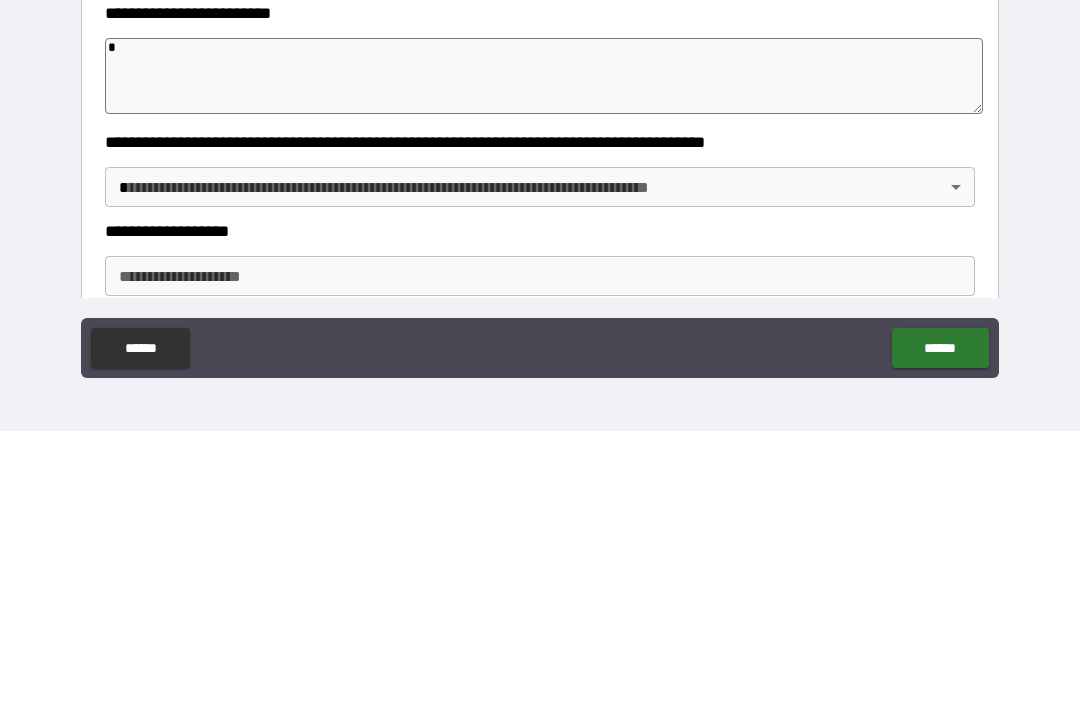 type 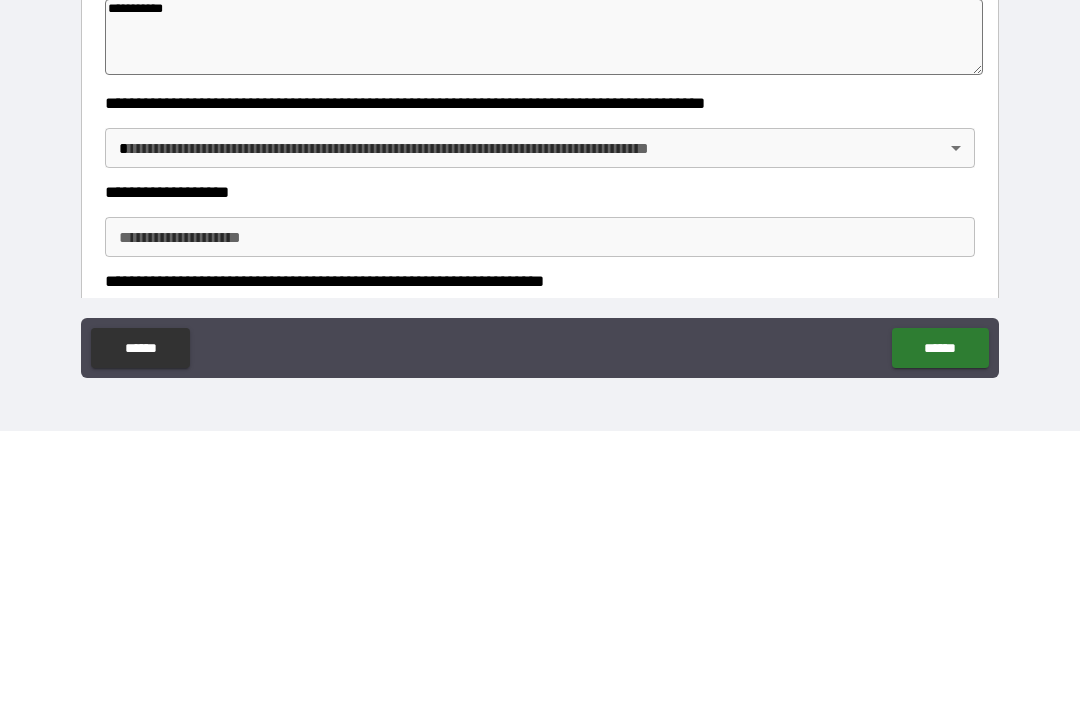 scroll, scrollTop: 248, scrollLeft: 0, axis: vertical 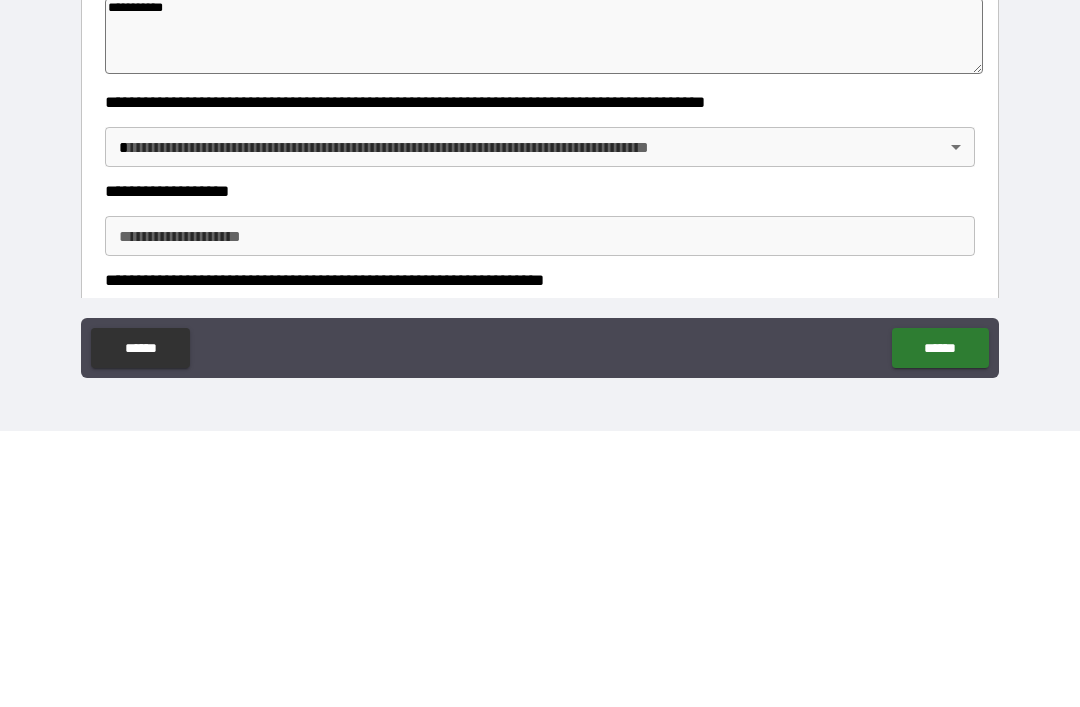 click on "**********" at bounding box center (540, 321) 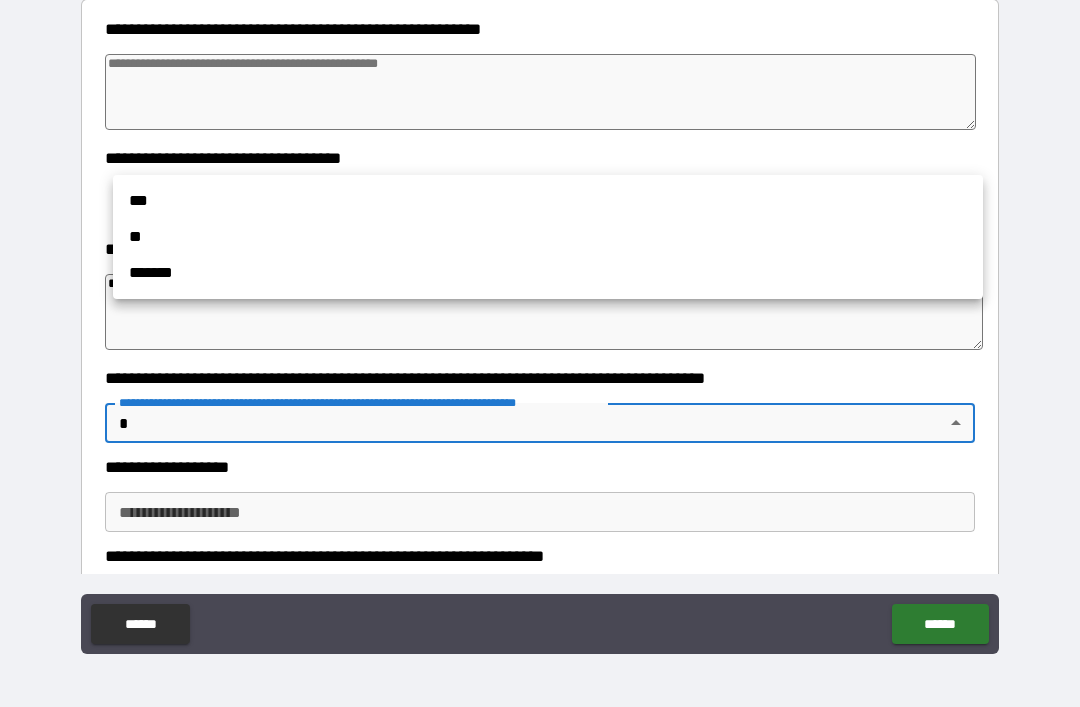 click on "**" at bounding box center [548, 237] 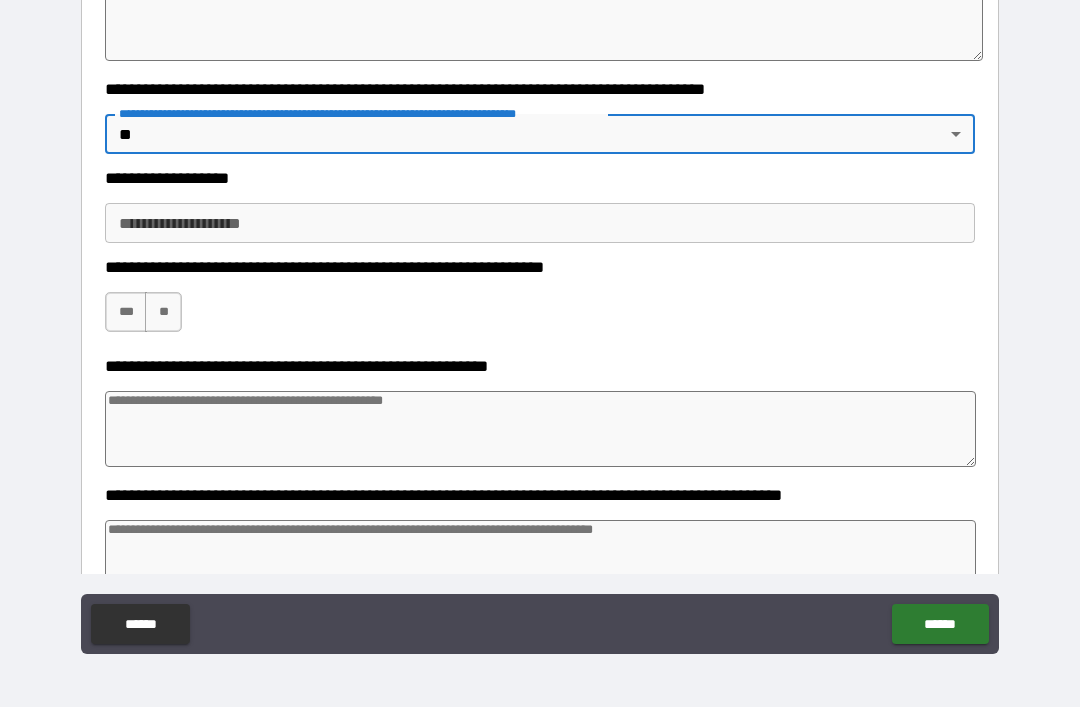 scroll, scrollTop: 544, scrollLeft: 0, axis: vertical 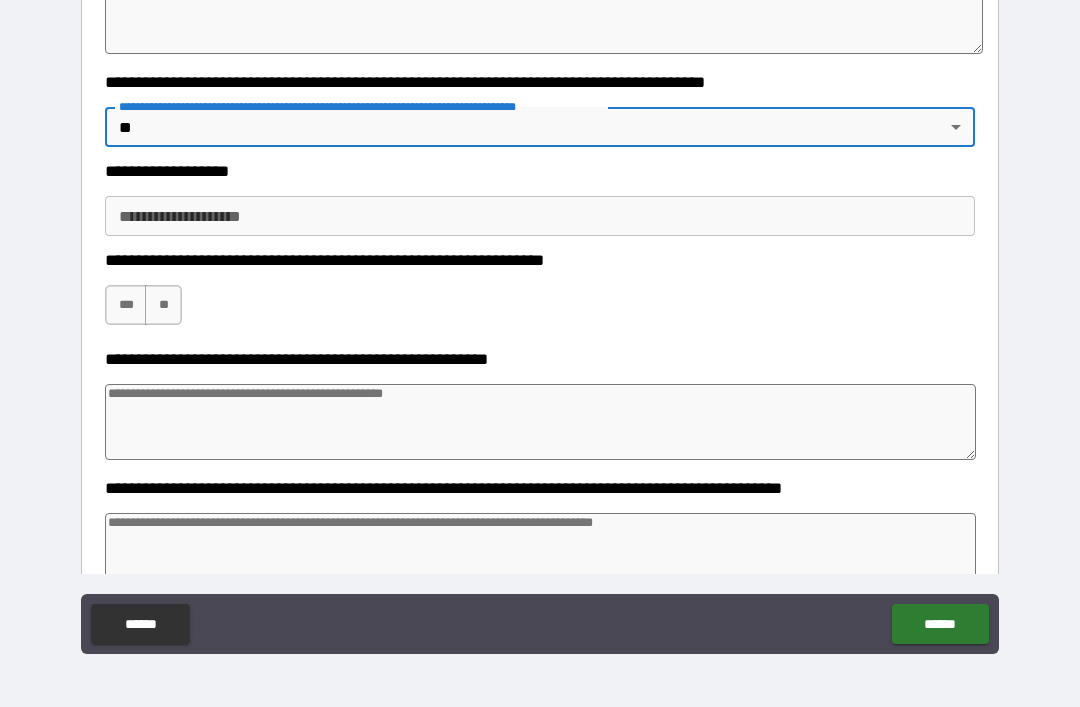 click on "**********" at bounding box center [540, 216] 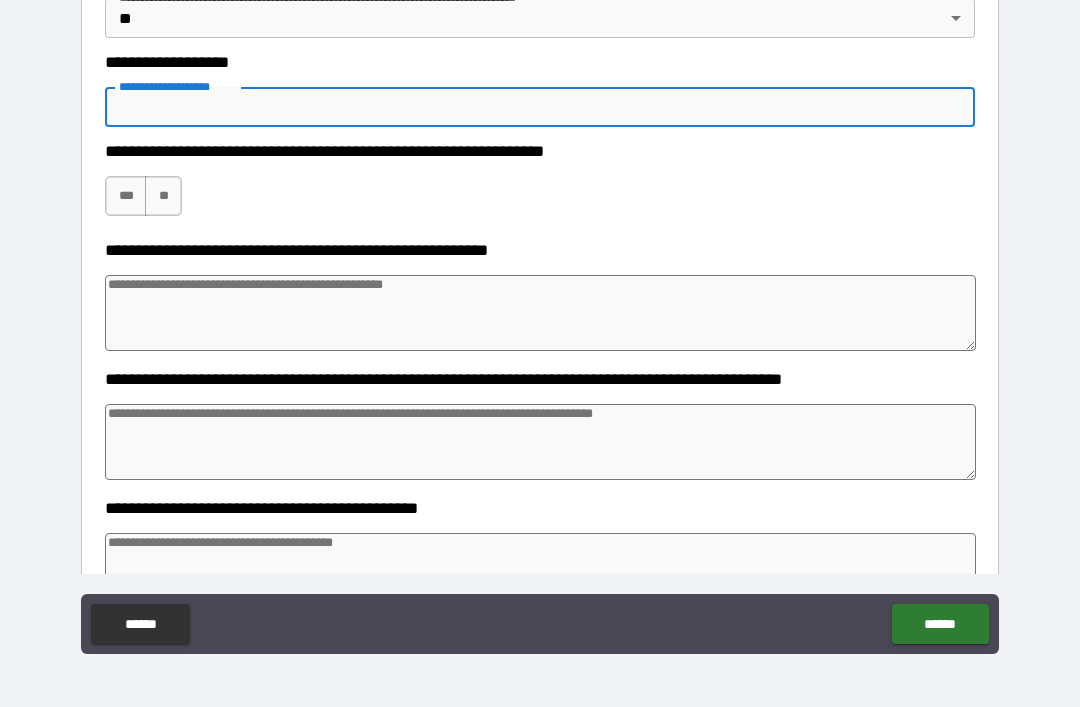 scroll, scrollTop: 668, scrollLeft: 0, axis: vertical 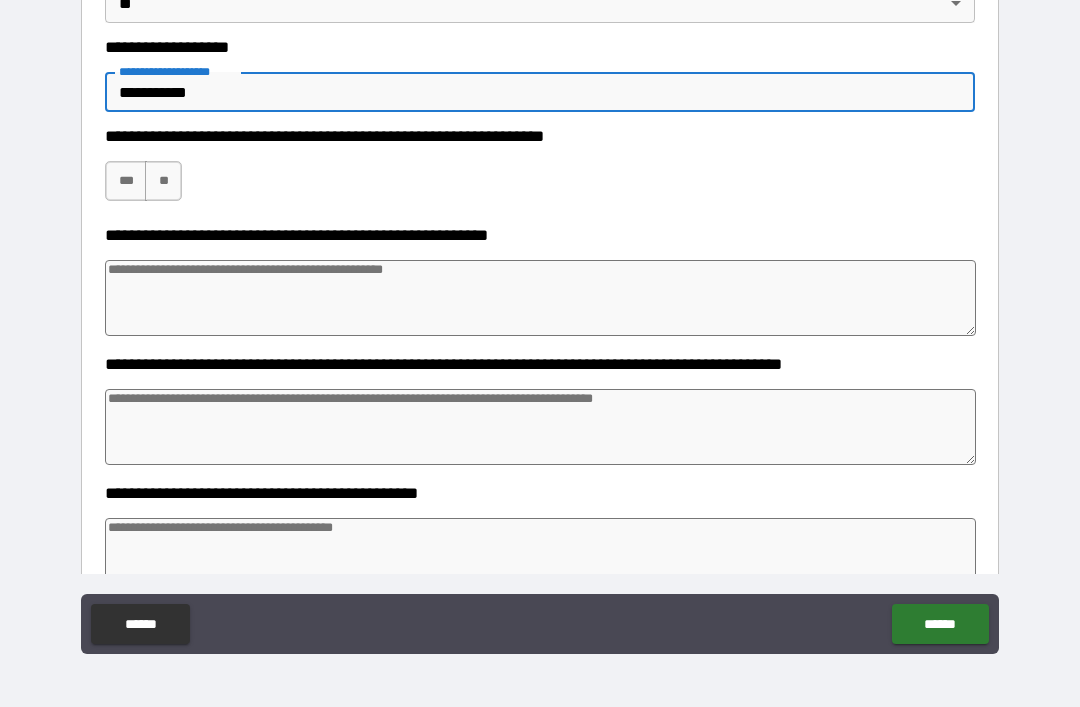 click on "***" at bounding box center (126, 181) 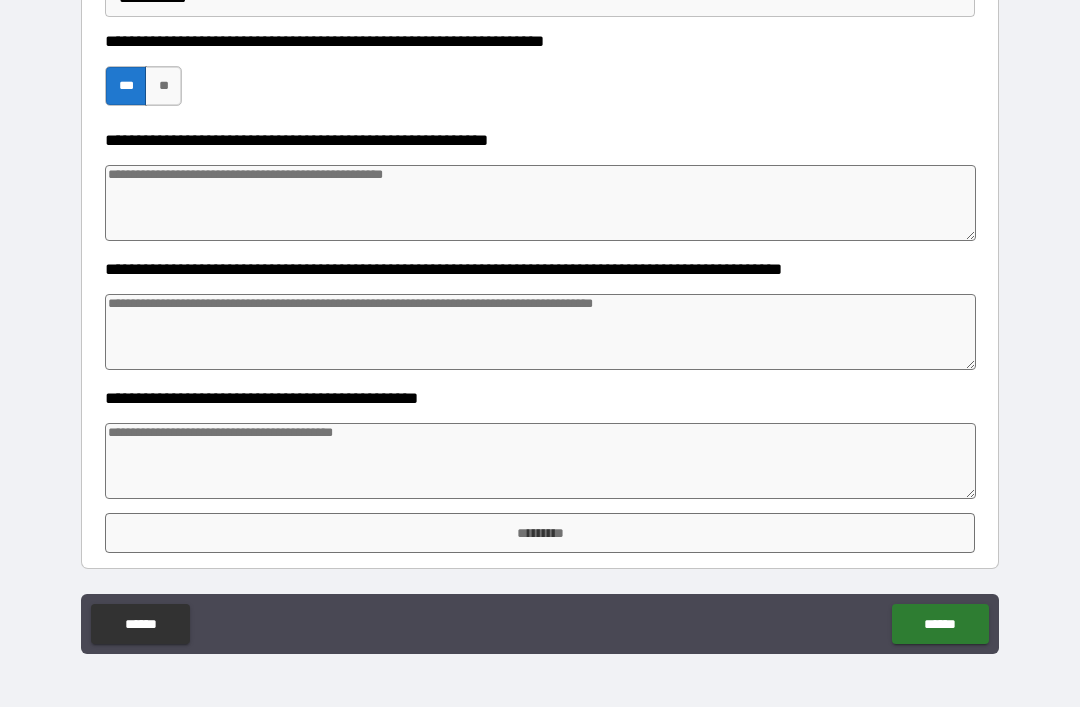 scroll, scrollTop: 763, scrollLeft: 0, axis: vertical 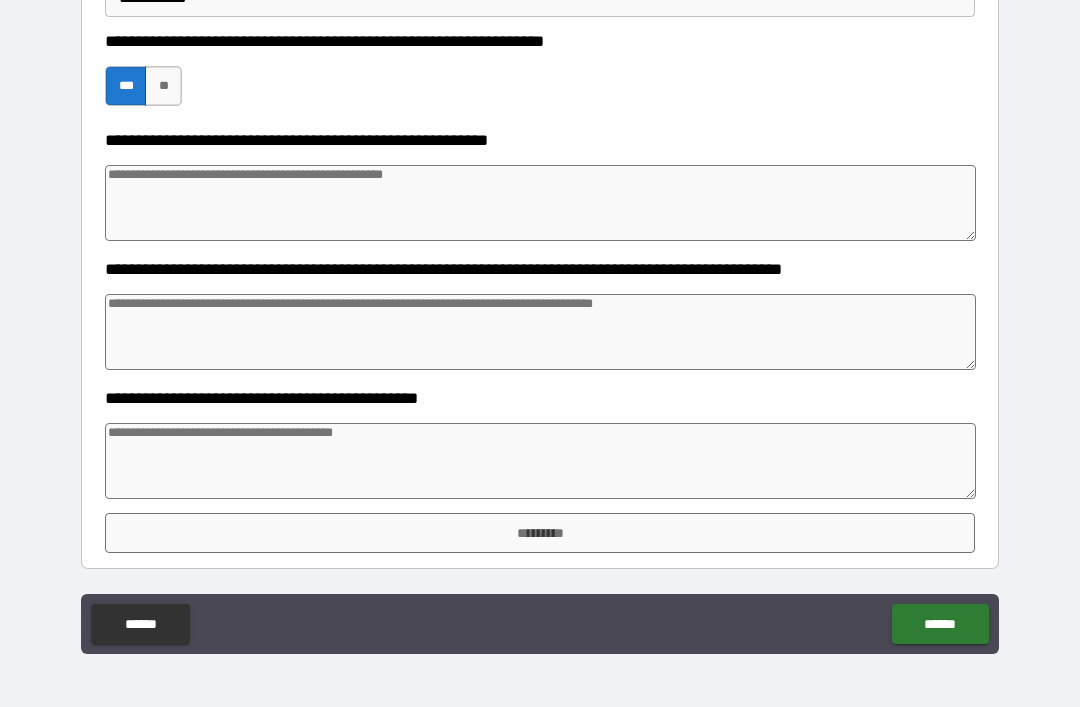 click at bounding box center [540, 461] 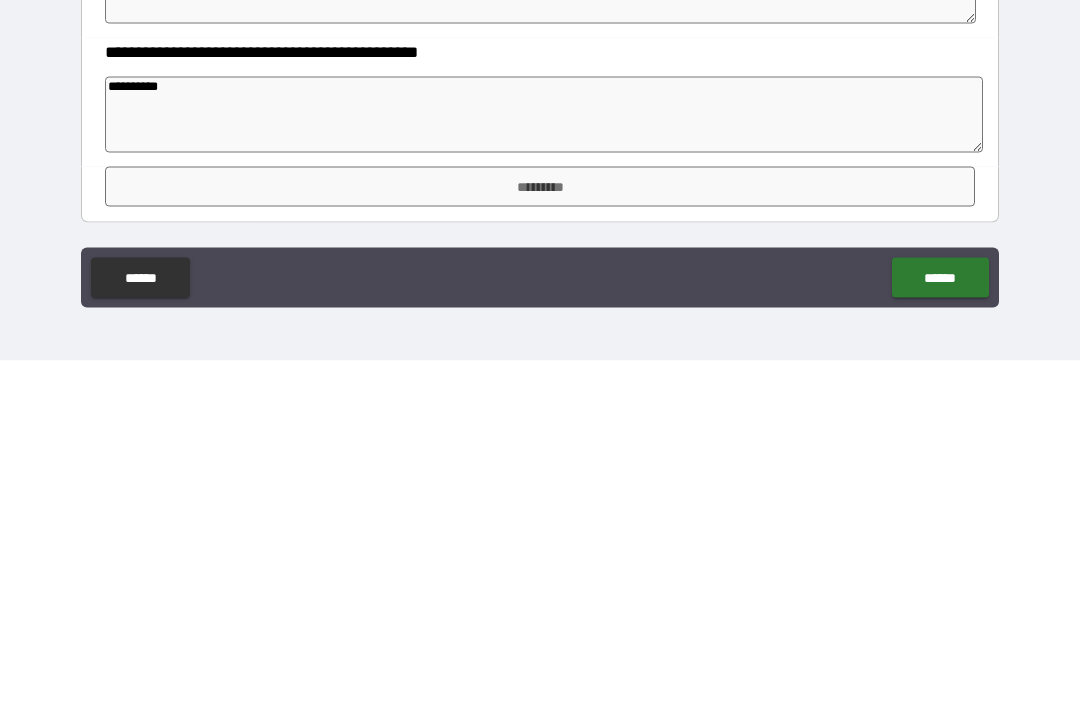 click on "*********" at bounding box center [540, 533] 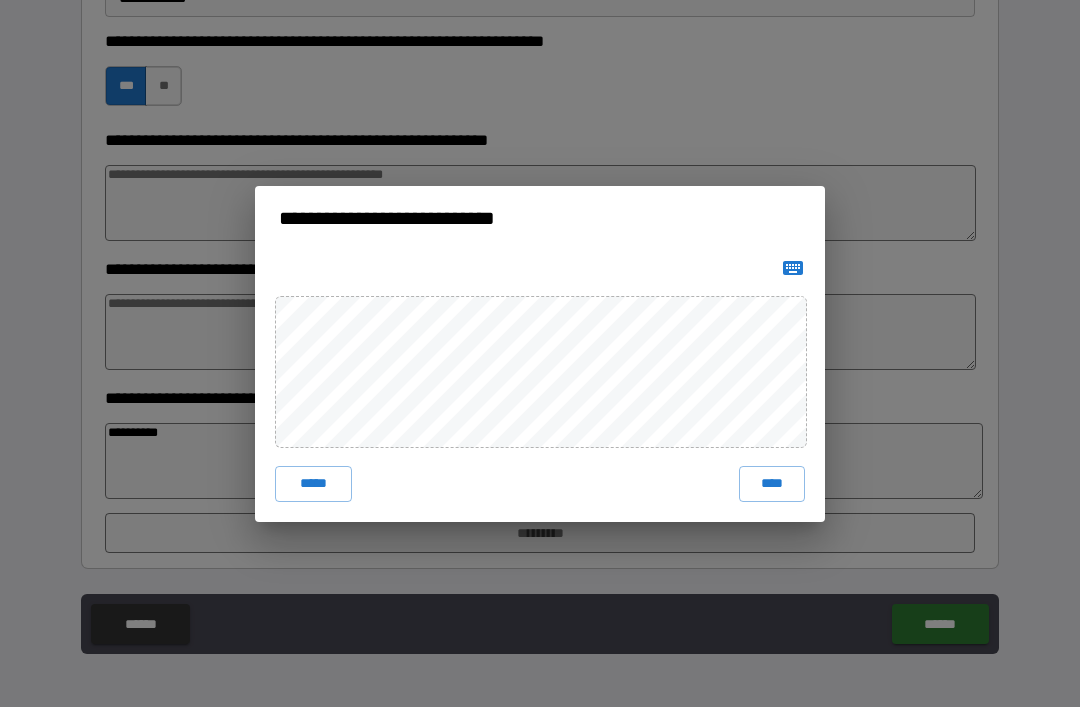 click on "****" at bounding box center (772, 484) 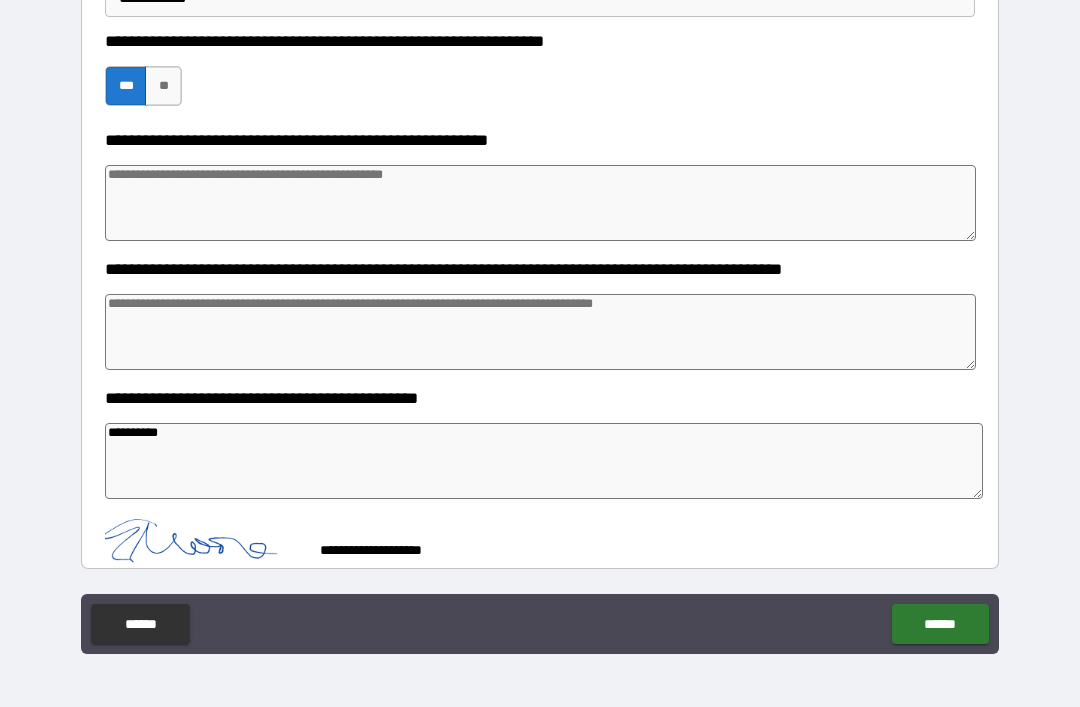scroll, scrollTop: 753, scrollLeft: 0, axis: vertical 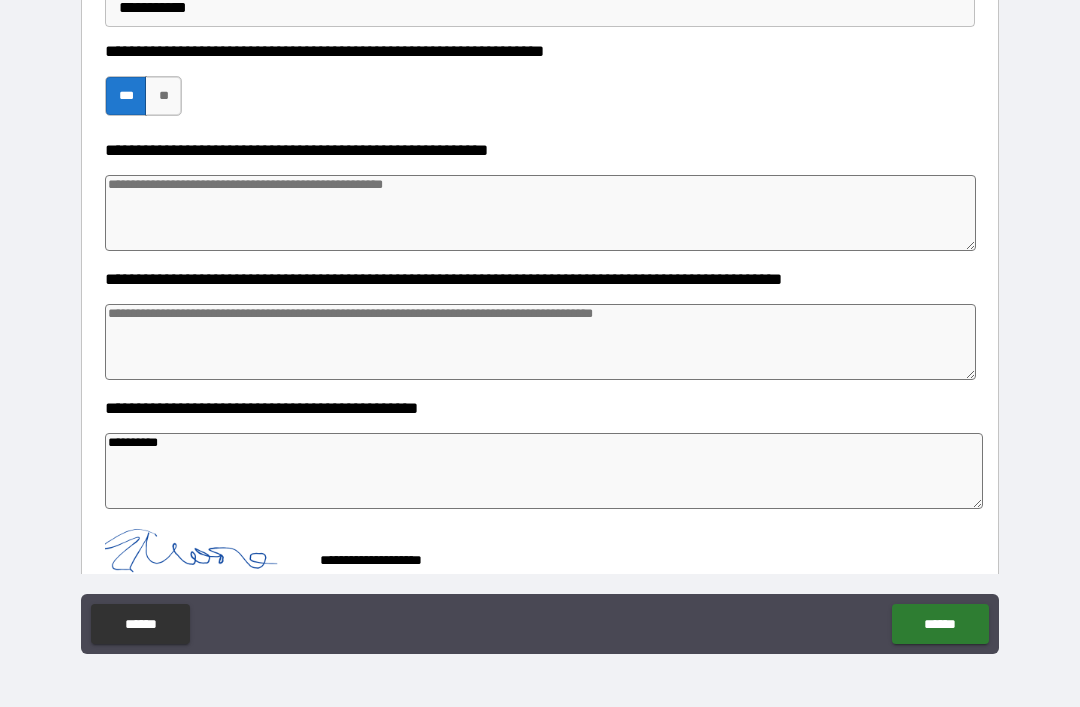 click on "******" at bounding box center (940, 624) 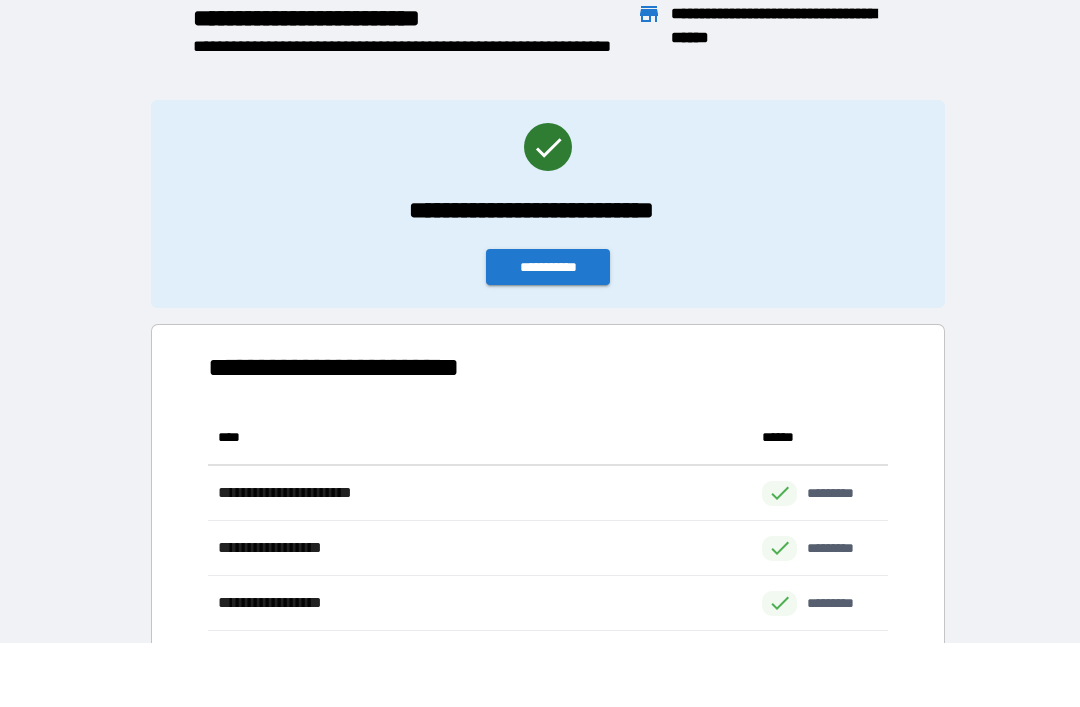 scroll, scrollTop: 1, scrollLeft: 1, axis: both 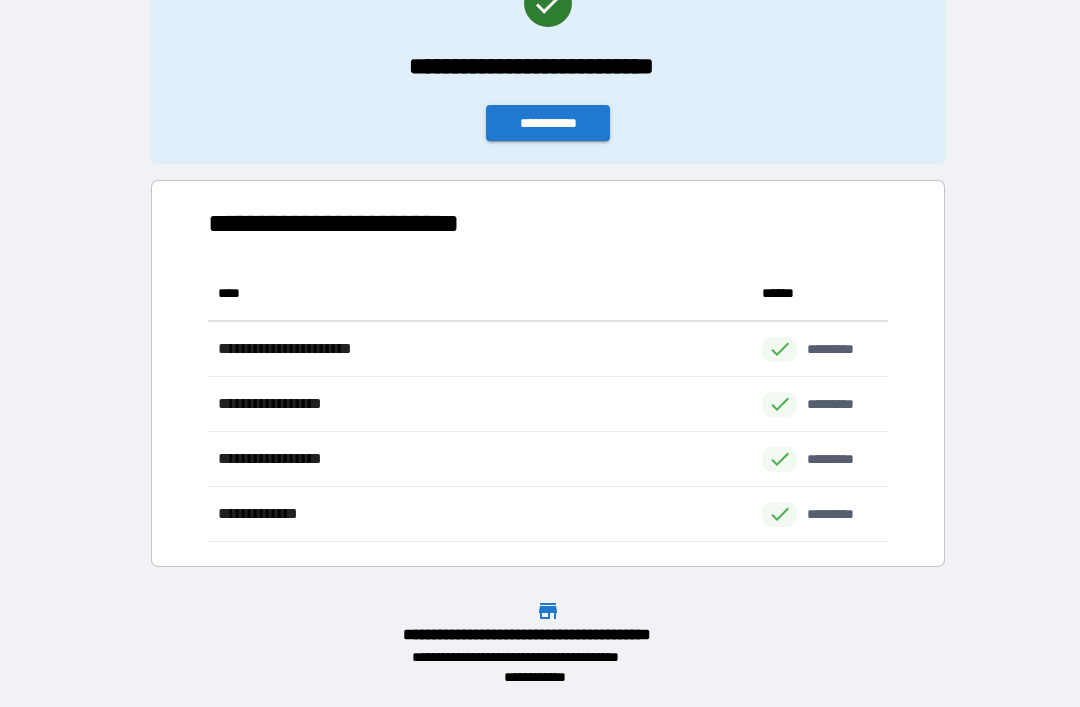 click on "**********" at bounding box center (548, 123) 